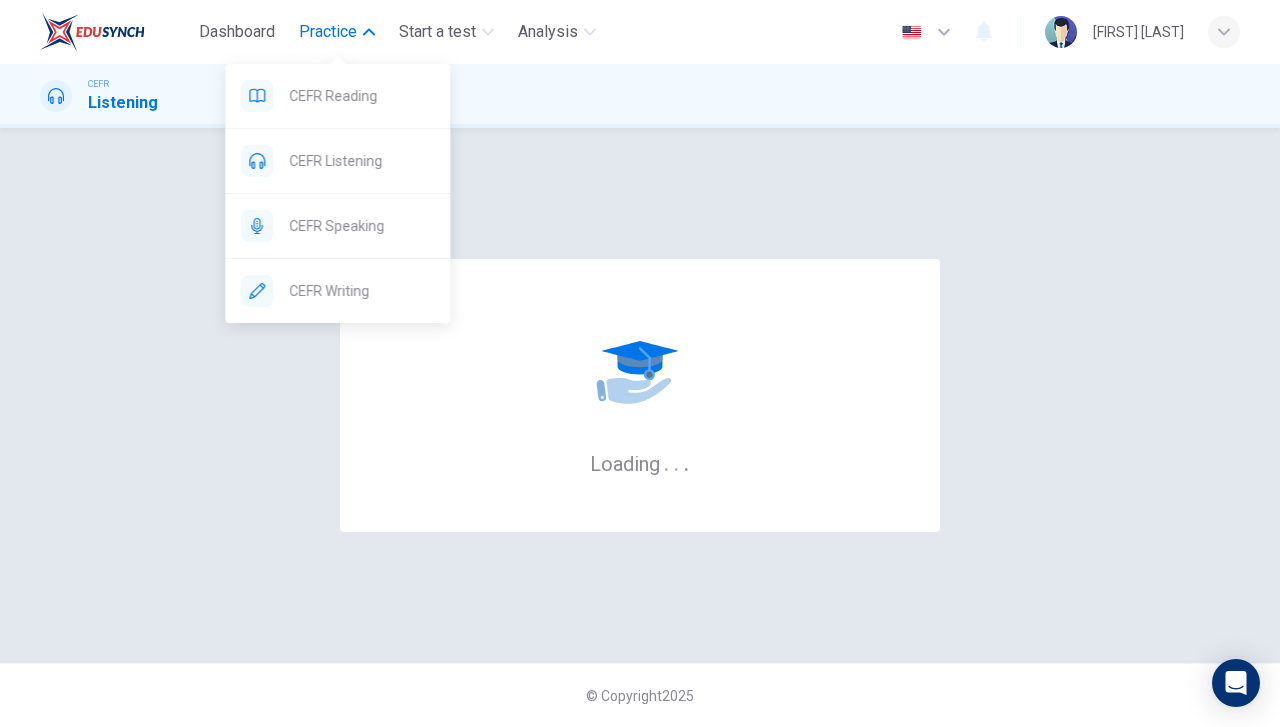 scroll, scrollTop: 0, scrollLeft: 0, axis: both 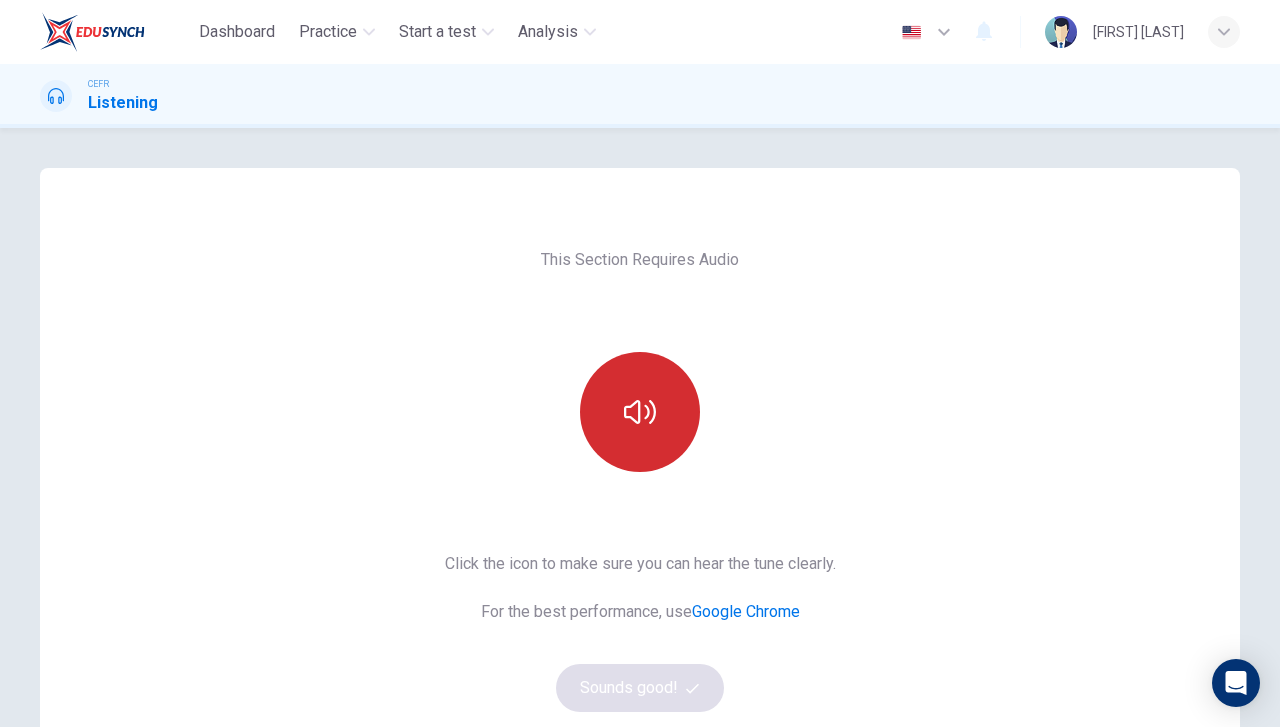 click at bounding box center [640, 412] 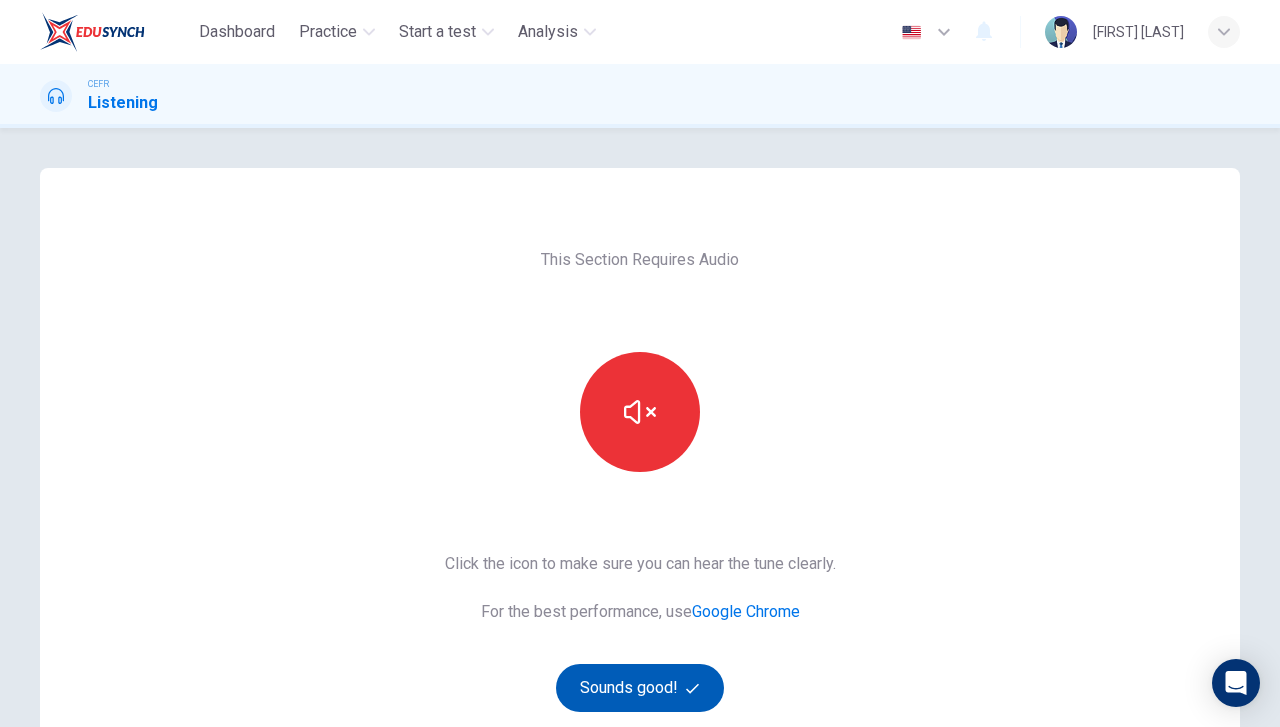 click on "Sounds good!" at bounding box center [640, 688] 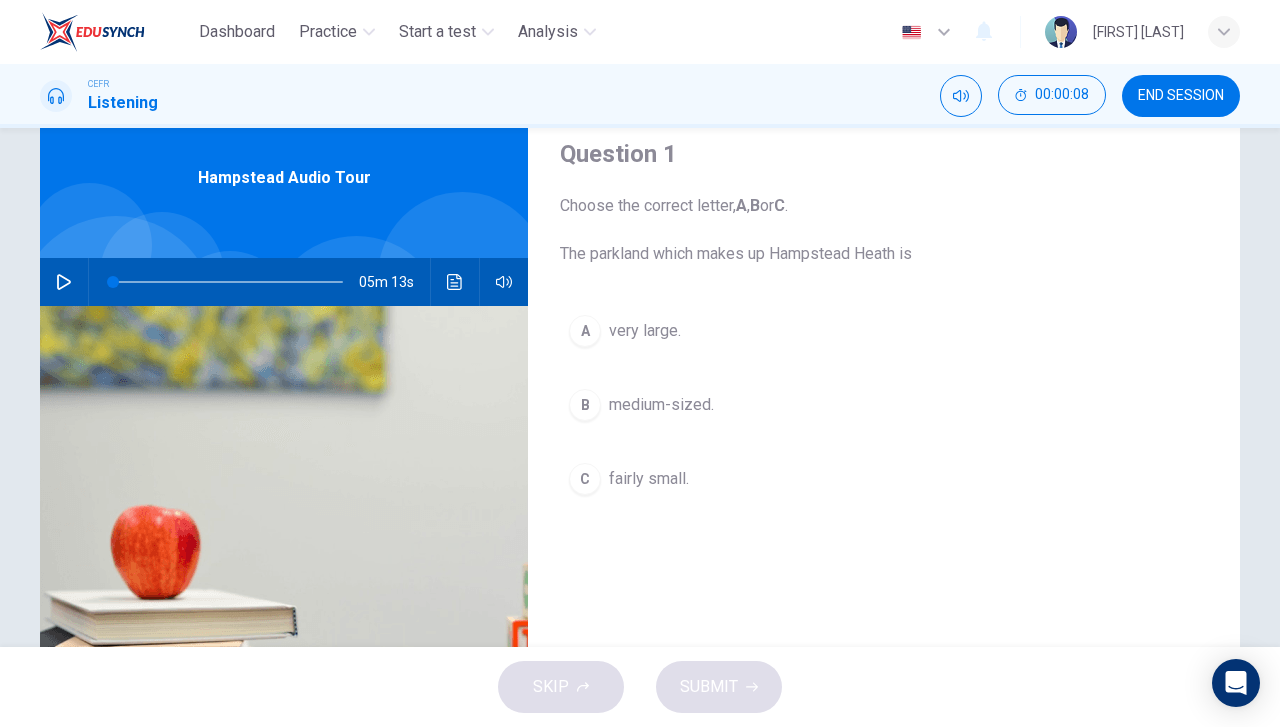 scroll, scrollTop: 100, scrollLeft: 0, axis: vertical 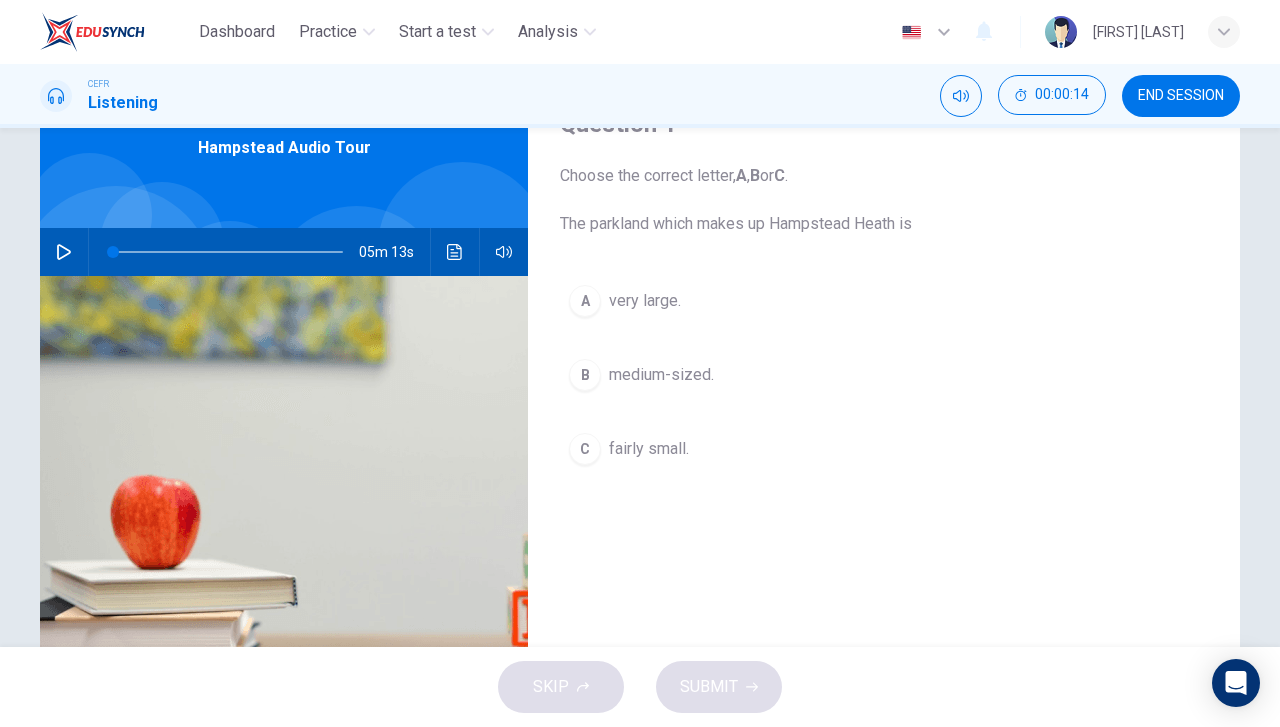 click at bounding box center (64, 252) 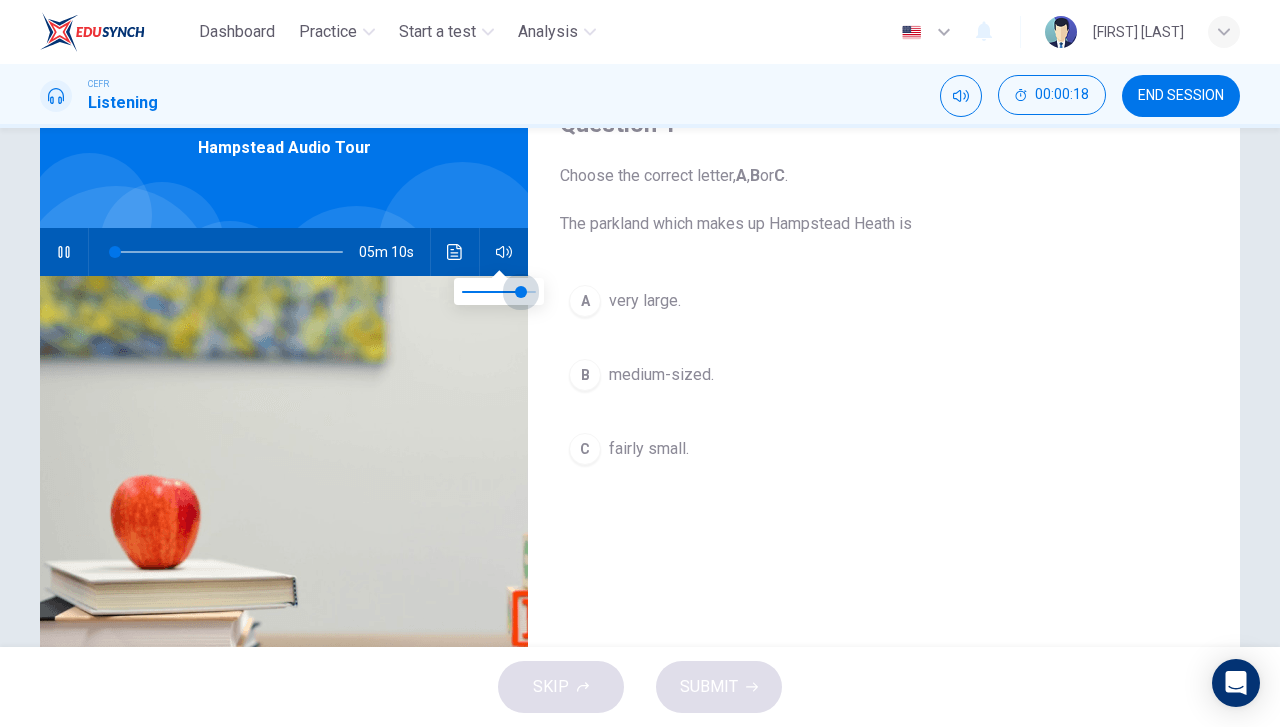 click at bounding box center (521, 292) 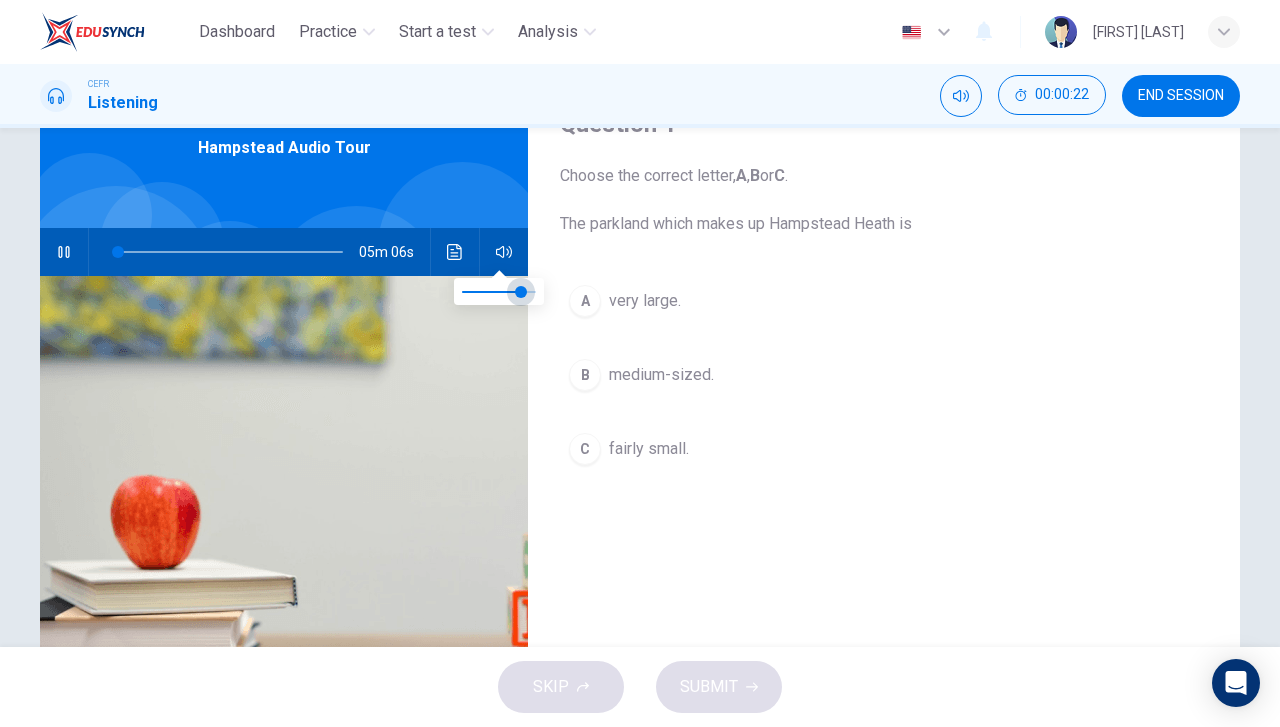 click at bounding box center [521, 292] 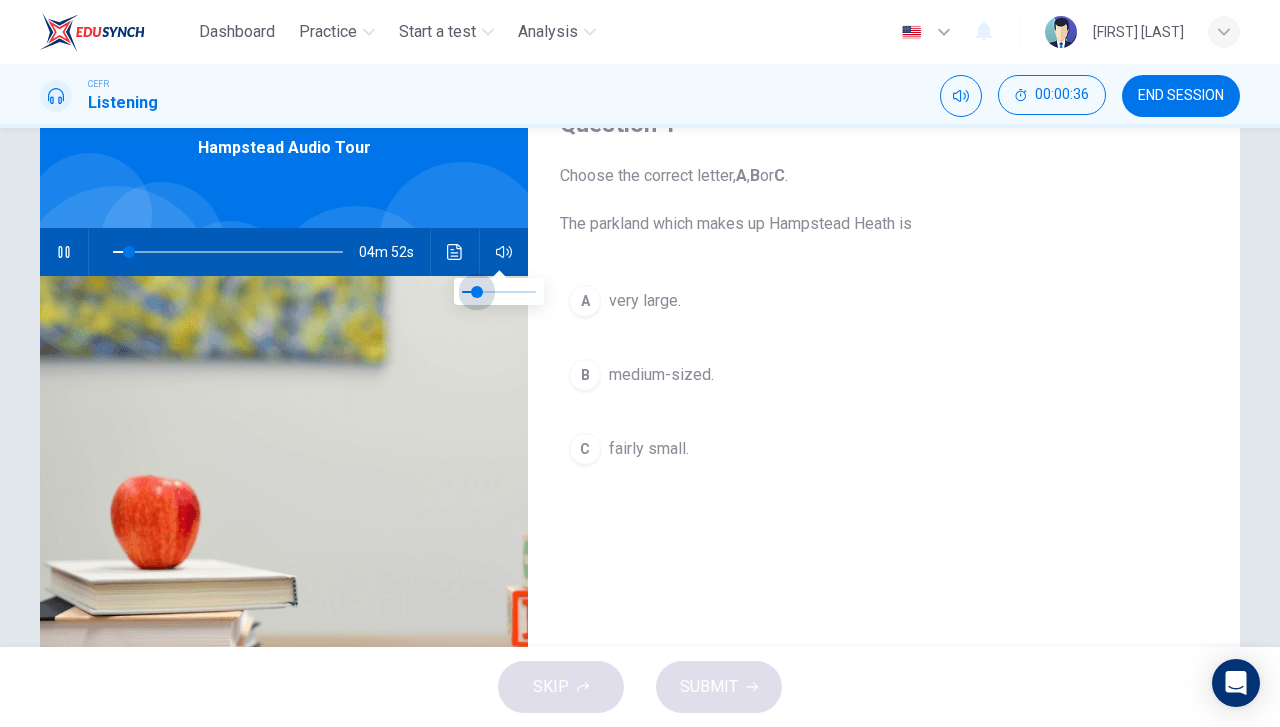 click at bounding box center [477, 292] 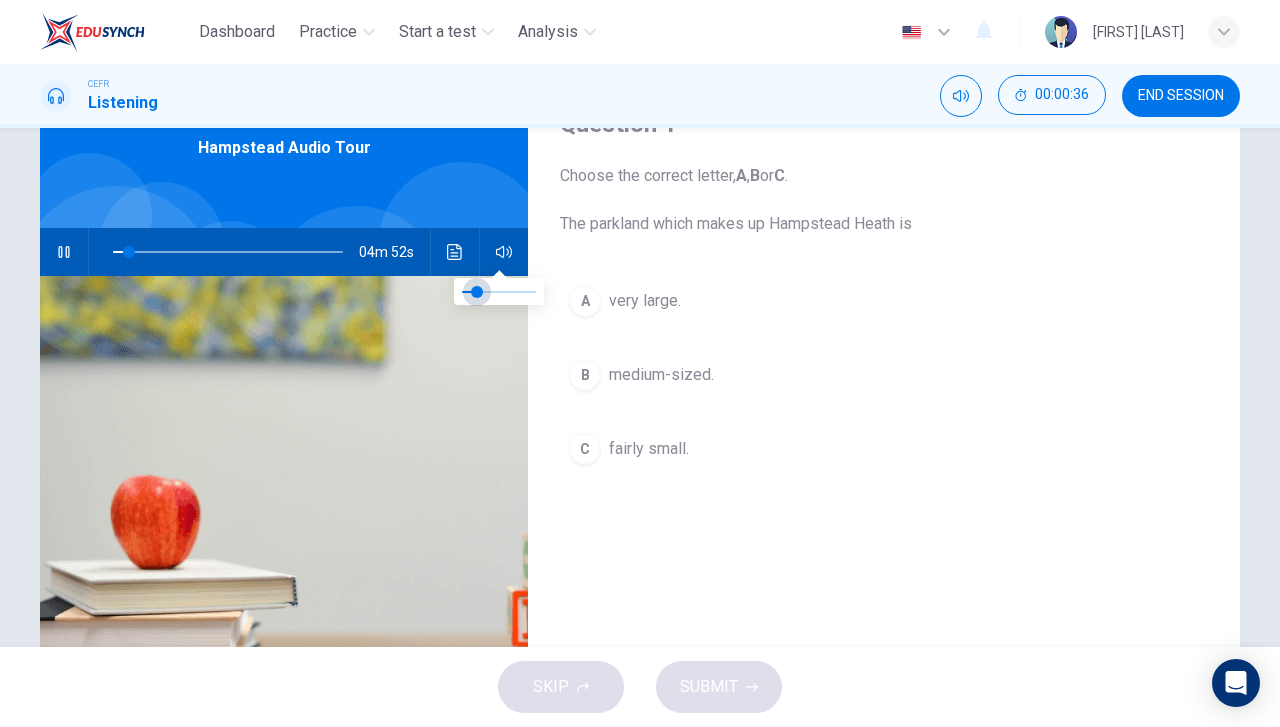 click at bounding box center [477, 292] 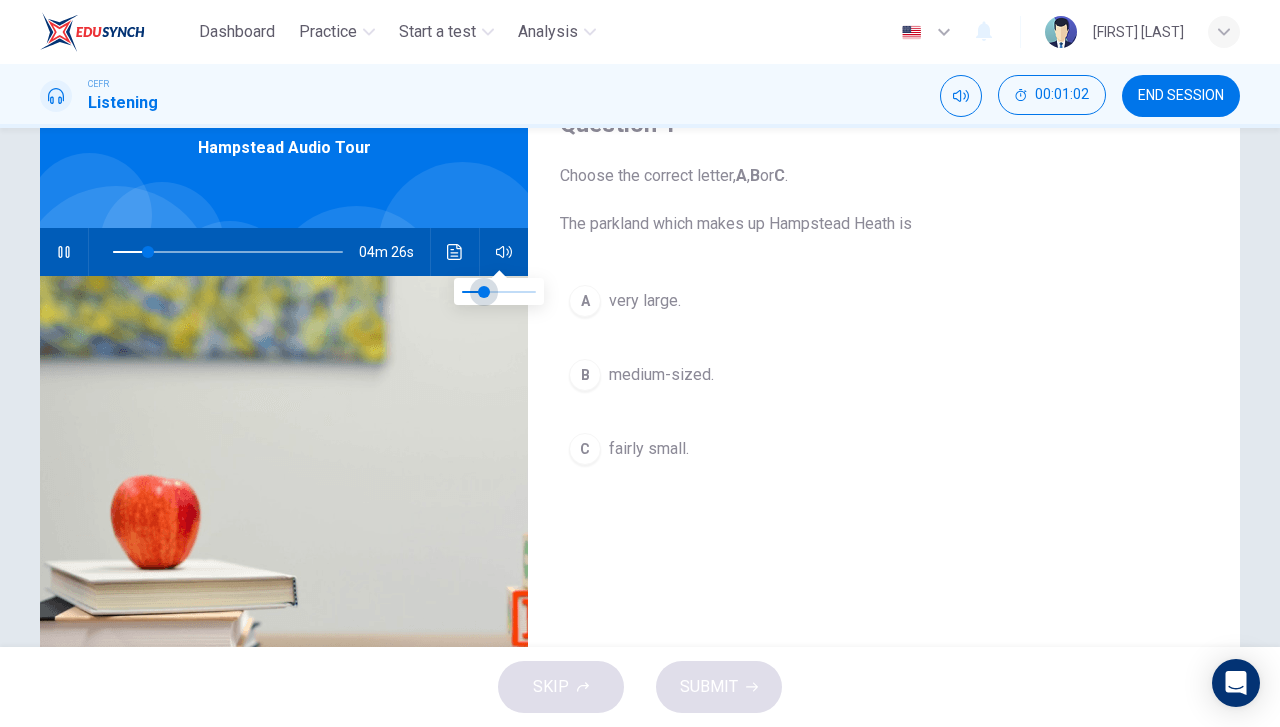 click at bounding box center [484, 292] 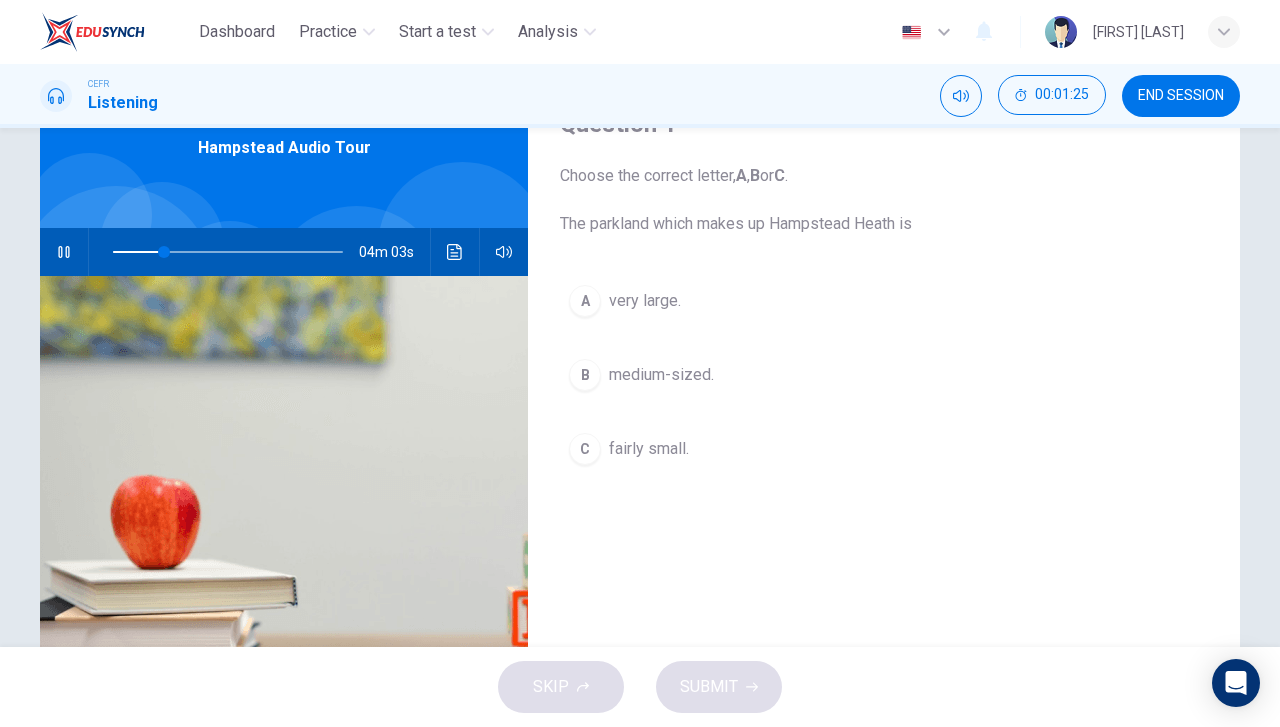 click on "B medium-sized." at bounding box center [884, 375] 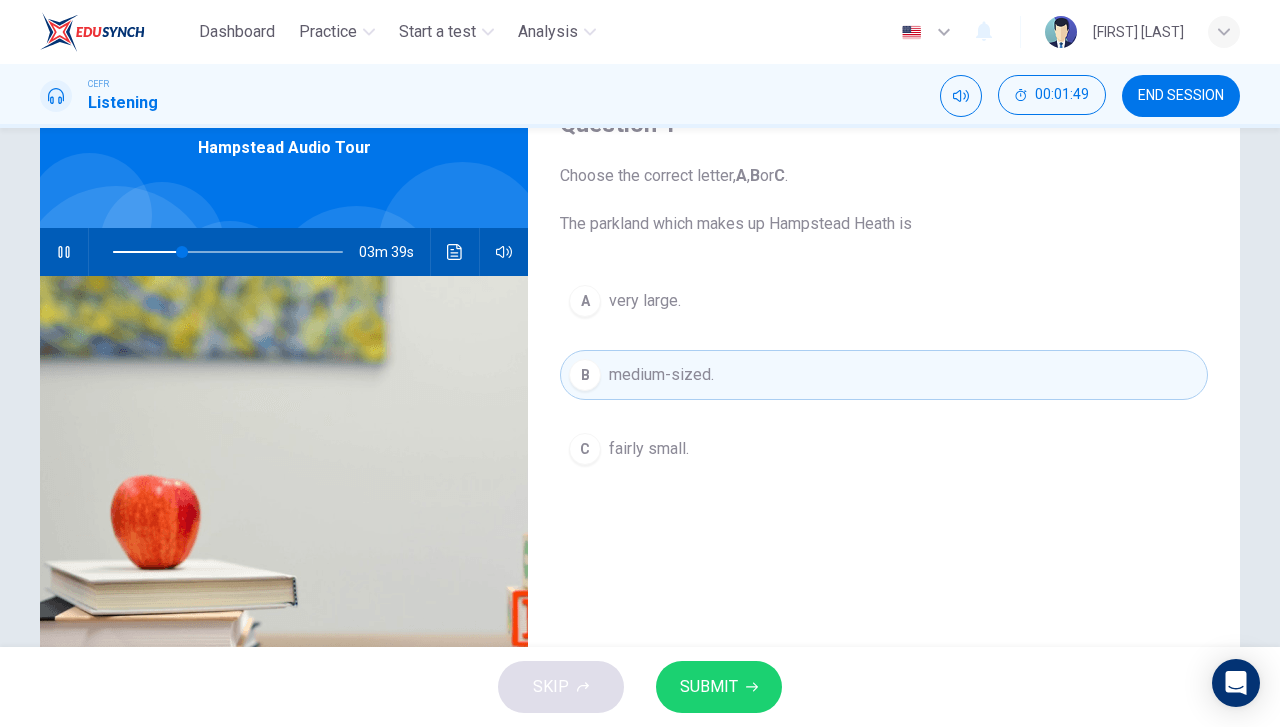 click on "SUBMIT" at bounding box center [709, 687] 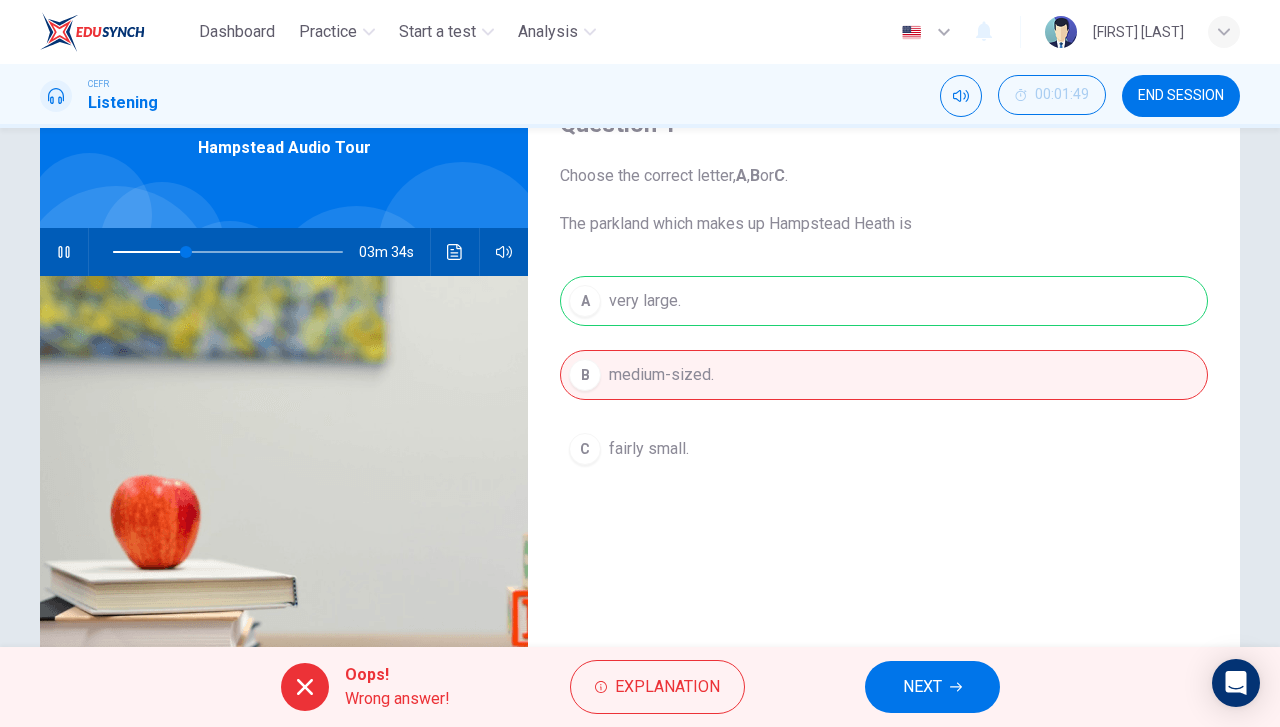 click on "NEXT" at bounding box center (922, 687) 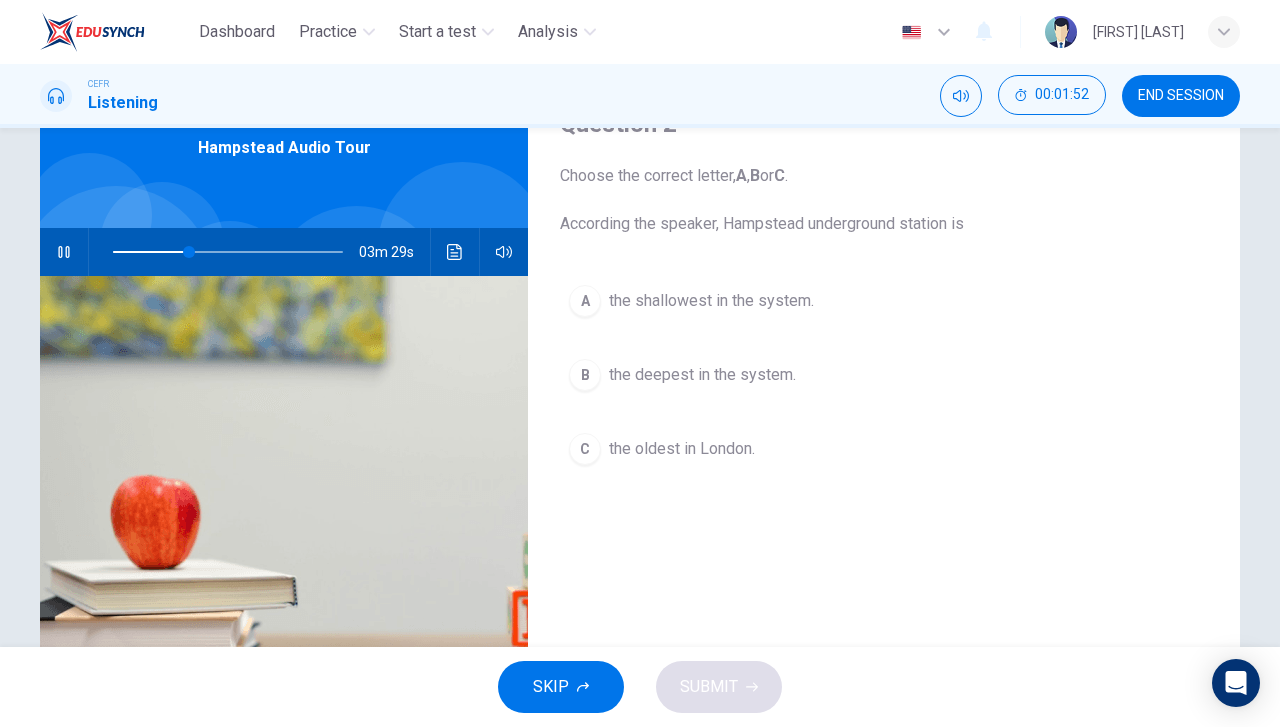 click on "A the shallowest in the system. B the deepest in the system. C the oldest in London." at bounding box center [884, 395] 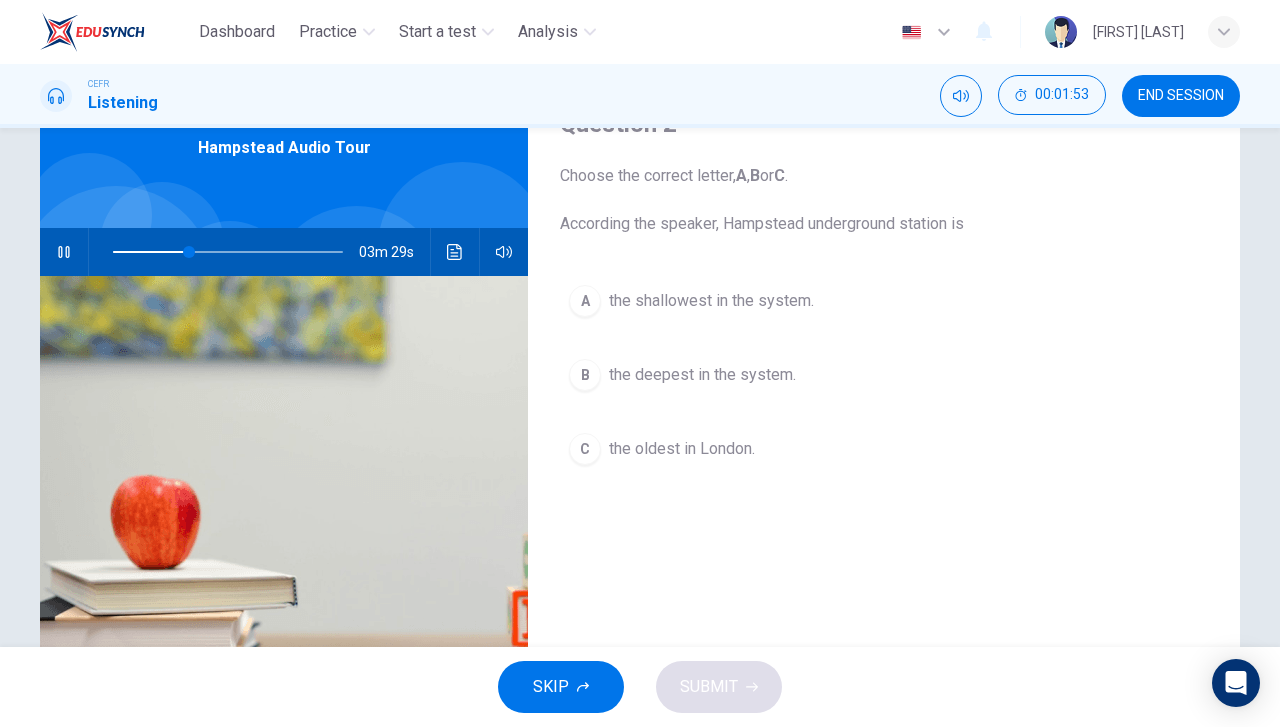 click on "B the deepest in the system." at bounding box center (884, 375) 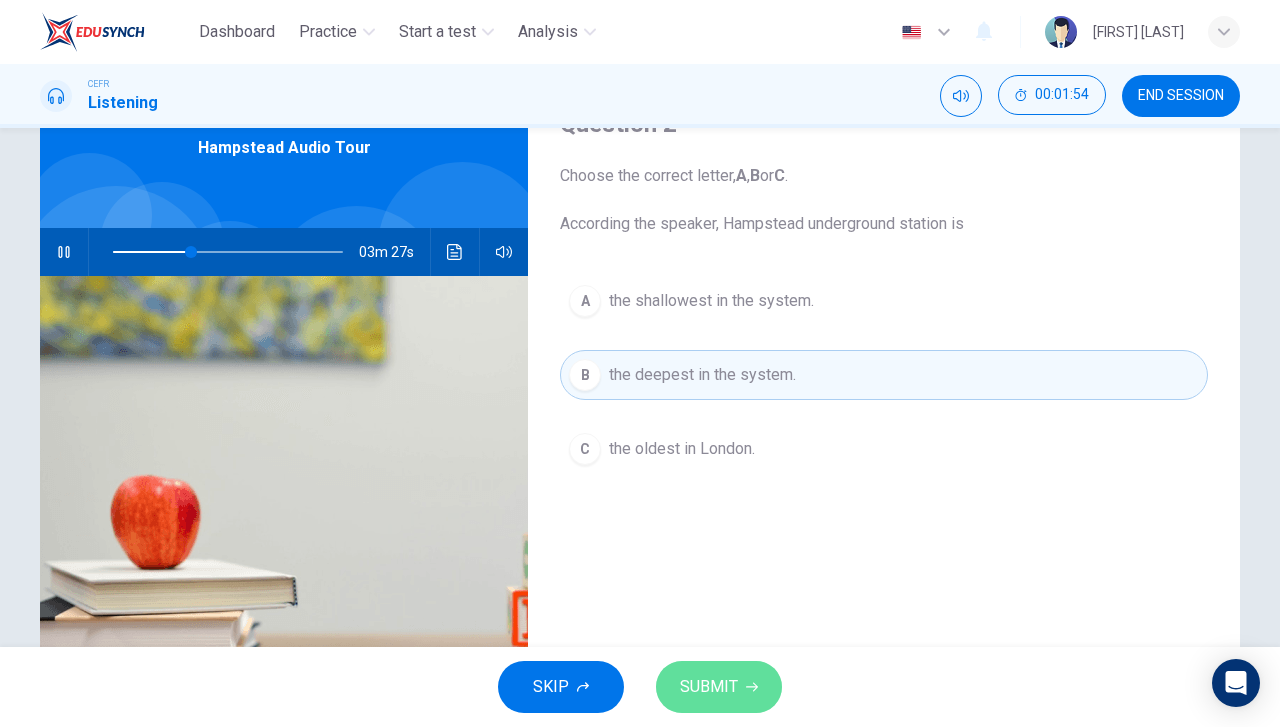 click on "SUBMIT" at bounding box center (709, 687) 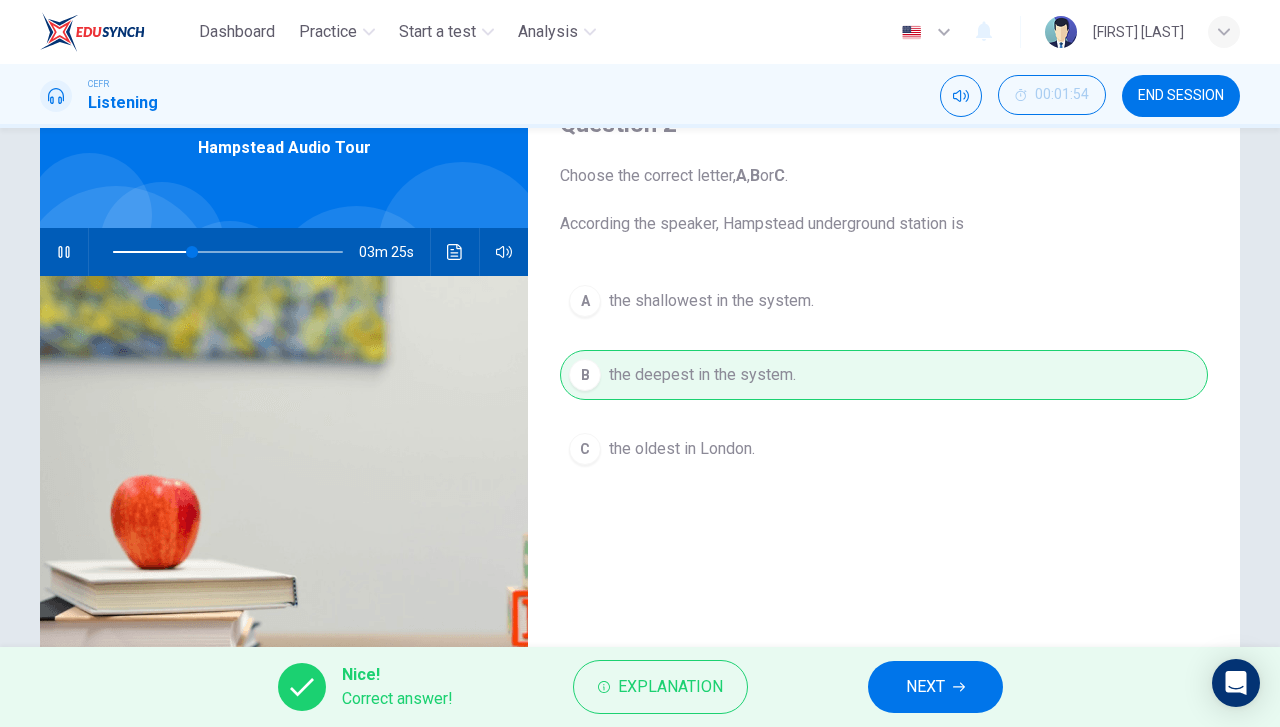 drag, startPoint x: 1012, startPoint y: 693, endPoint x: 985, endPoint y: 689, distance: 27.294687 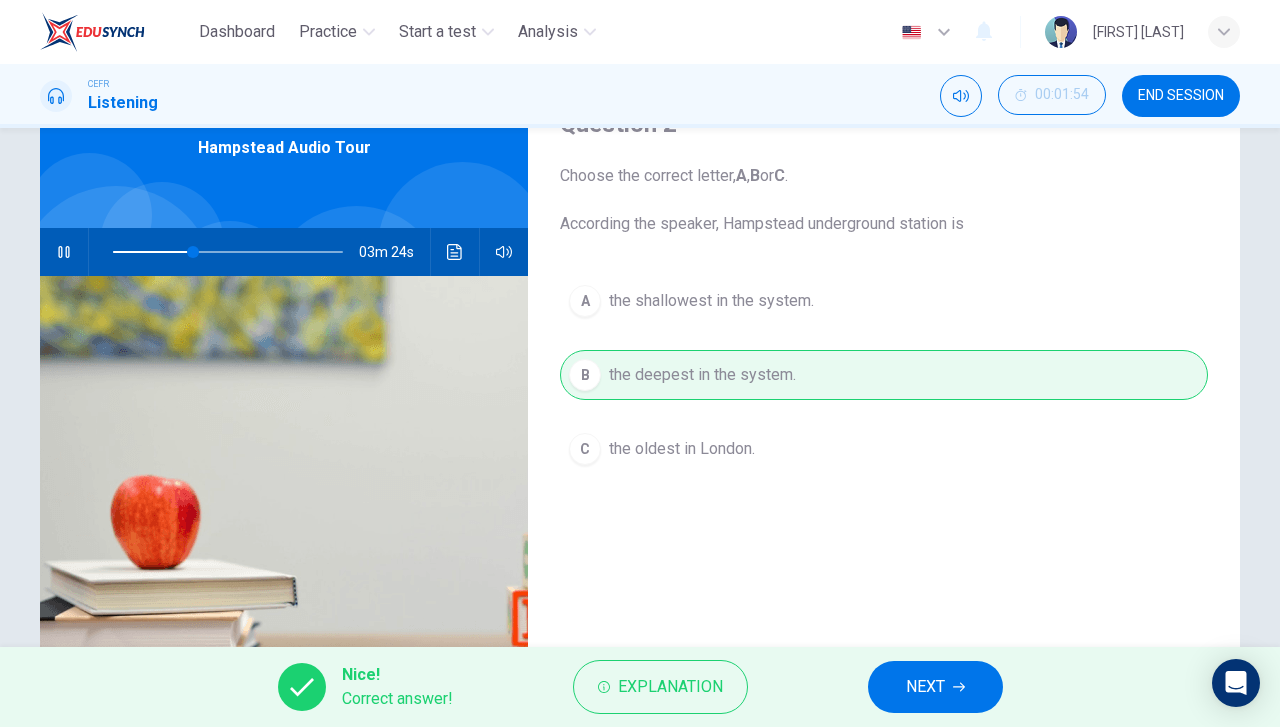 click on "NEXT" at bounding box center (935, 687) 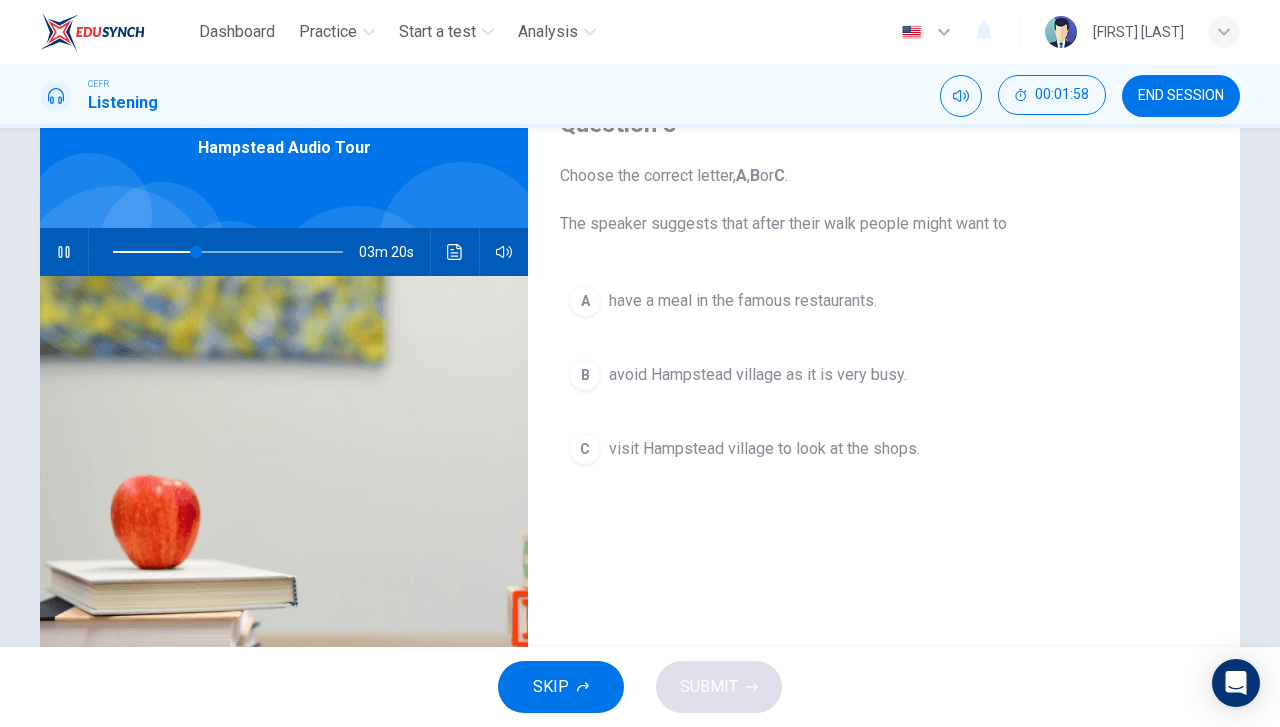 click on "A have a meal in the famous restaurants. B avoid Hampstead village as it is very busy. C visit Hampstead village to look at the shops." at bounding box center [884, 395] 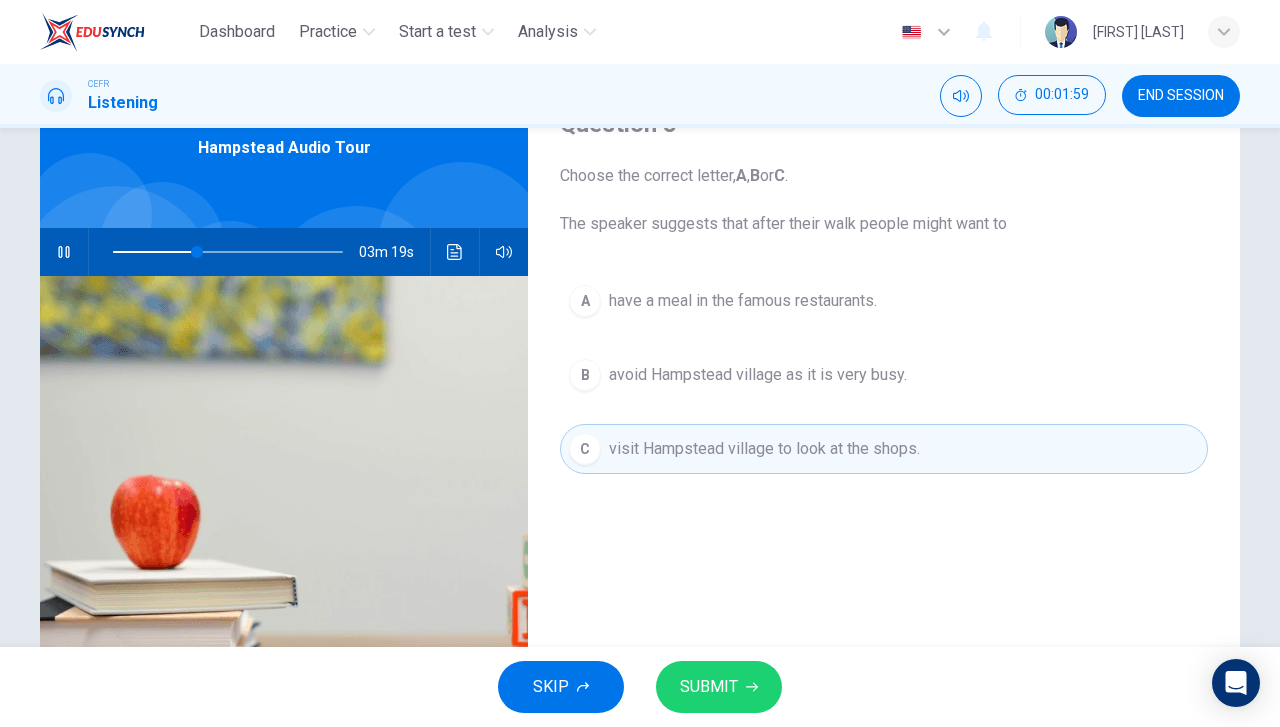 click at bounding box center [752, 687] 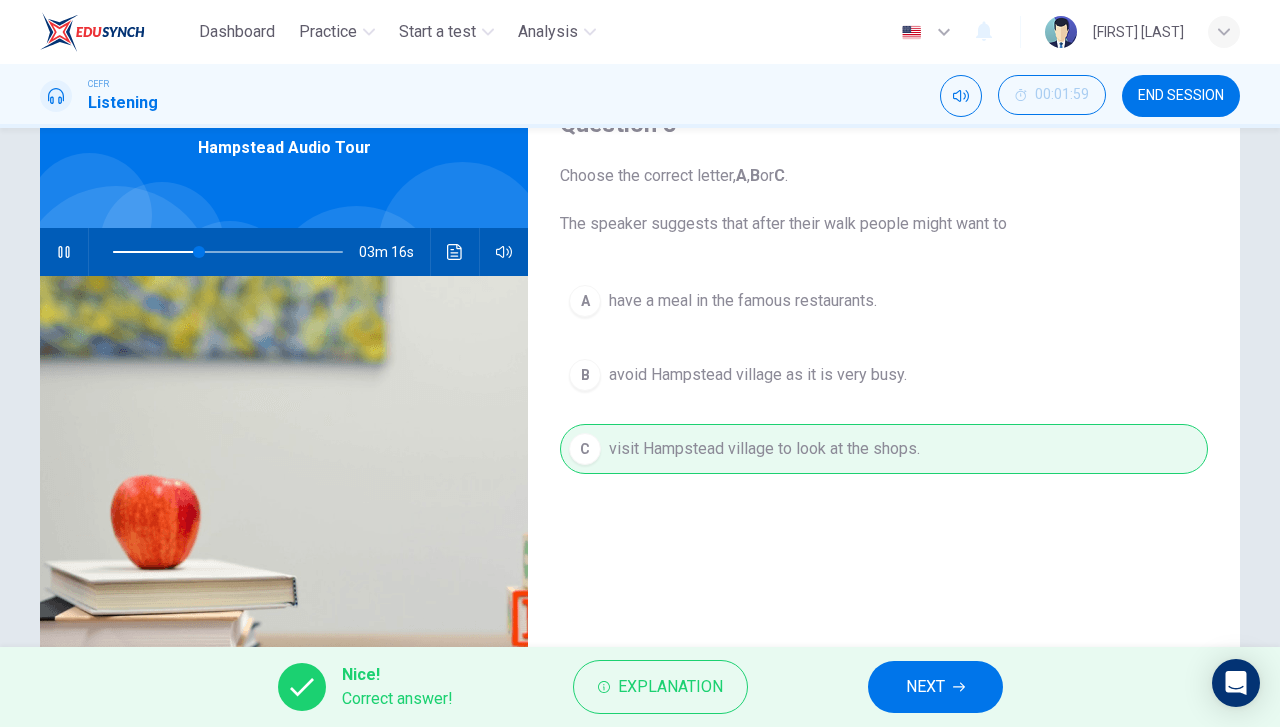 drag, startPoint x: 966, startPoint y: 695, endPoint x: 956, endPoint y: 681, distance: 17.20465 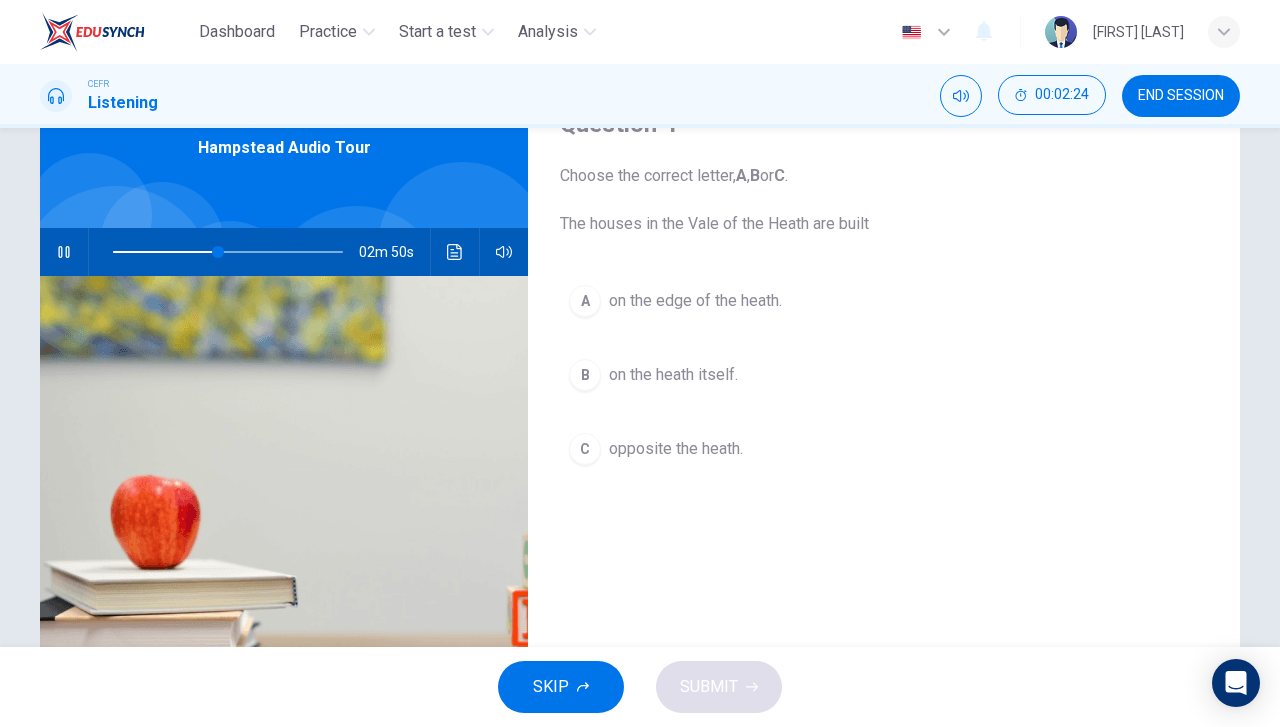 click on "B on the heath itself." at bounding box center (884, 375) 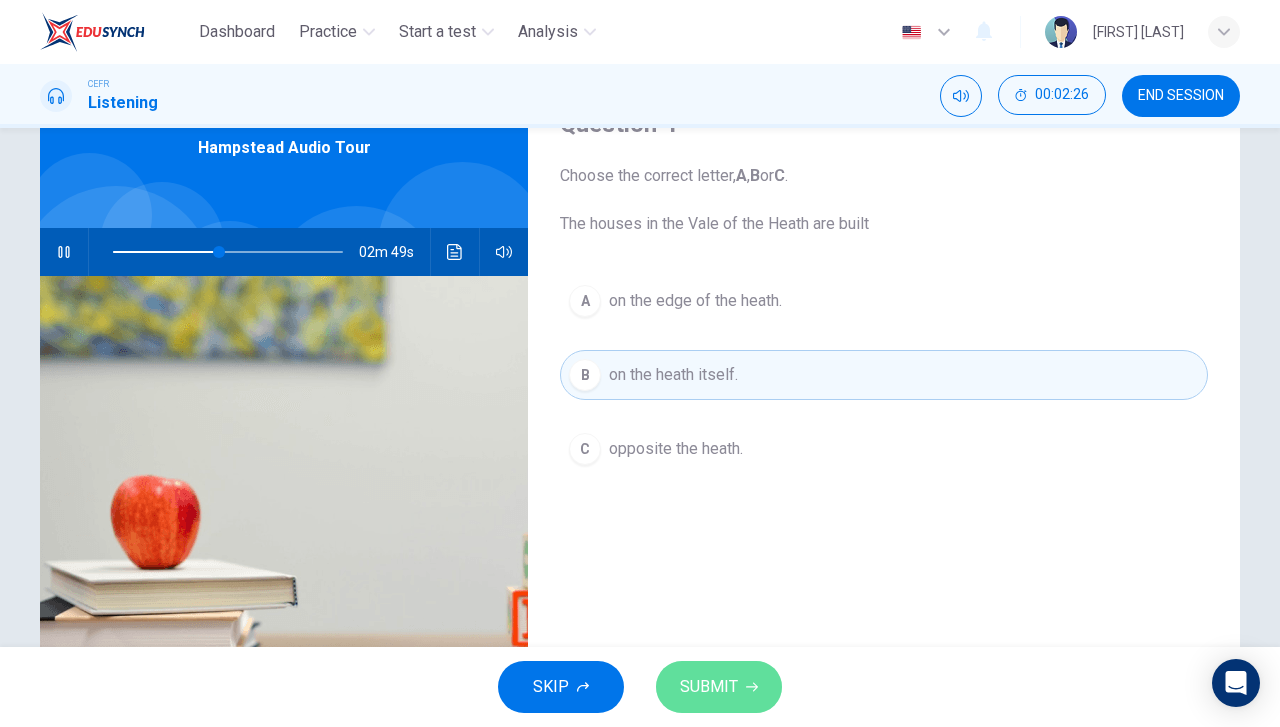click on "SUBMIT" at bounding box center (719, 687) 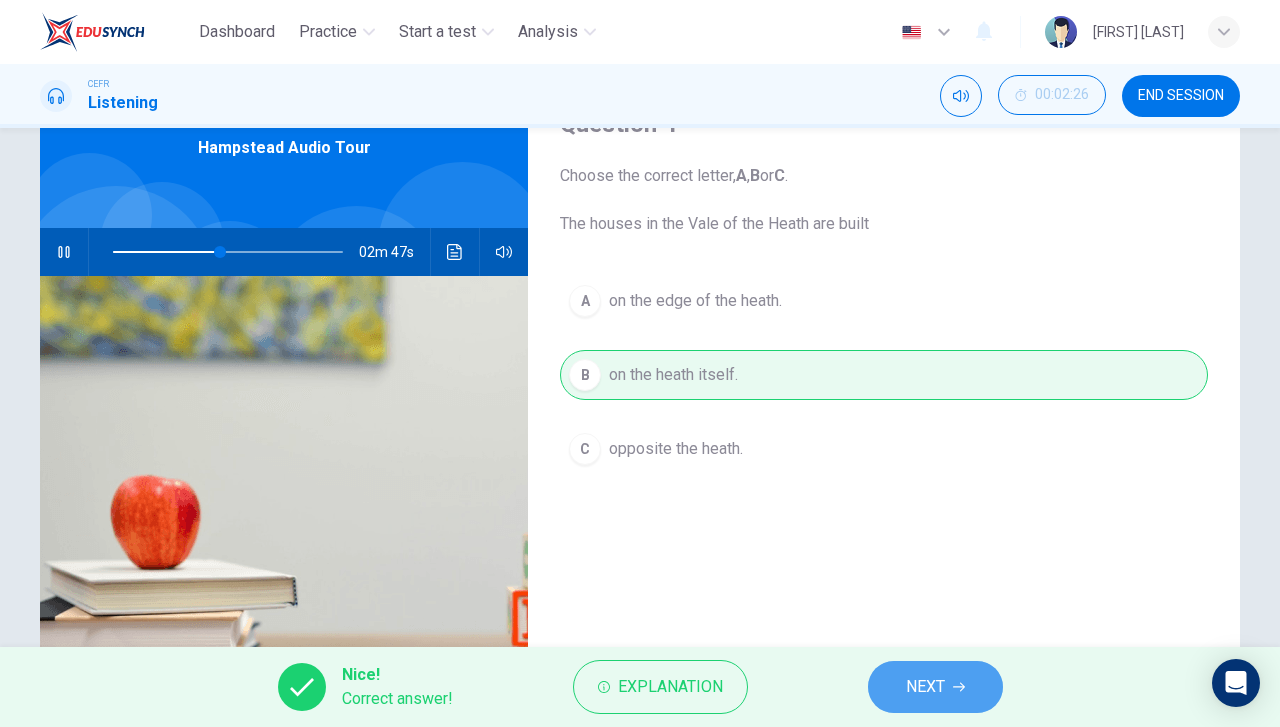 click on "NEXT" at bounding box center [925, 687] 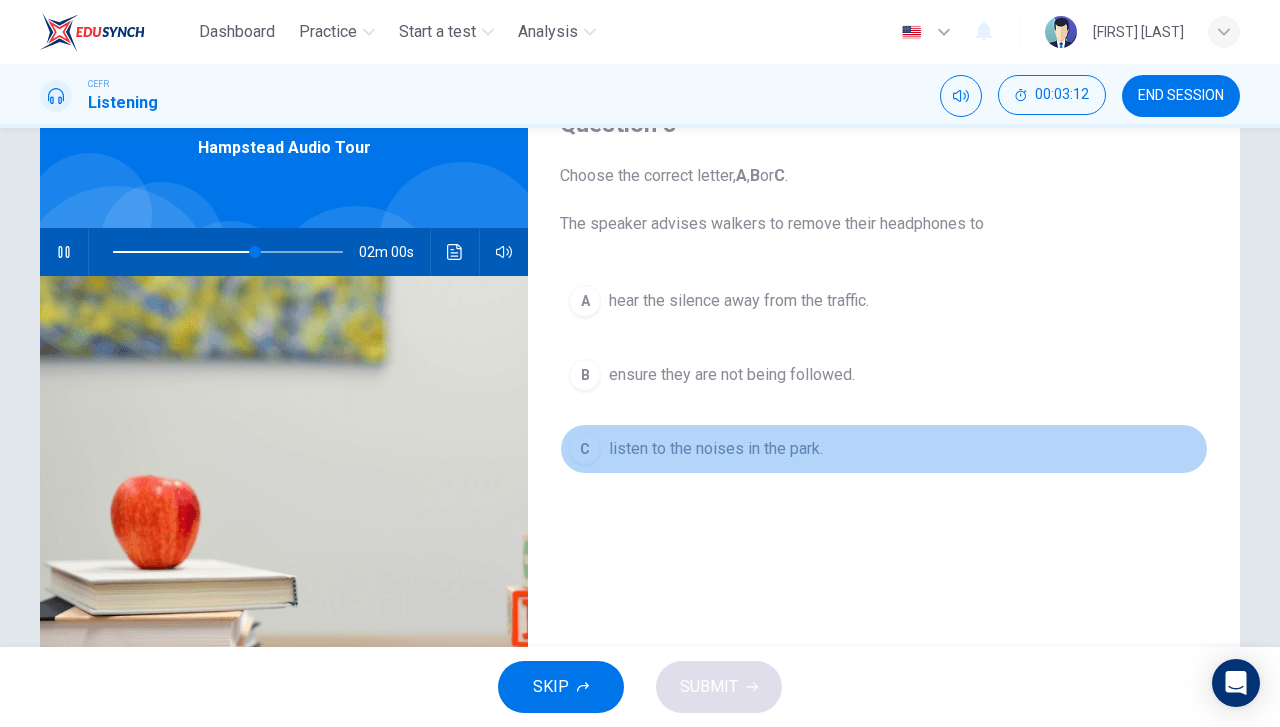click on "C  listen to the noises in the park." at bounding box center [884, 449] 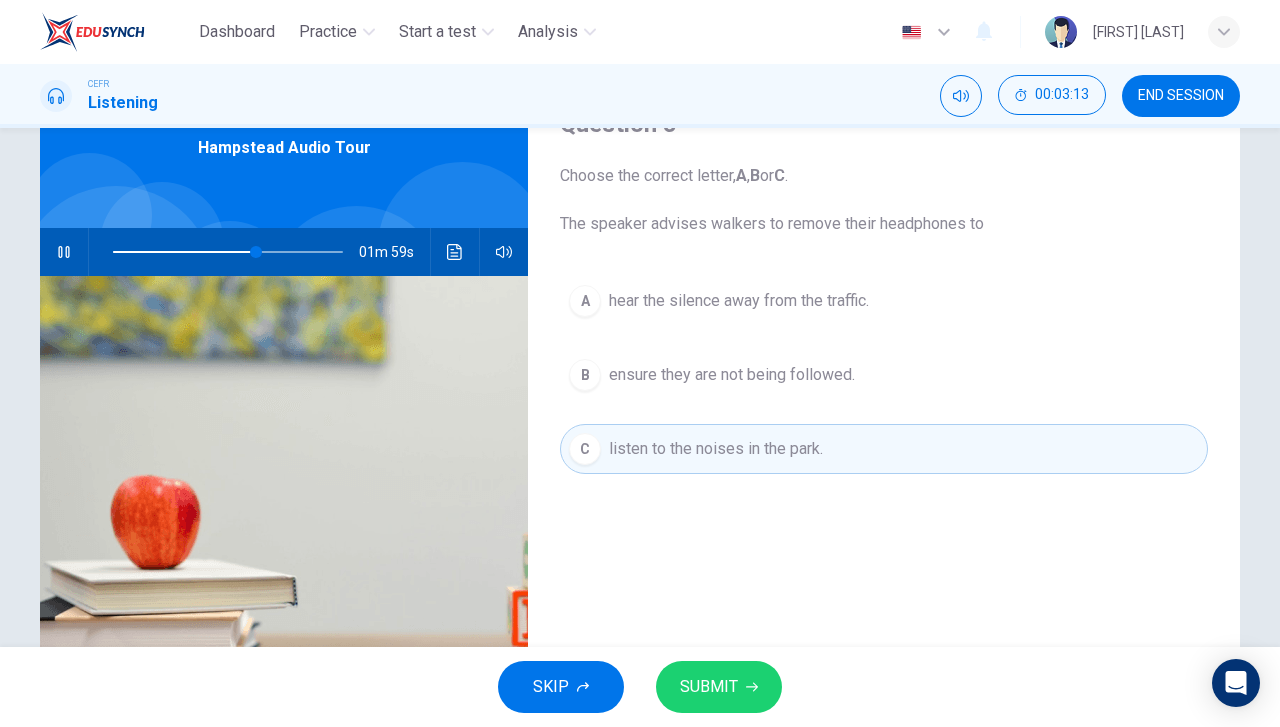 click on "SUBMIT" at bounding box center [709, 687] 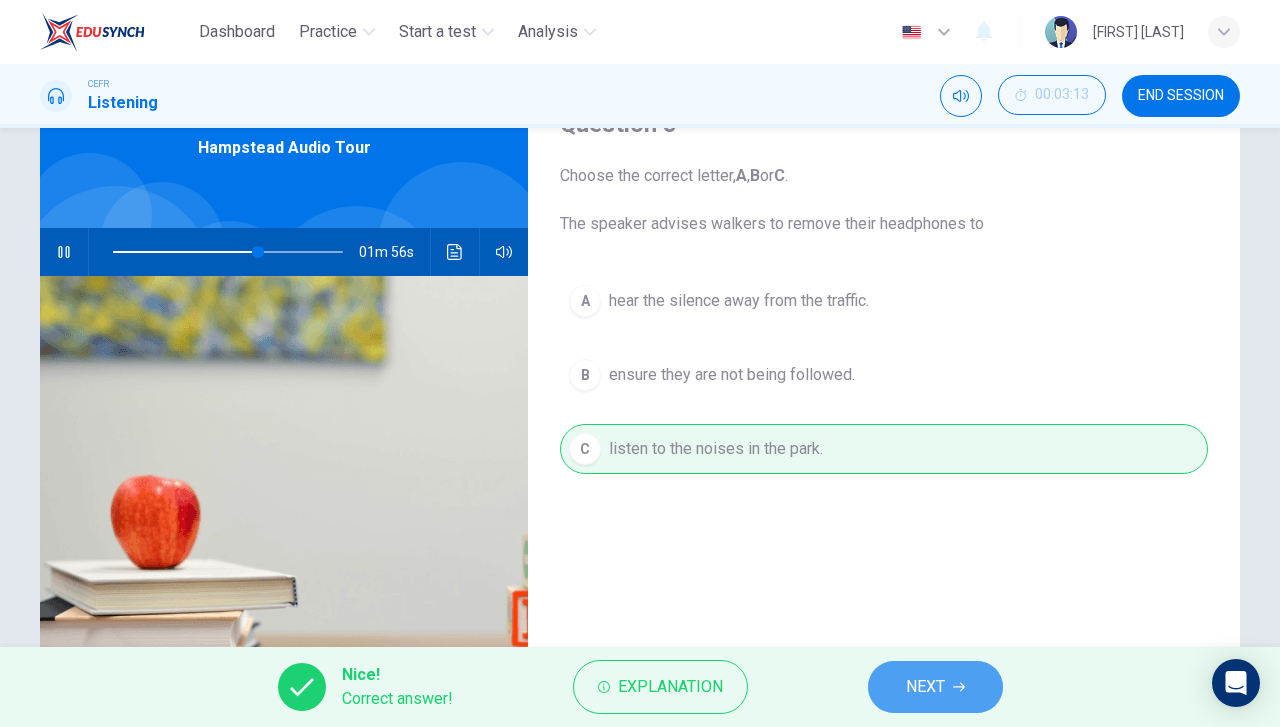 click on "NEXT" at bounding box center [935, 687] 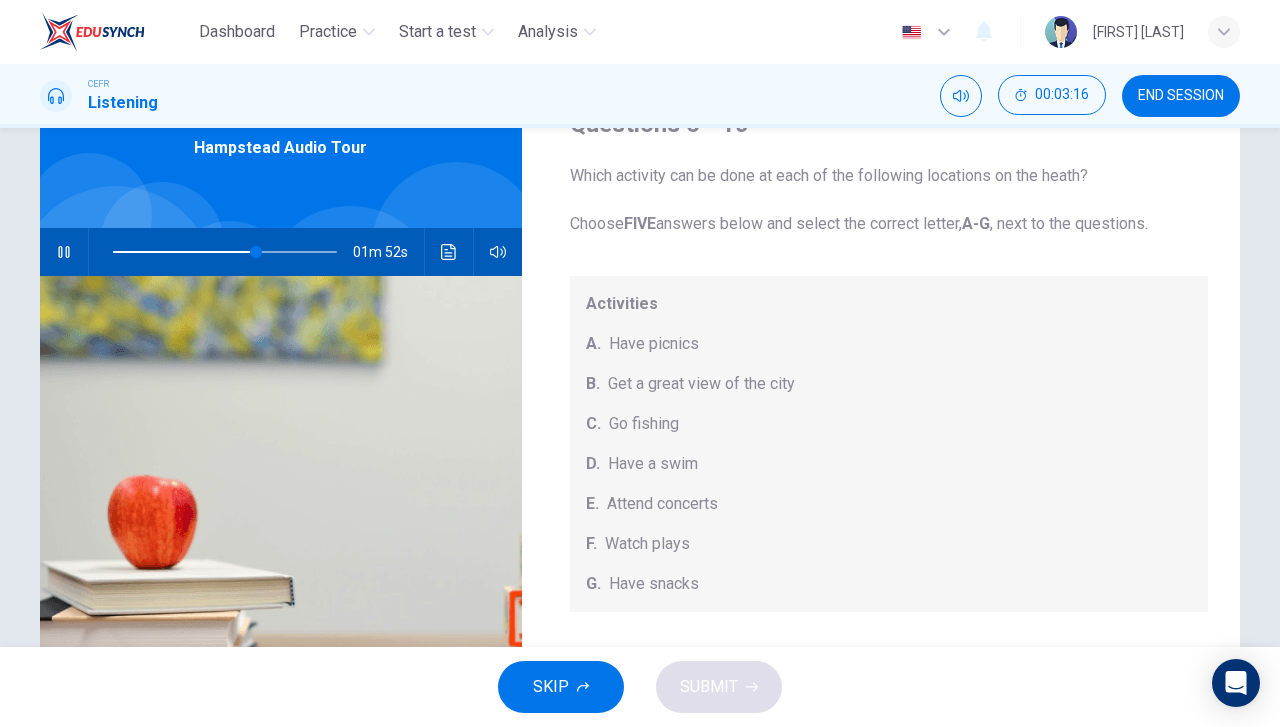 scroll, scrollTop: 184, scrollLeft: 0, axis: vertical 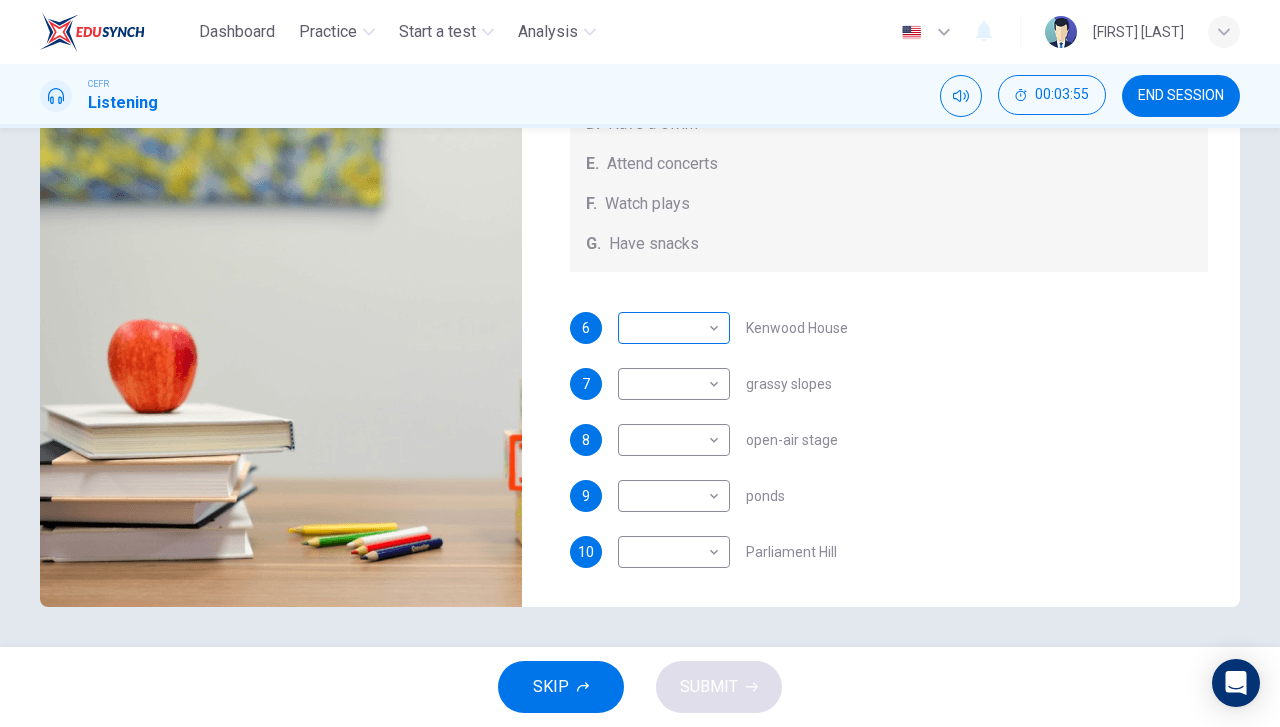 click on "Dashboard Practice Start a test Analysis English en ​ [FIRST] [LAST] CEFR Listening 00:03:55 END SESSION Questions 6 - 10 Which activity can be done at each of the following locations on the heath? Choose  FIVE  answers below and select the correct letter,  A-G , next to the questions. Activities A. Have picnics B. Get a great view of the city C. Go fishing D. Have a swim E. Attend concerts F. Watch plays G. Have snacks 6 ​ ​ Kenwood House 7 ​ ​ grassy slopes 8 ​ ​ open-air stage 9 ​ ​ ponds 10 ​ ​ Parliament Hill Hampstead Audio Tour 01m 13s SKIP SUBMIT EduSynch - Online Language Proficiency Testing
Dashboard Practice Start a test Analysis Notifications © Copyright  2025" at bounding box center (640, 363) 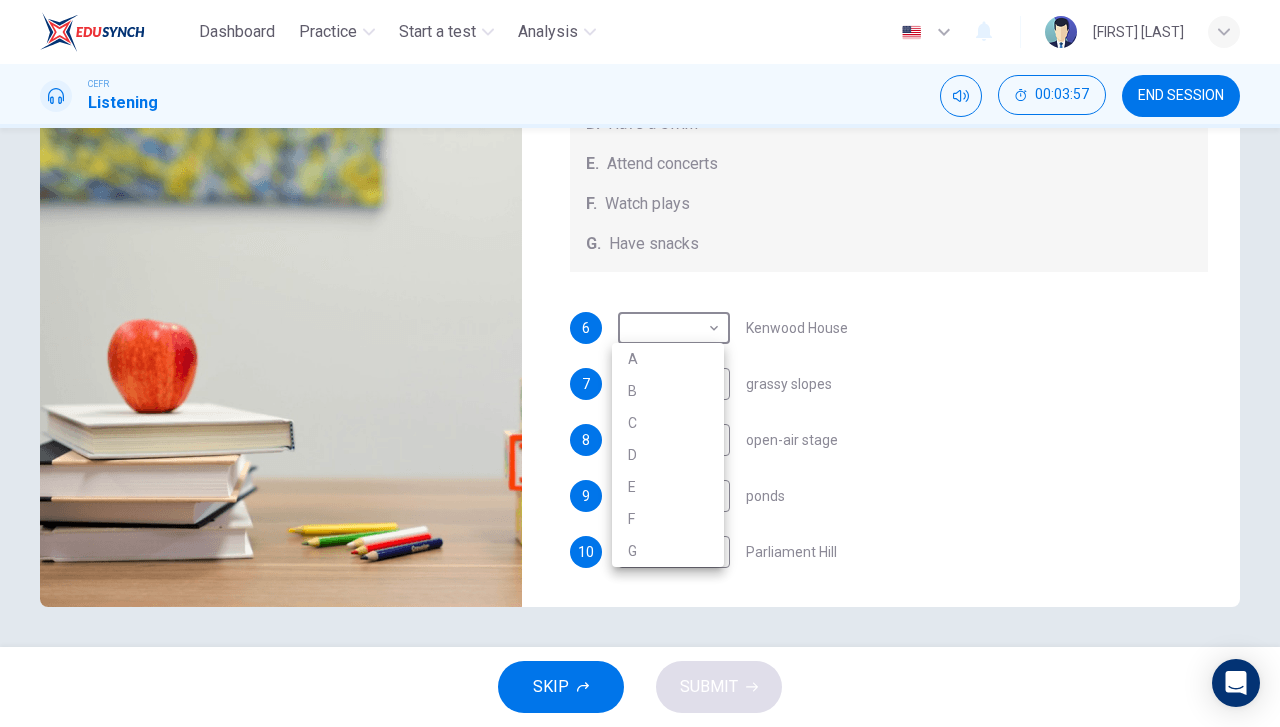 click at bounding box center [640, 363] 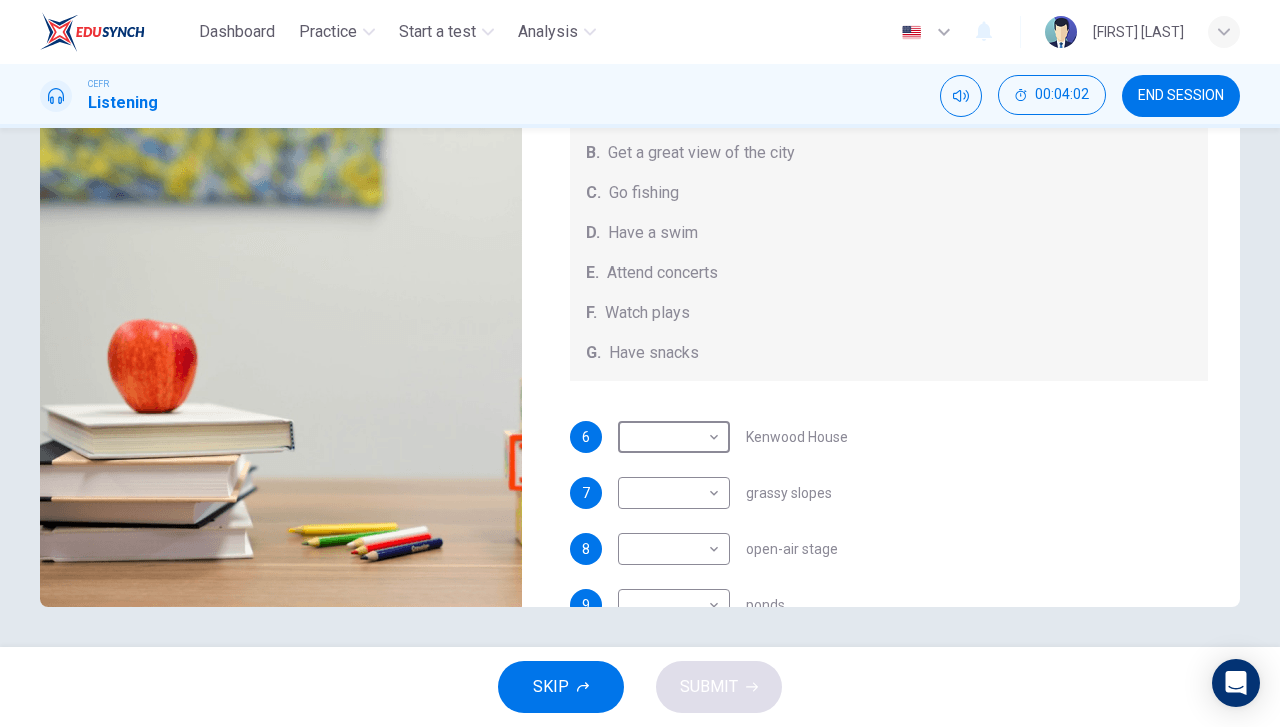 scroll, scrollTop: 100, scrollLeft: 0, axis: vertical 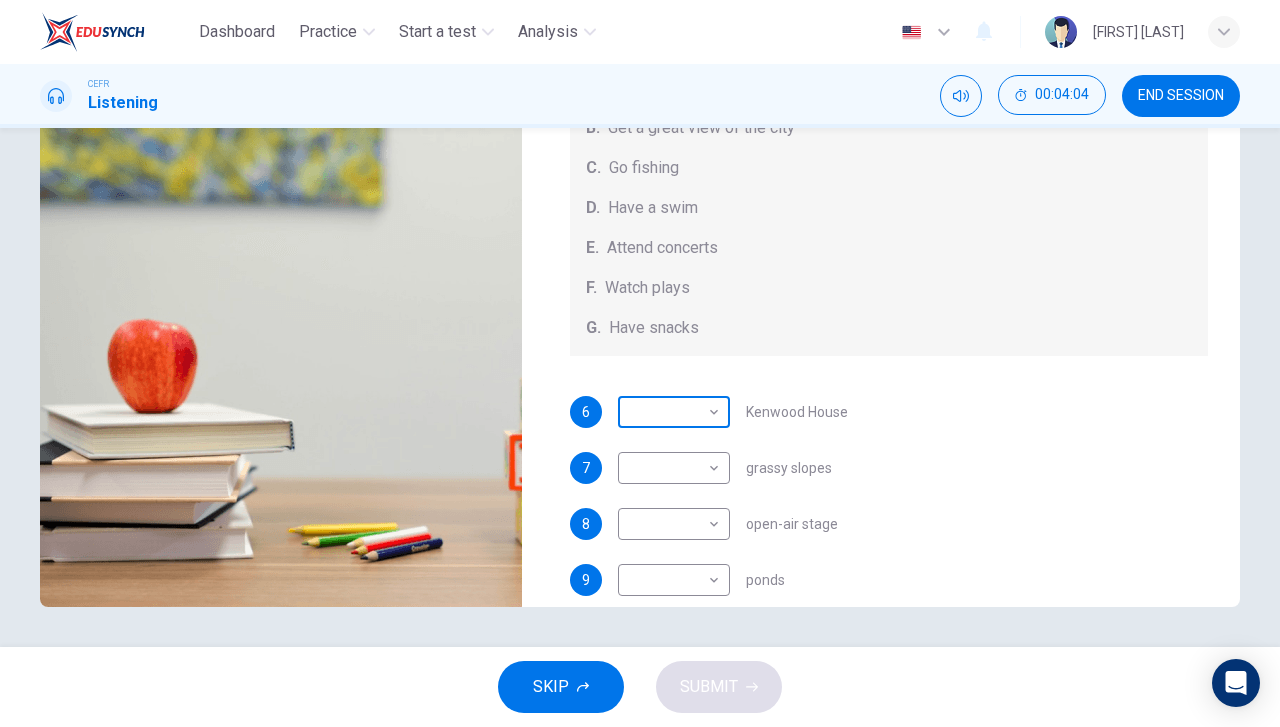 click on "Dashboard Practice Start a test Analysis English en ​ [FIRST] [LAST] CEFR Listening 00:04:04 END SESSION Questions 6 - 10 Which activity can be done at each of the following locations on the heath? Choose  FIVE  answers below and select the correct letter,  A-G , next to the questions. Activities A. Have picnics B. Get a great view of the city C. Go fishing D. Have a swim E. Attend concerts F. Watch plays G. Have snacks 6 ​ ​ Kenwood House 7 ​ ​ grassy slopes 8 ​ ​ open-air stage 9 ​ ​ ponds 10 ​ ​ Parliament Hill Hampstead Audio Tour 01m 04s SKIP SUBMIT EduSynch - Online Language Proficiency Testing
Dashboard Practice Start a test Analysis Notifications © Copyright  2025" at bounding box center [640, 363] 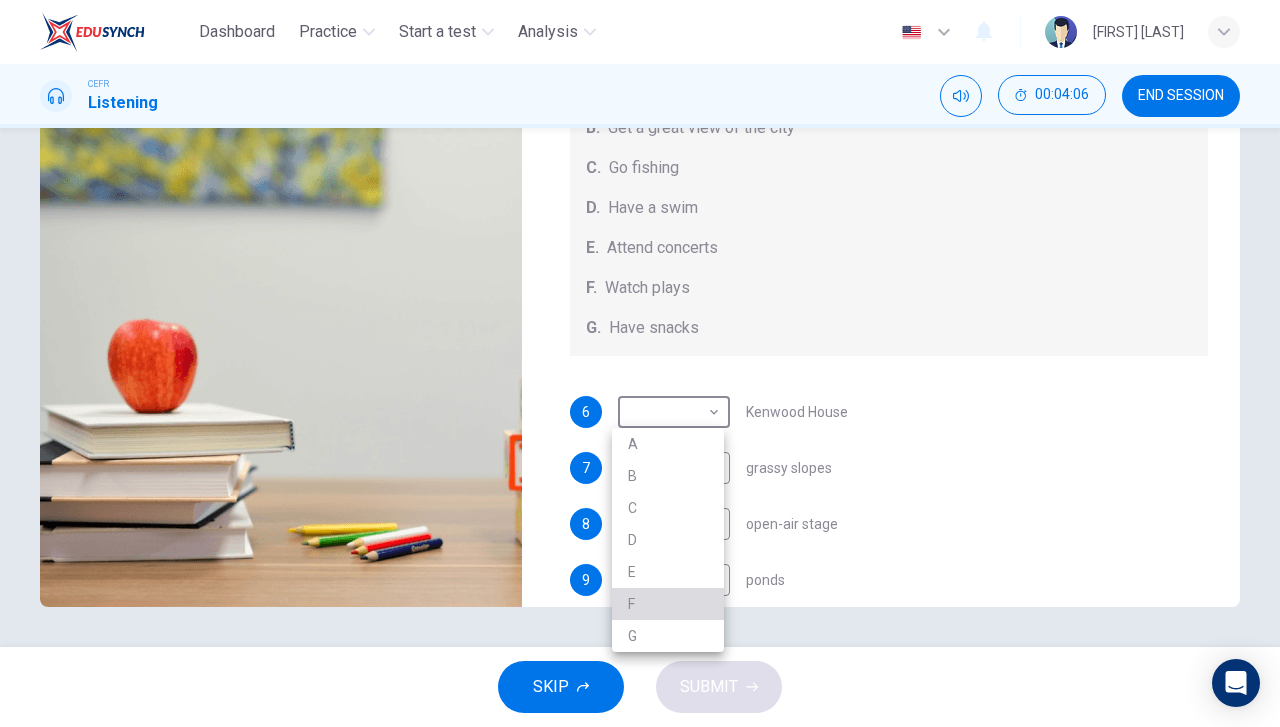 click on "F" at bounding box center (668, 604) 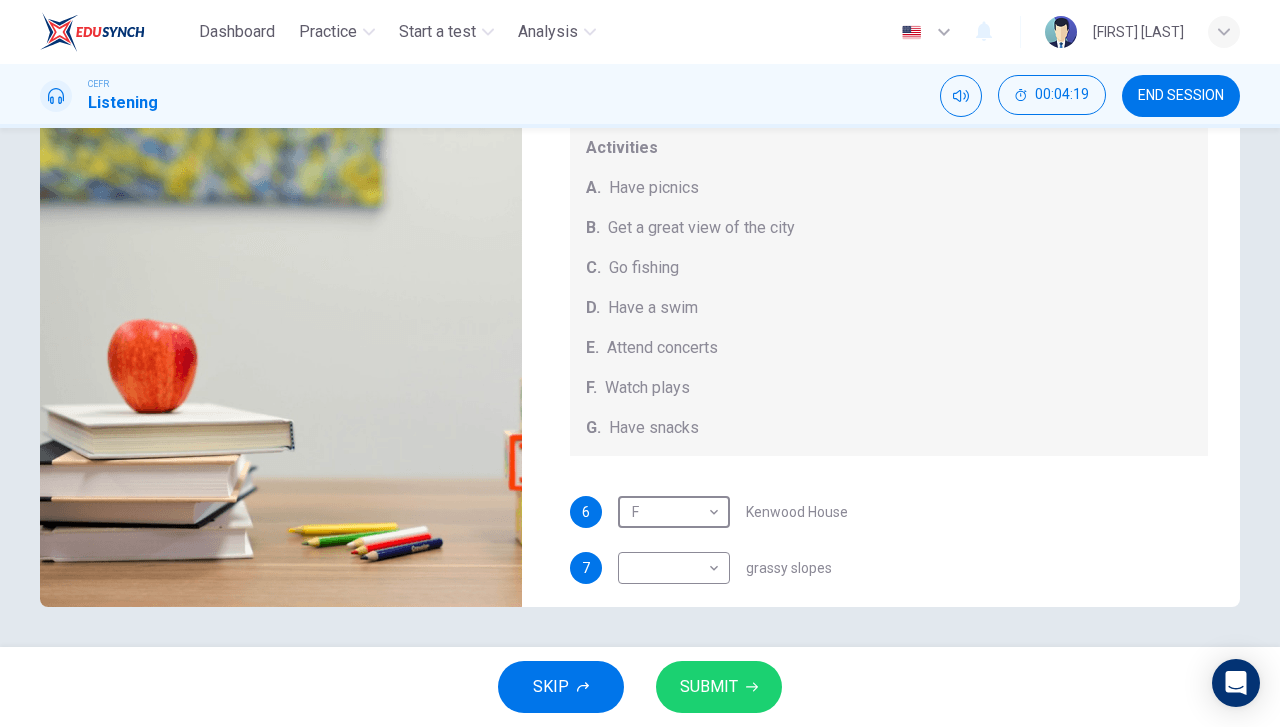 scroll, scrollTop: 184, scrollLeft: 0, axis: vertical 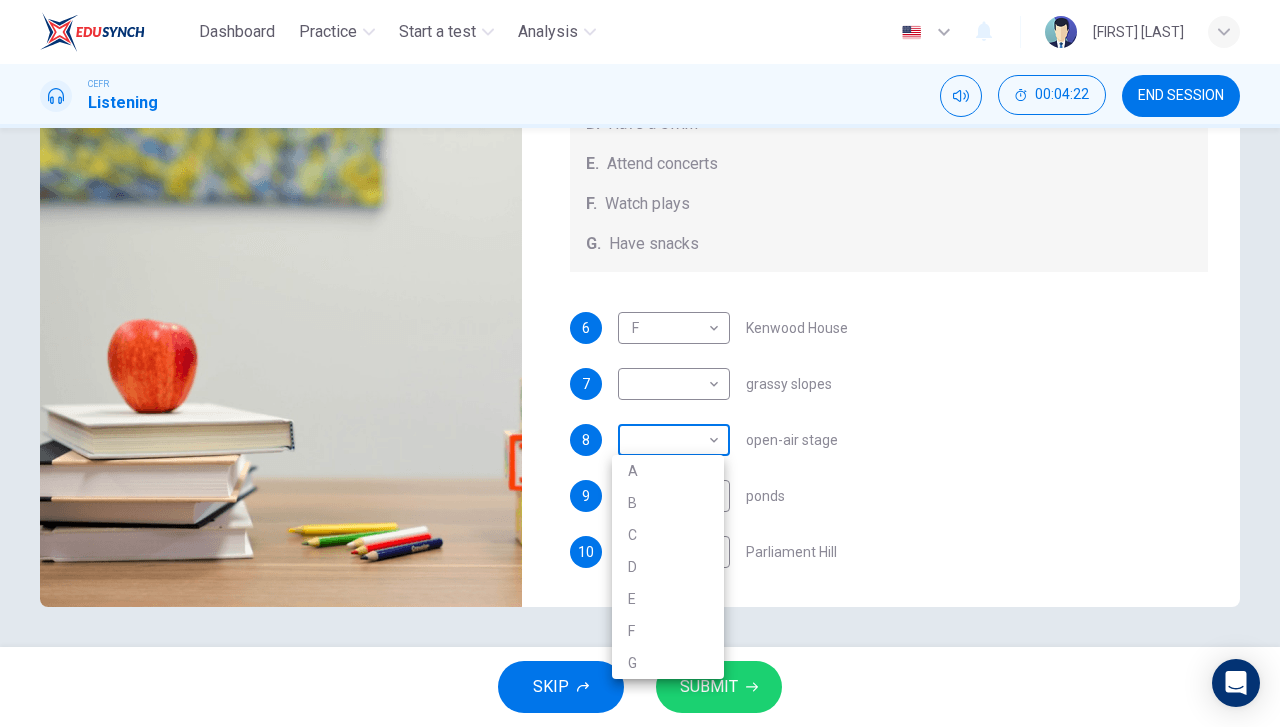 click on "Dashboard Practice Start a test Analysis English en ​ [FIRST] [LAST] CEFR Listening 00:04:22 END SESSION Questions 6 - 10 Which activity can be done at each of the following locations on the heath? Choose  FIVE  answers below and select the correct letter,  A-G , next to the questions. Activities A. Have picnics B. Get a great view of the city C. Go fishing D. Have a swim E. Attend concerts F. Watch plays G. Have snacks 6 F F ​ Kenwood House 7 ​ ​ grassy slopes 8 ​ ​ open-air stage 9 ​ ​ ponds 10 ​ ​ Parliament Hill Hampstead Audio Tour 00m 46s SKIP SUBMIT EduSynch - Online Language Proficiency Testing
Dashboard Practice Start a test Analysis Notifications © Copyright  2025 A B C D E F G" at bounding box center [640, 363] 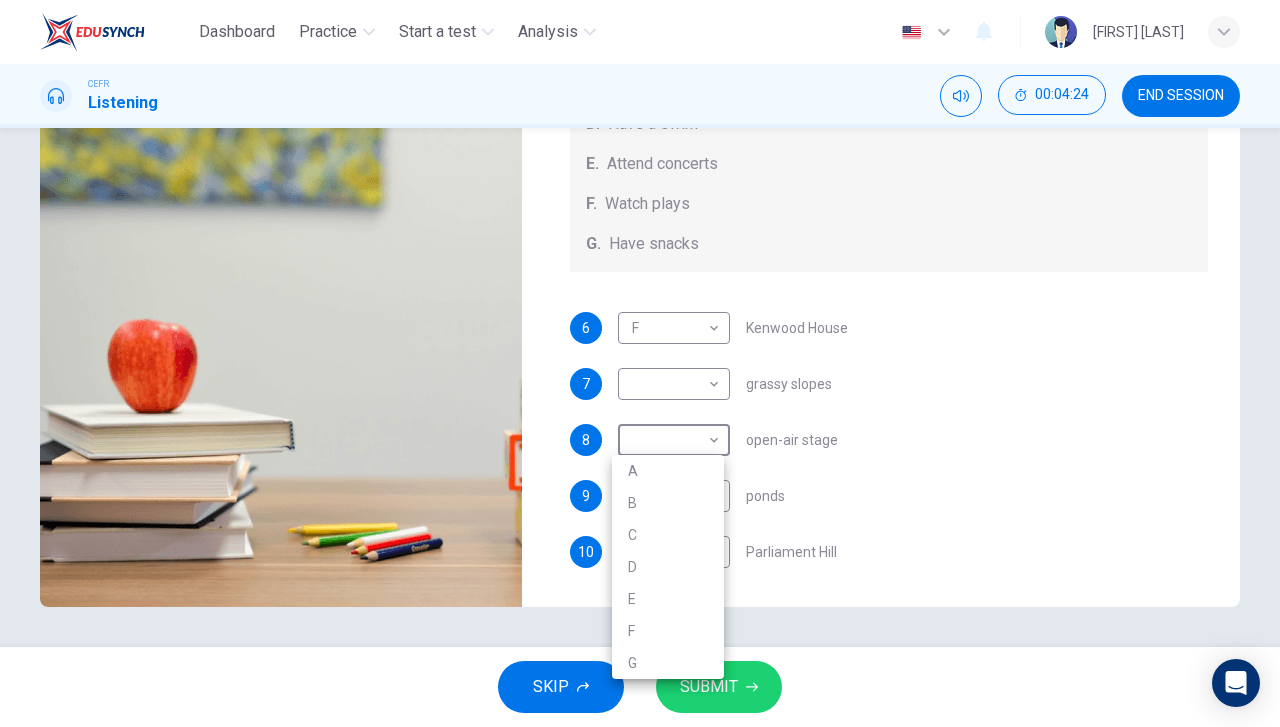 click on "F" at bounding box center (668, 631) 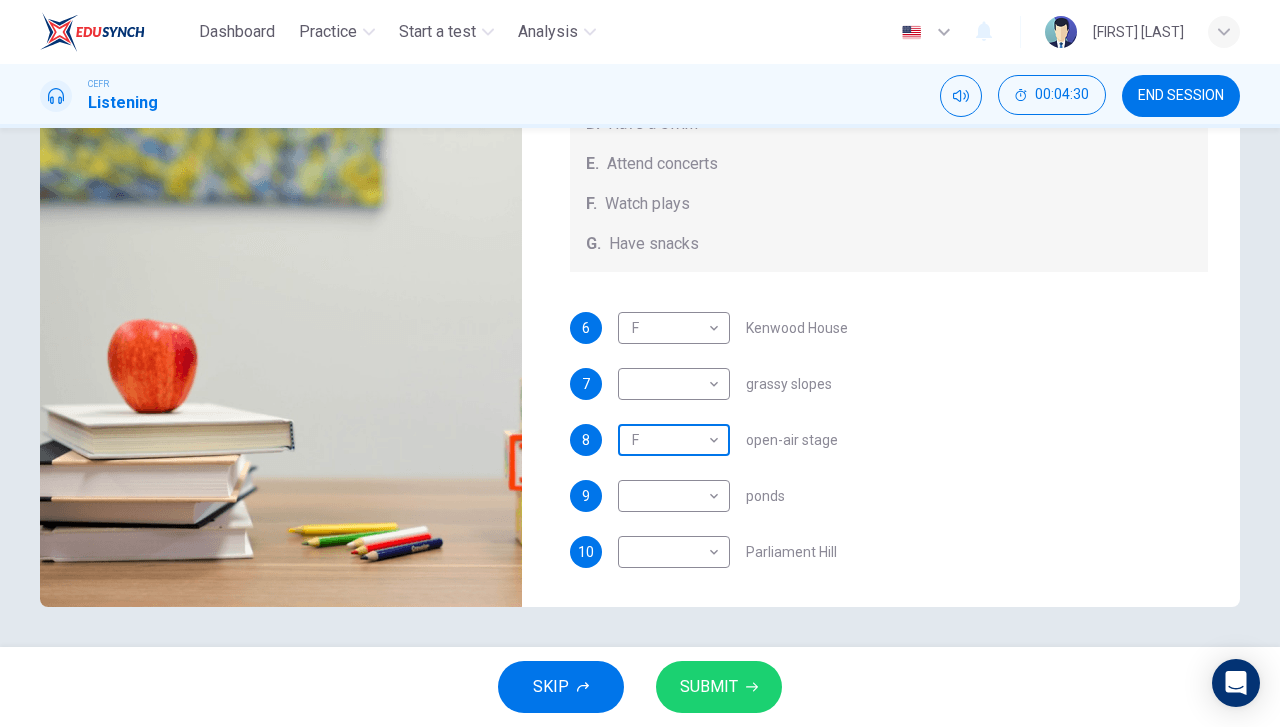 scroll, scrollTop: 0, scrollLeft: 0, axis: both 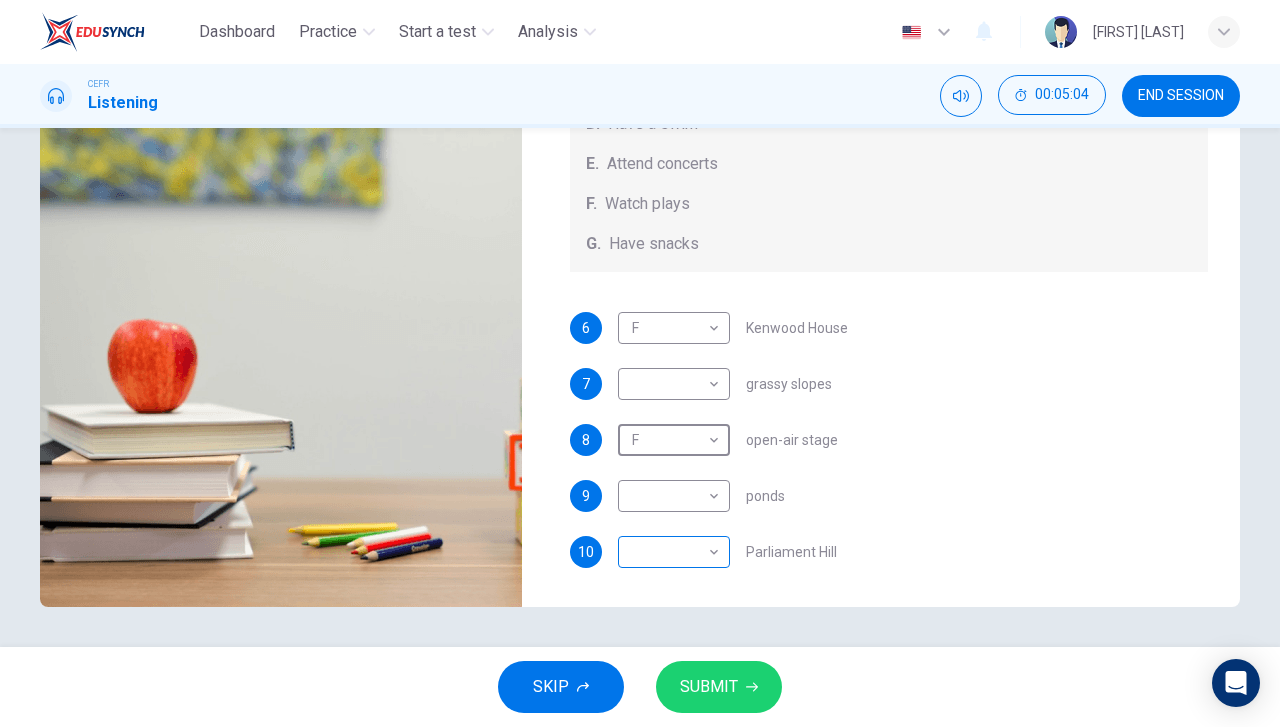 click on "Dashboard Practice Start a test Analysis English en ​ [FIRST] [LAST] CEFR Listening 00:05:04 END SESSION Questions 6 - 10 Which activity can be done at each of the following locations on the heath? Choose  FIVE  answers below and select the correct letter,  A-G , next to the questions. Activities A. Have picnics B. Get a great view of the city C. Go fishing D. Have a swim E. Attend concerts F. Watch plays G. Have snacks 6 F F ​ Kenwood House 7 ​ ​ grassy slopes 8 F F ​ open-air stage 9 ​ ​ ponds 10 ​ ​ Parliament Hill Hampstead Audio Tour 00m 04s SKIP SUBMIT EduSynch - Online Language Proficiency Testing
Dashboard Practice Start a test Analysis Notifications © Copyright  2025" at bounding box center [640, 363] 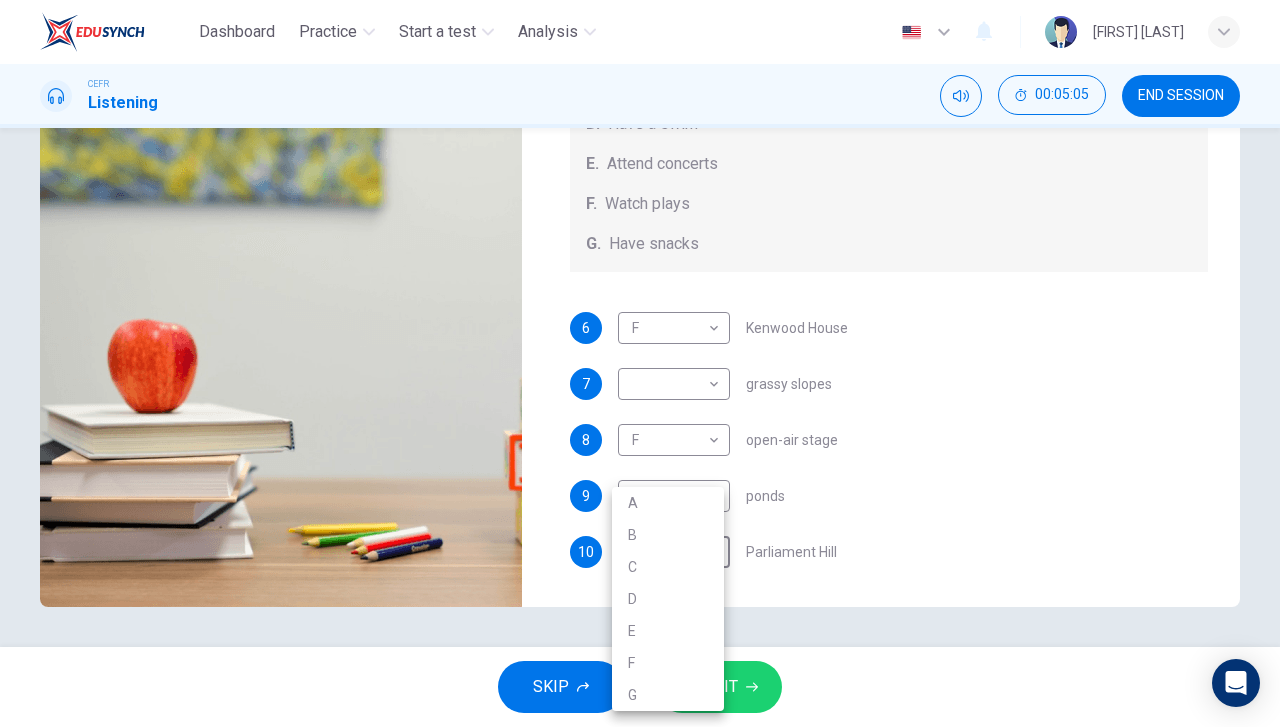 click on "B" at bounding box center [668, 535] 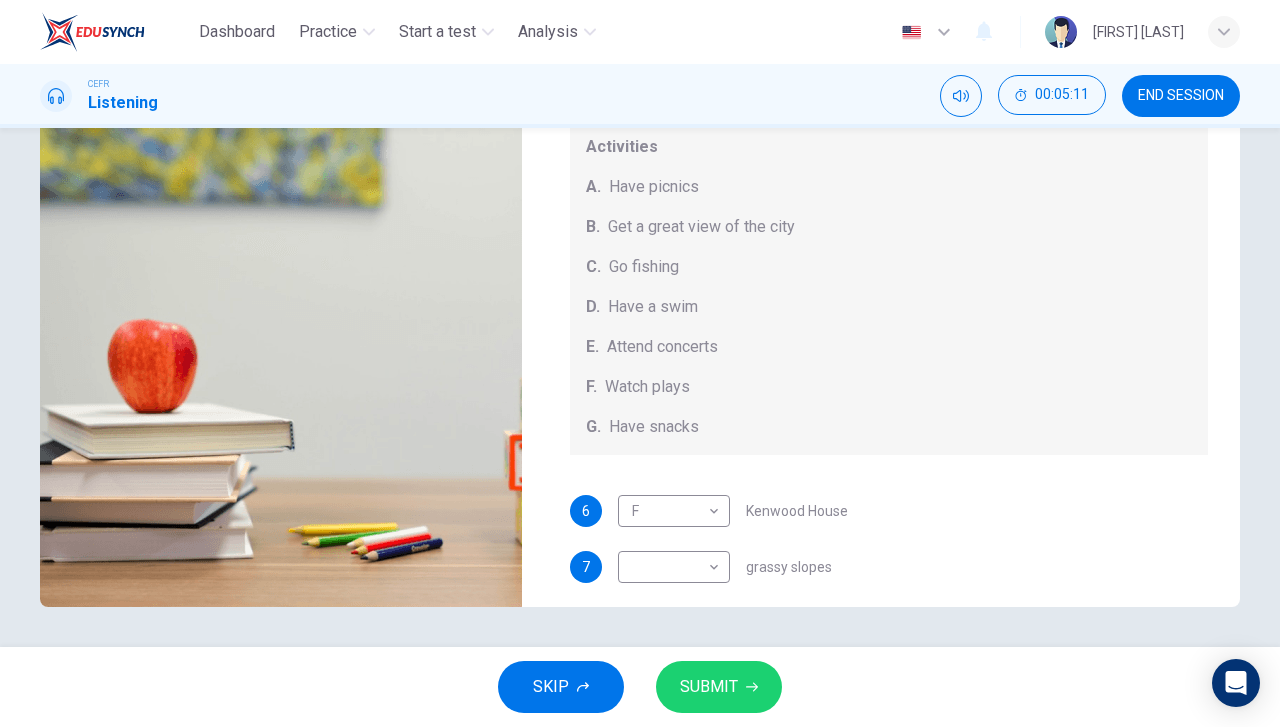 scroll, scrollTop: 0, scrollLeft: 0, axis: both 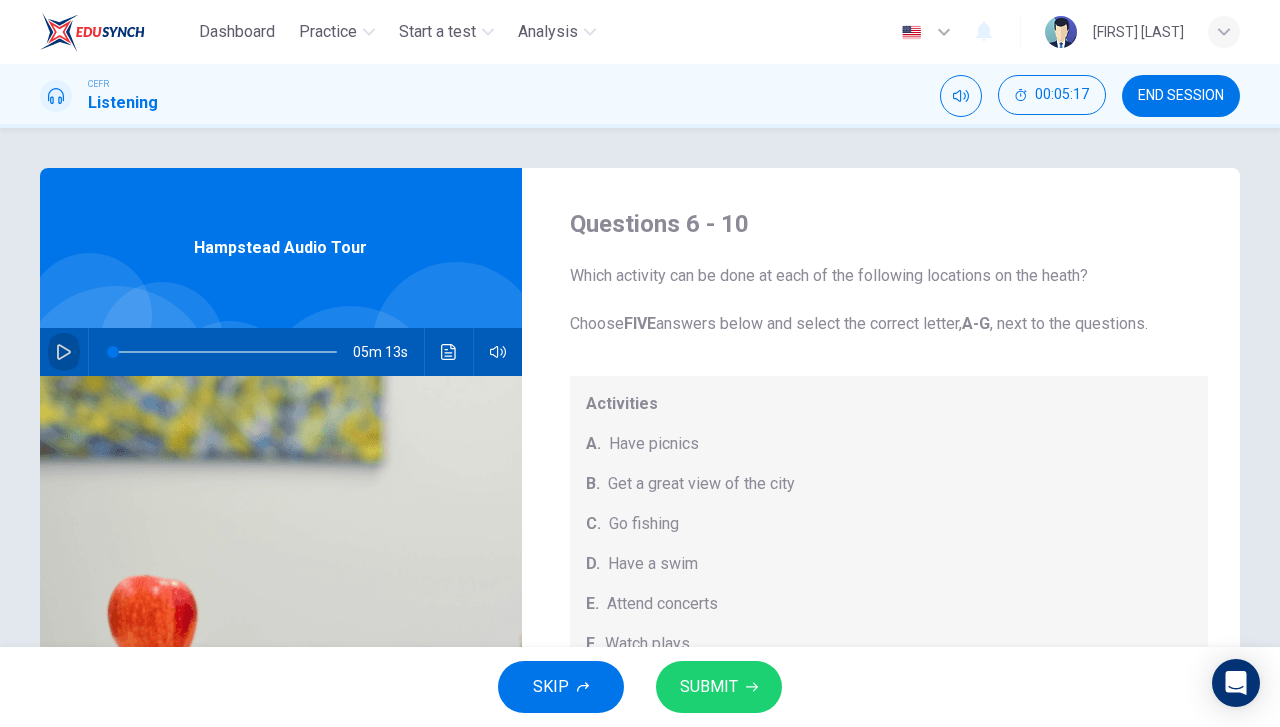 click at bounding box center [64, 352] 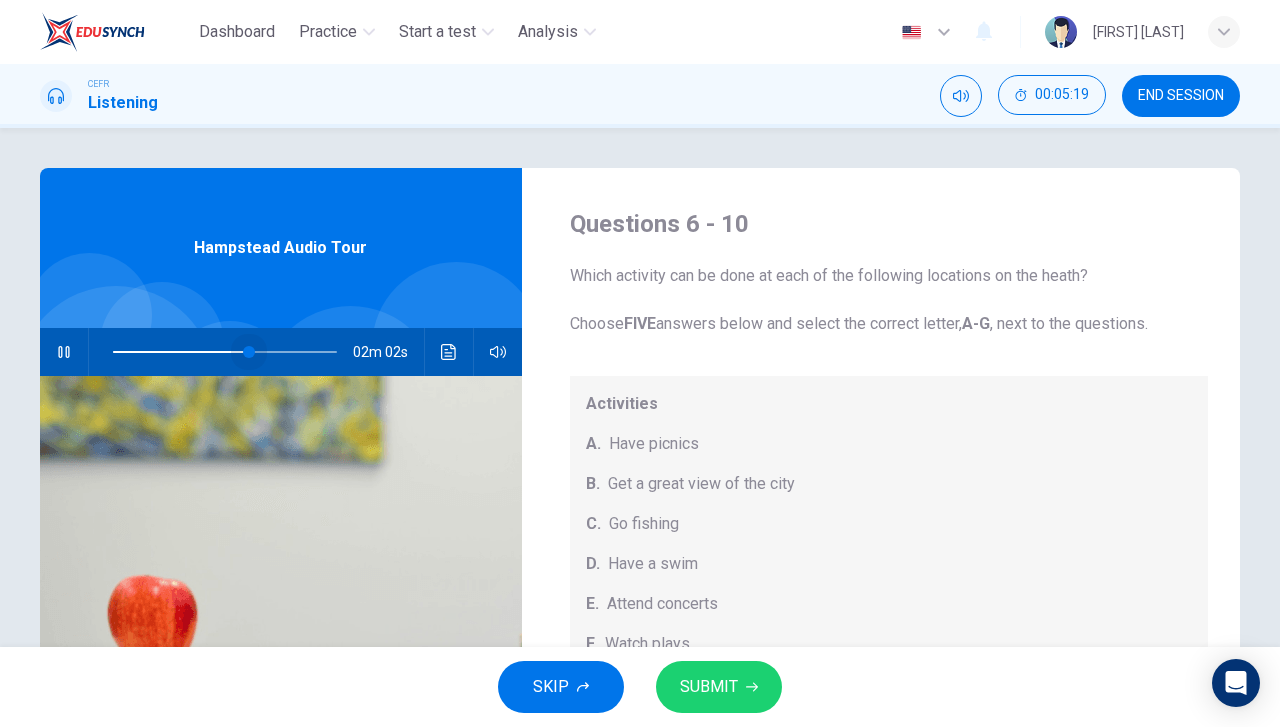 click at bounding box center [225, 352] 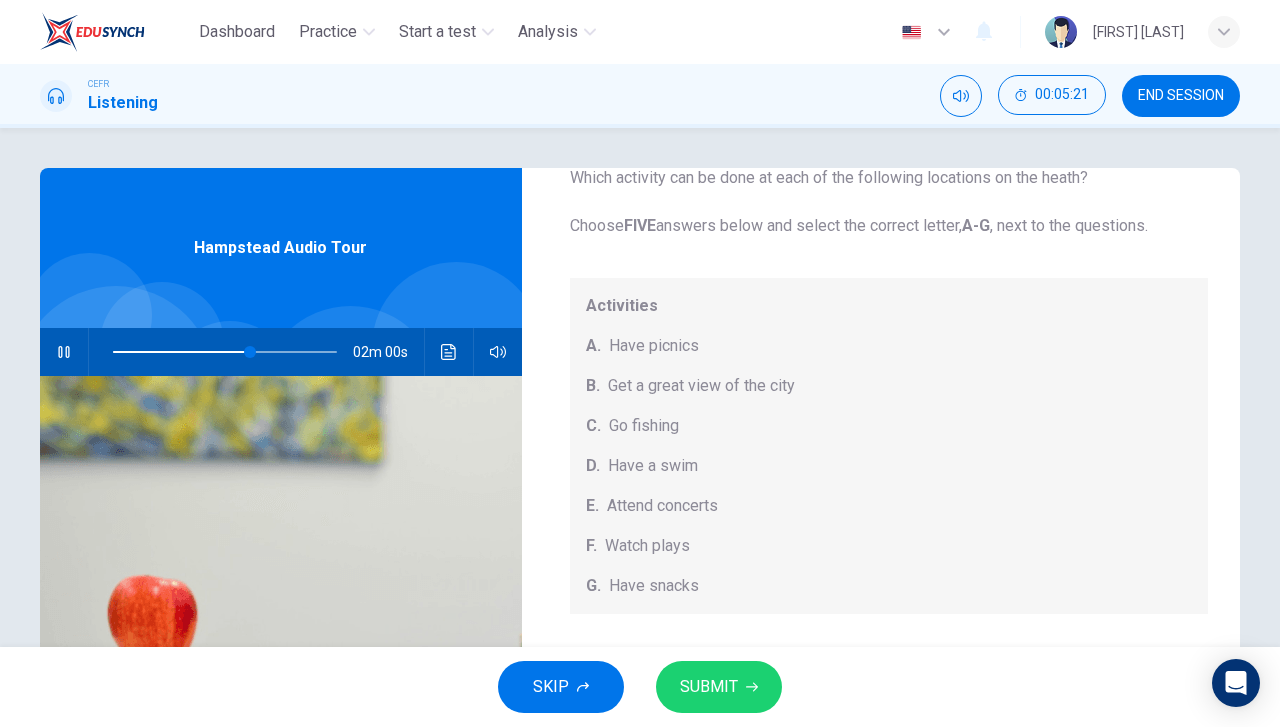scroll, scrollTop: 184, scrollLeft: 0, axis: vertical 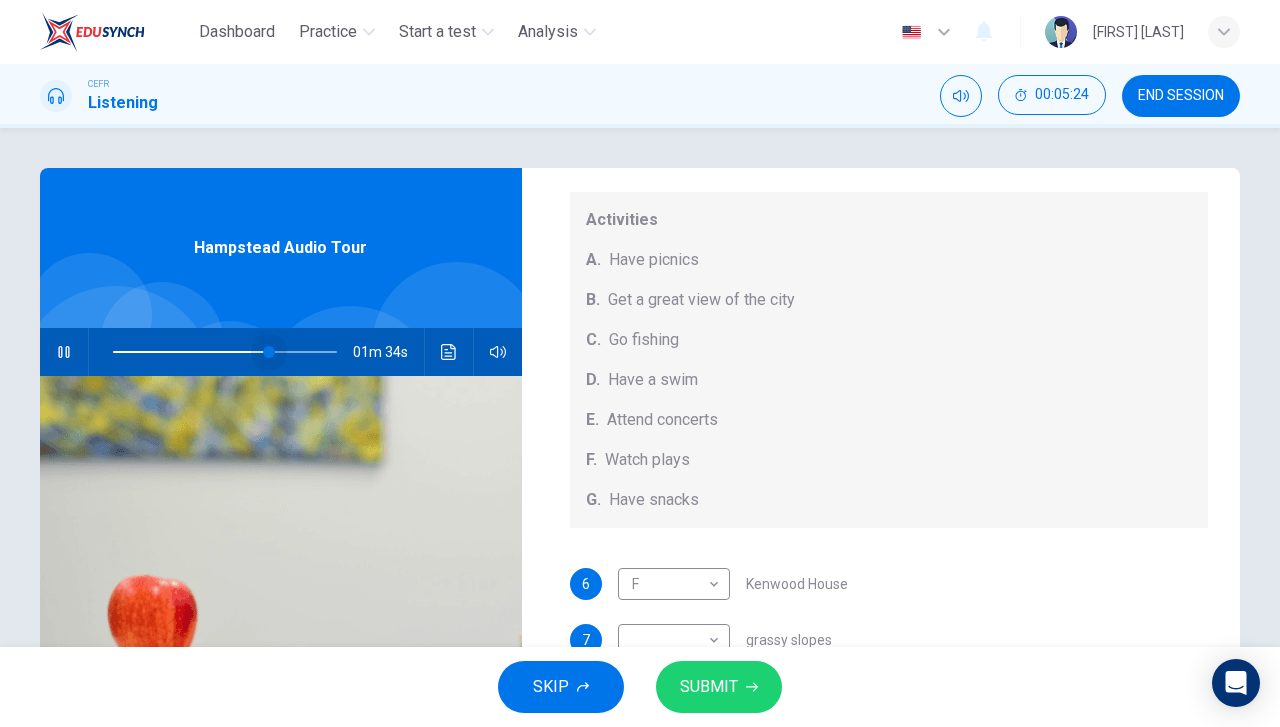 click at bounding box center (269, 352) 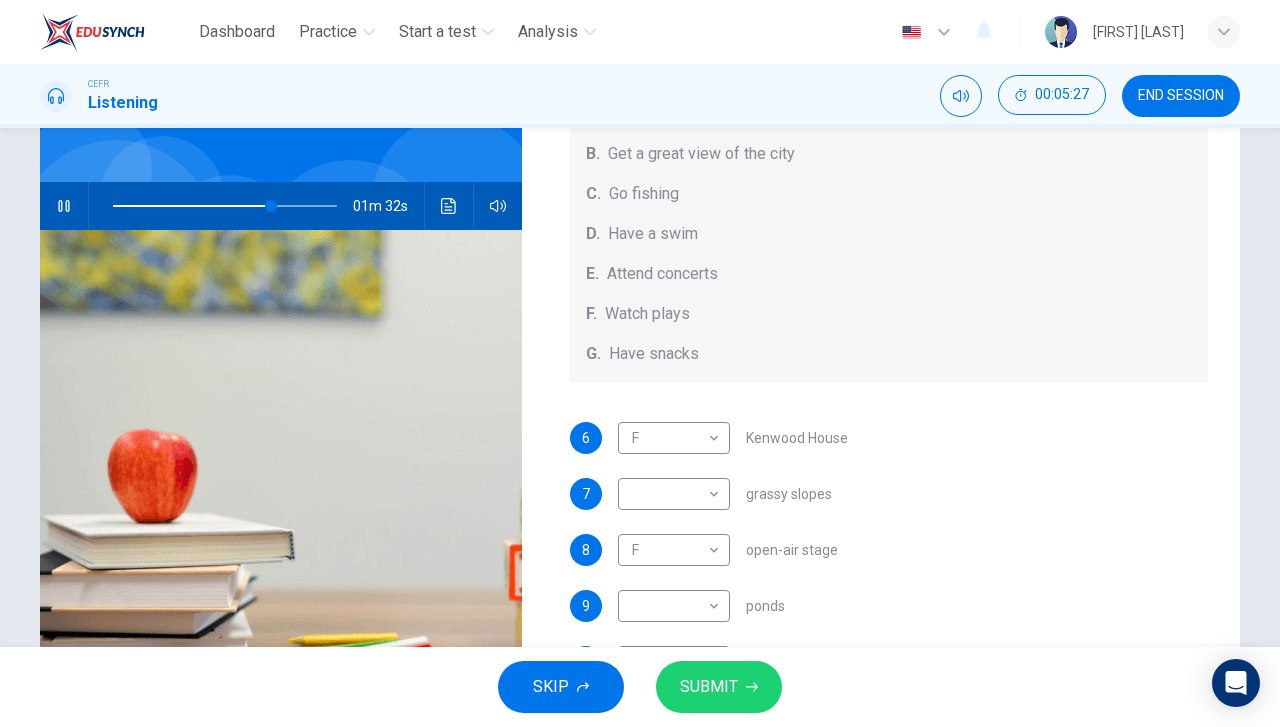 scroll, scrollTop: 256, scrollLeft: 0, axis: vertical 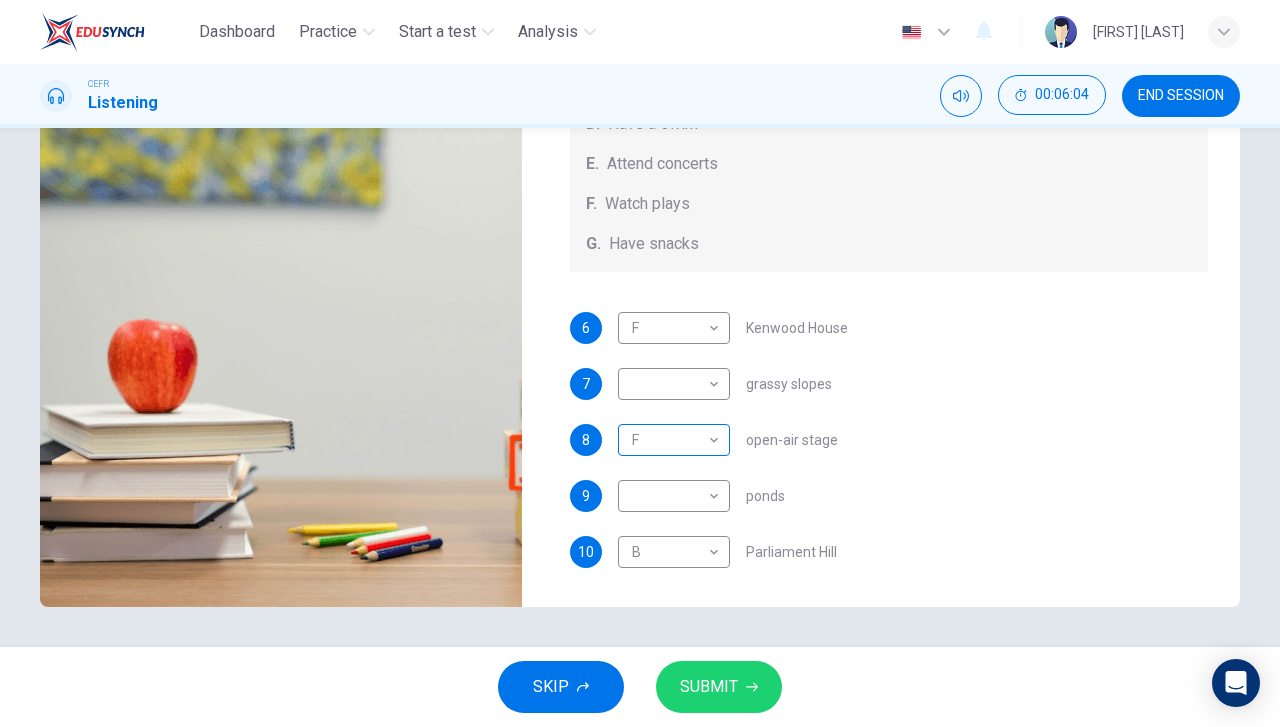 click on "Dashboard Practice Start a test Analysis English en ​ [FIRST] [LAST] CEFR Listening 00:06:04 END SESSION Questions 6 - 10 Which activity can be done at each of the following locations on the heath? Choose  FIVE  answers below and select the correct letter,  A-G , next to the questions. Activities A. Have picnics B. Get a great view of the city C. Go fishing D. Have a swim E. Attend concerts F. Watch plays G. Have snacks 6 F F ​ Kenwood House 7 ​ ​ grassy slopes 8 F F ​ open-air stage 9 ​ ​ ponds 10 B B ​ Parliament Hill Hampstead Audio Tour 00m 54s SKIP SUBMIT EduSynch - Online Language Proficiency Testing
Dashboard Practice Start a test Analysis Notifications © Copyright  2025" at bounding box center [640, 363] 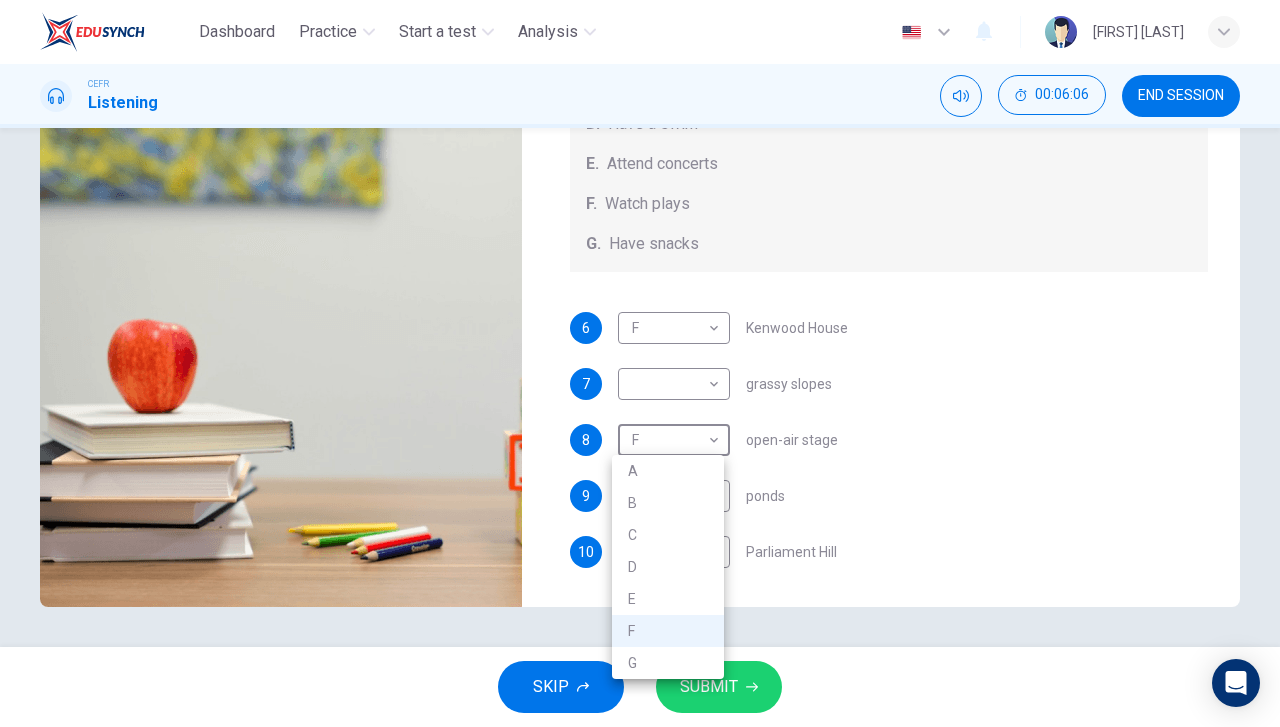 click on "E" at bounding box center (668, 599) 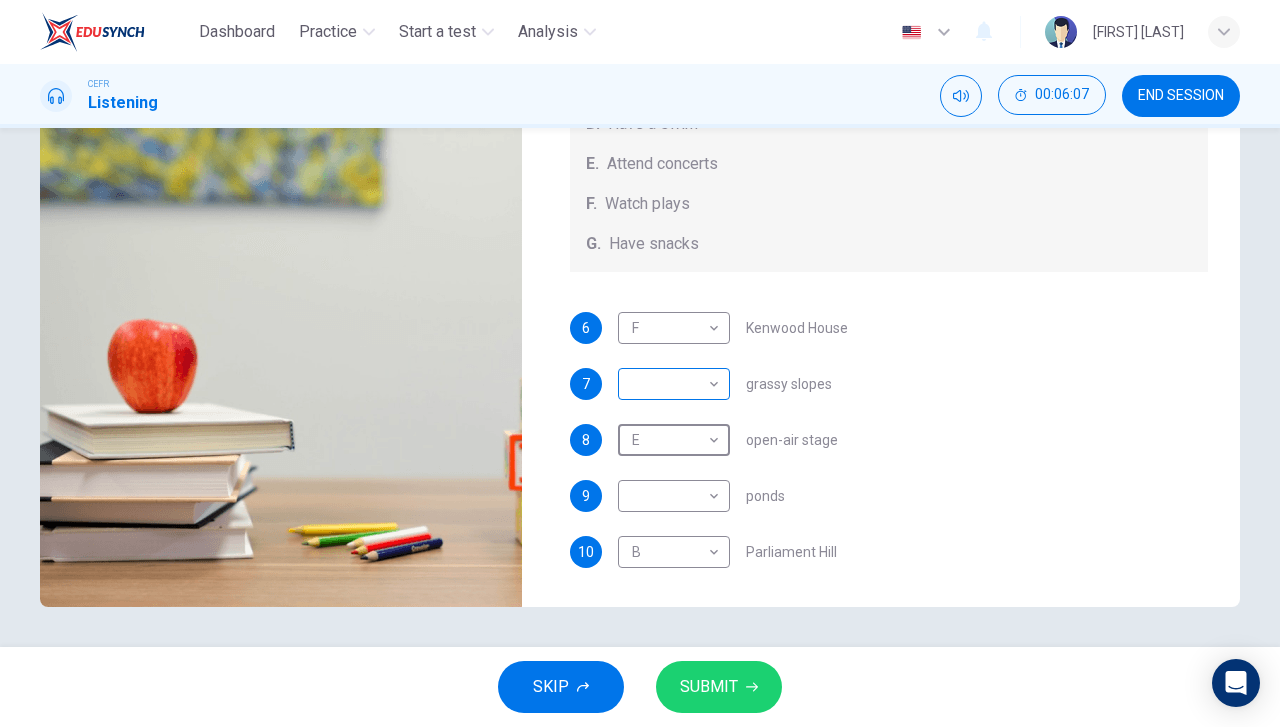 click on "Dashboard Practice Start a test Analysis English en ​ [FIRST] [LAST] CEFR Listening 00:06:07 END SESSION Questions 6 - 10 Which activity can be done at each of the following locations on the heath? Choose  FIVE  answers below and select the correct letter,  A-G , next to the questions. Activities A. Have picnics B. Get a great view of the city C. Go fishing D. Have a swim E. Attend concerts F. Watch plays G. Have snacks 6 F F ​ Kenwood House 7 ​ ​ grassy slopes 8 F F ​ open-air stage 9 ​ ​ ponds 10 B B ​ Parliament Hill Hampstead Audio Tour 00m 51s SKIP SUBMIT EduSynch - Online Language Proficiency Testing
Dashboard Practice Start a test Analysis Notifications © Copyright  2025" at bounding box center [640, 363] 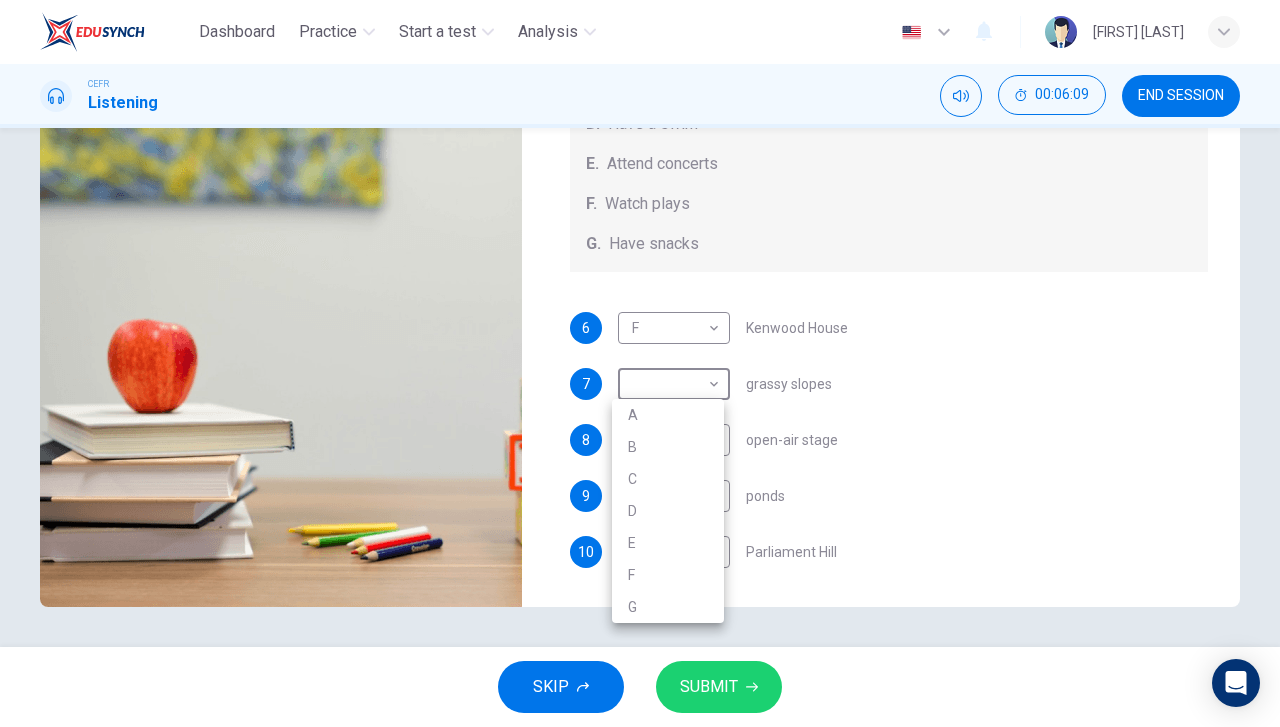 click at bounding box center (640, 363) 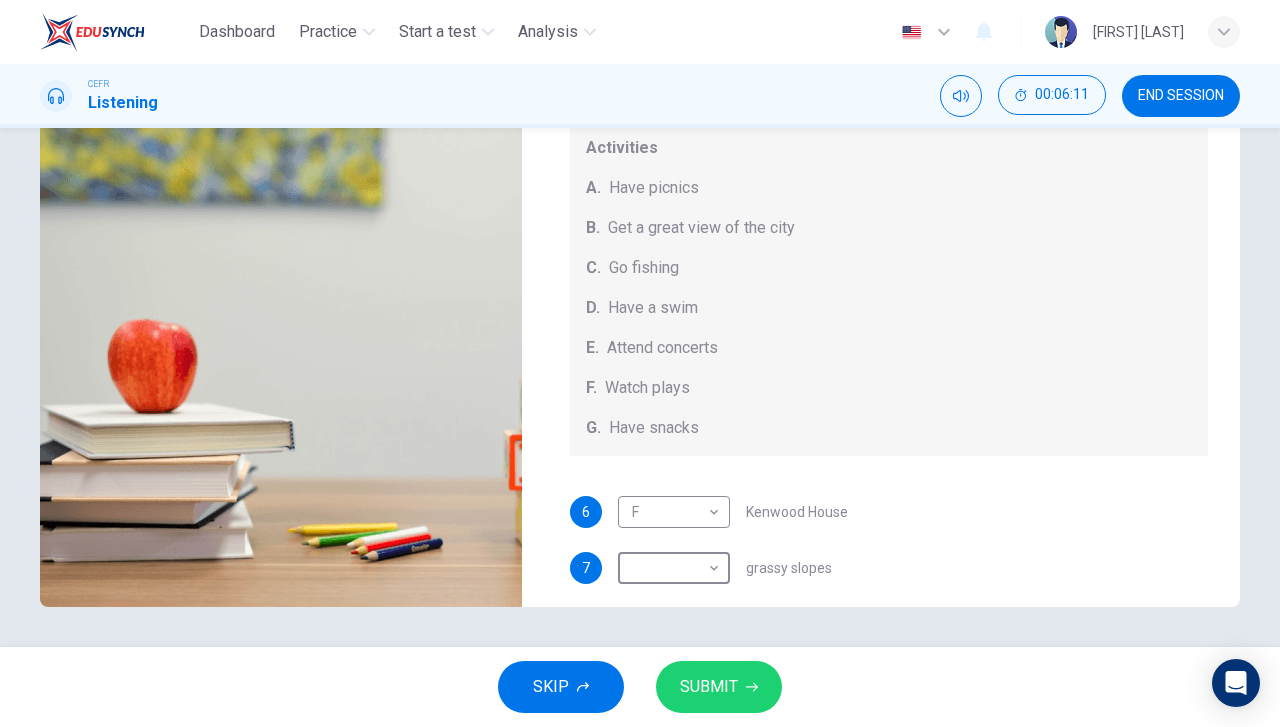 scroll, scrollTop: 184, scrollLeft: 0, axis: vertical 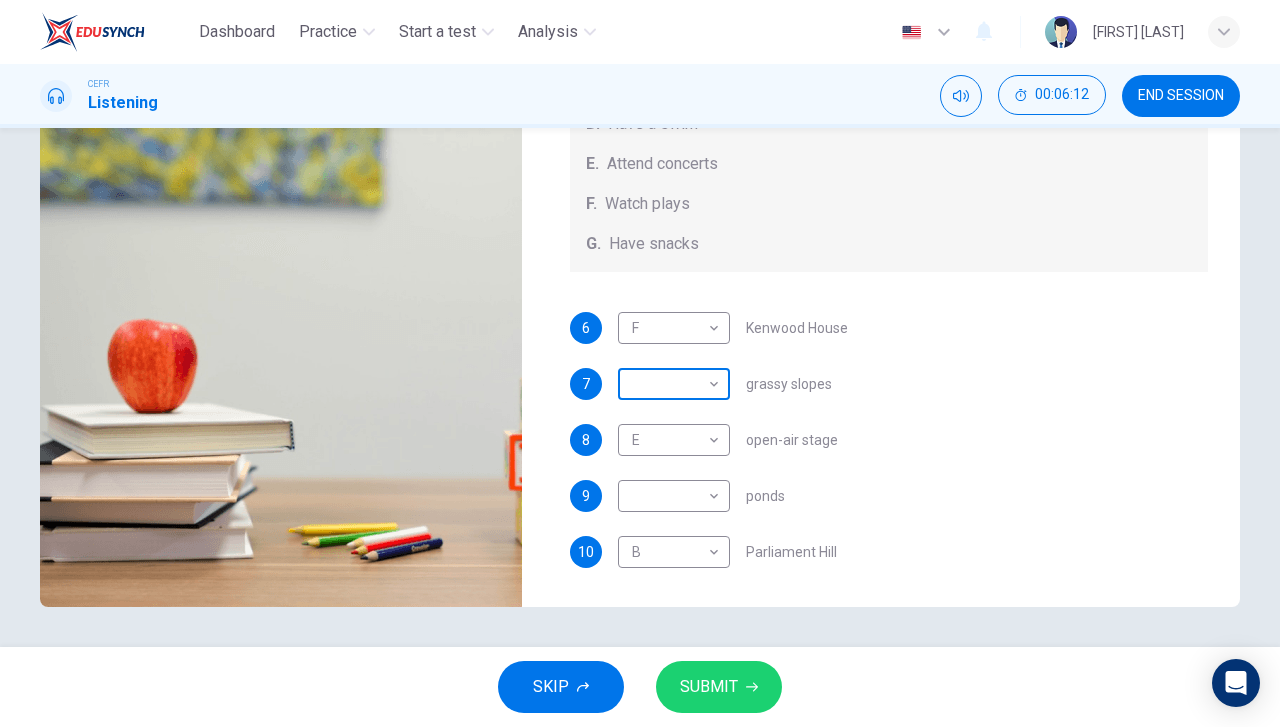 click on "Dashboard Practice Start a test Analysis English en ​ [FIRST] [LAST] CEFR Listening 00:06:12 END SESSION Questions 6 - 10 Which activity can be done at each of the following locations on the heath? Choose  FIVE  answers below and select the correct letter,  A-G , next to the questions. Activities A. Have picnics B. Get a great view of the city C. Go fishing D. Have a swim E. Attend concerts F. Watch plays G. Have snacks 6 F F ​ Kenwood House 7 ​ ​ grassy slopes 8 E E ​ open-air stage 9 ​ ​ ponds 10 B B ​ Parliament Hill Hampstead Audio Tour 00m 47s SKIP SUBMIT EduSynch - Online Language Proficiency Testing
Dashboard Practice Start a test Analysis Notifications © Copyright  2025" at bounding box center (640, 363) 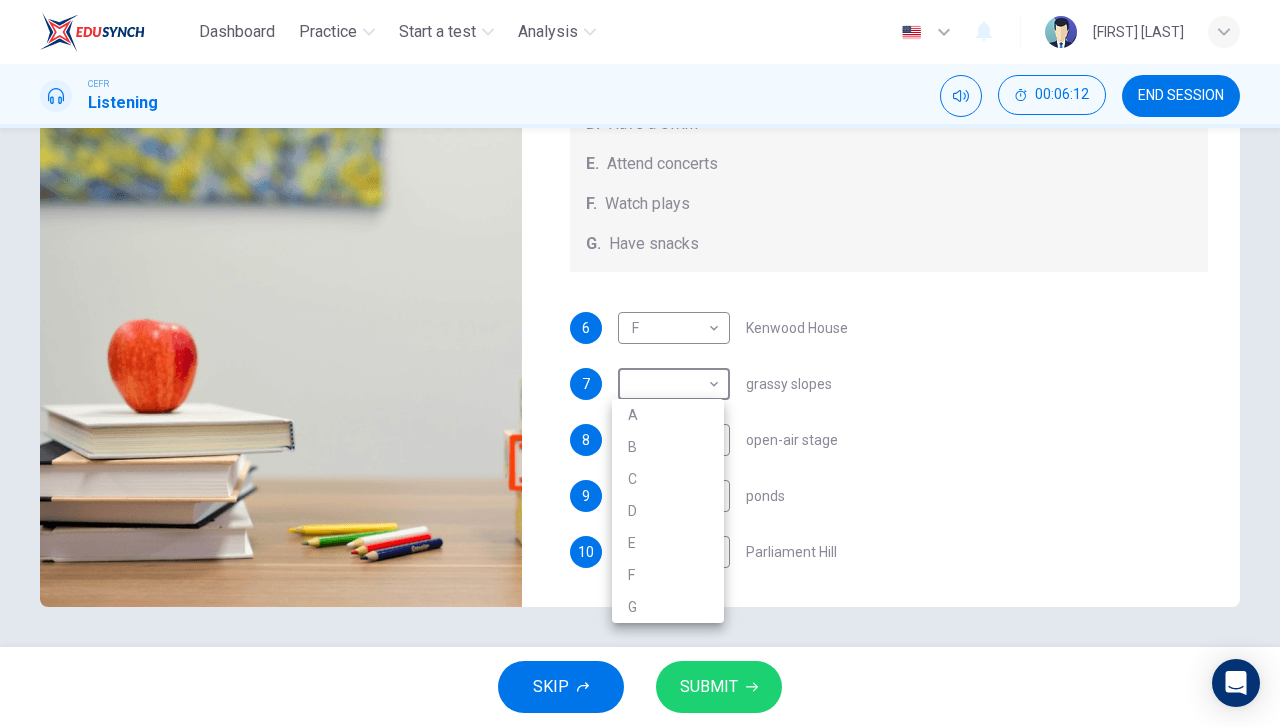 click on "A" at bounding box center (668, 415) 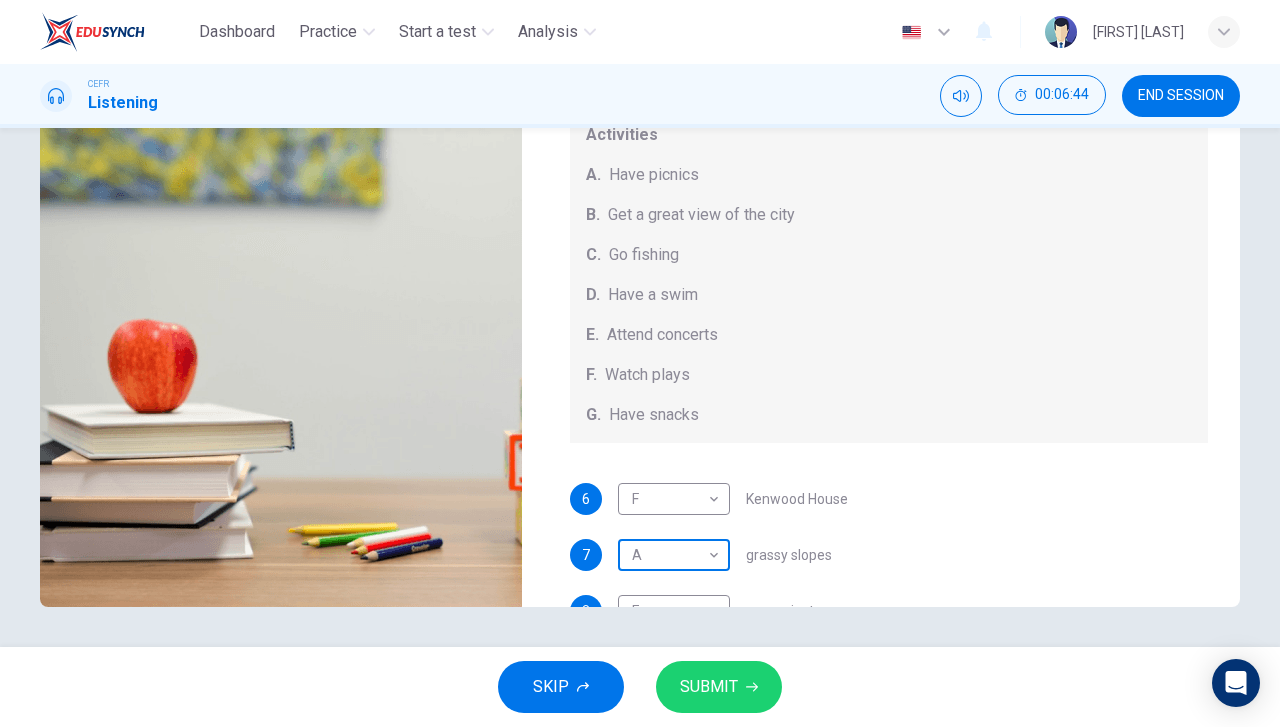 scroll, scrollTop: 0, scrollLeft: 0, axis: both 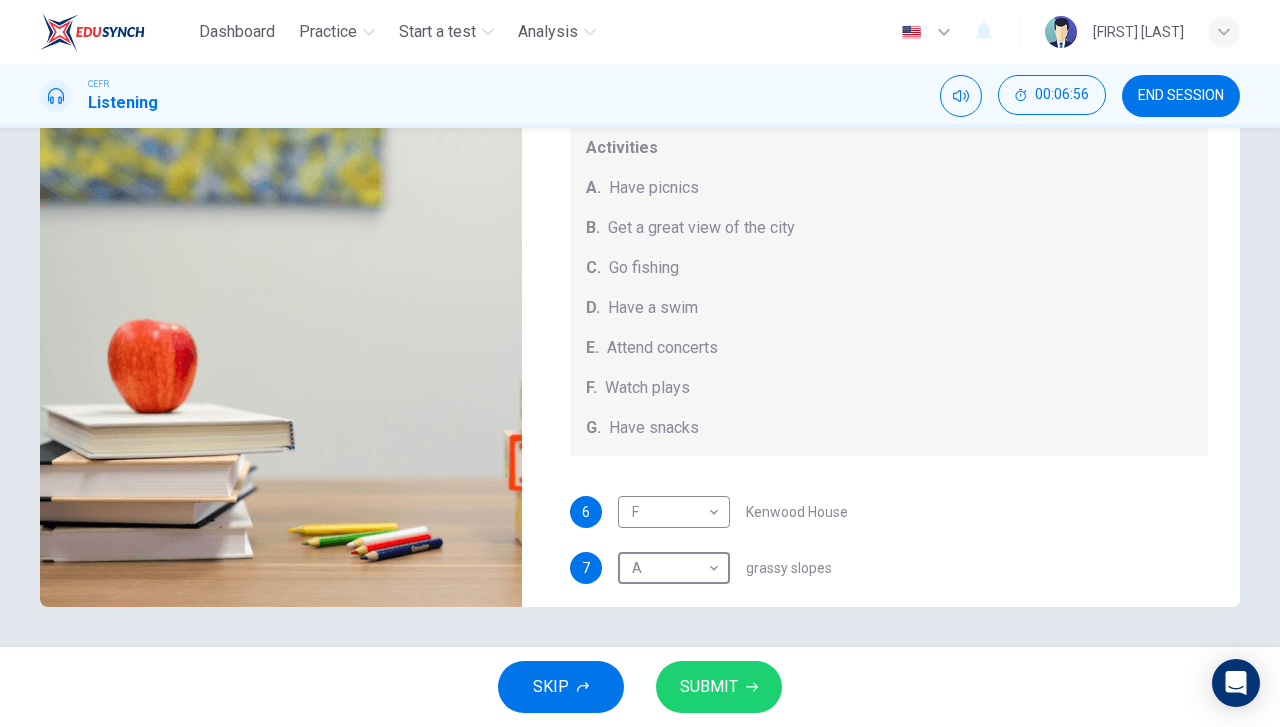 click at bounding box center [281, 363] 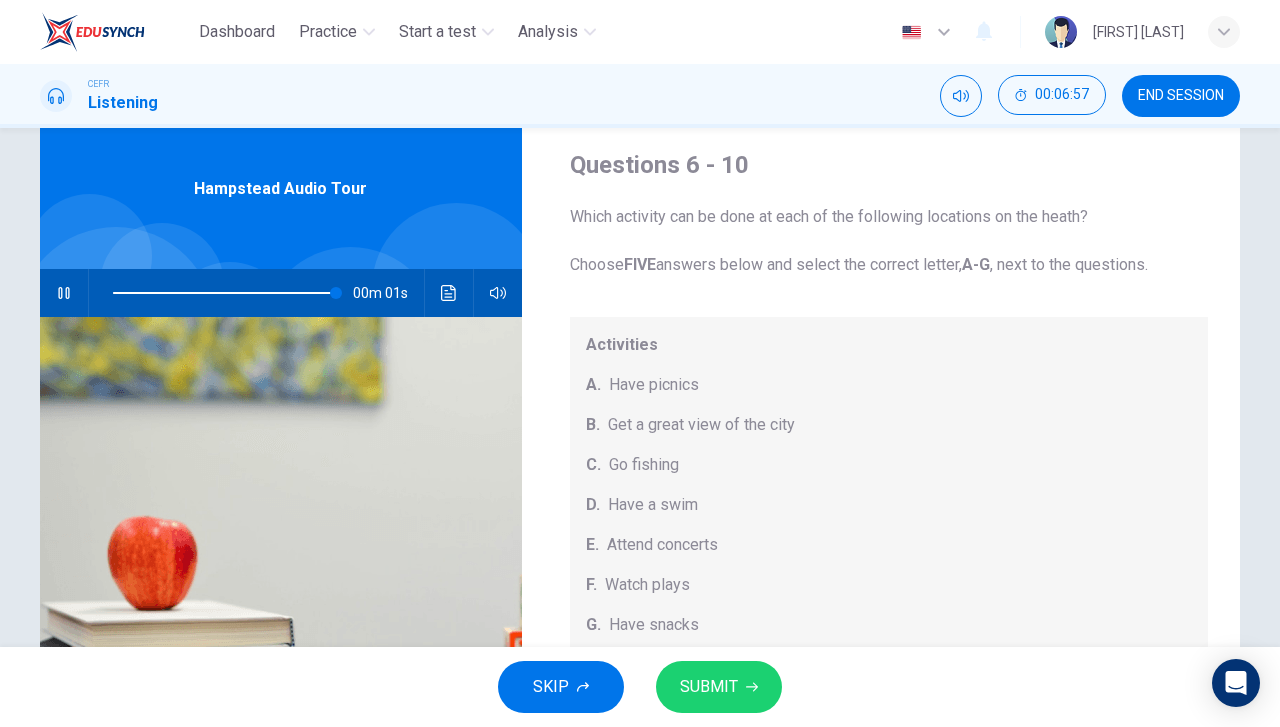 scroll, scrollTop: 56, scrollLeft: 0, axis: vertical 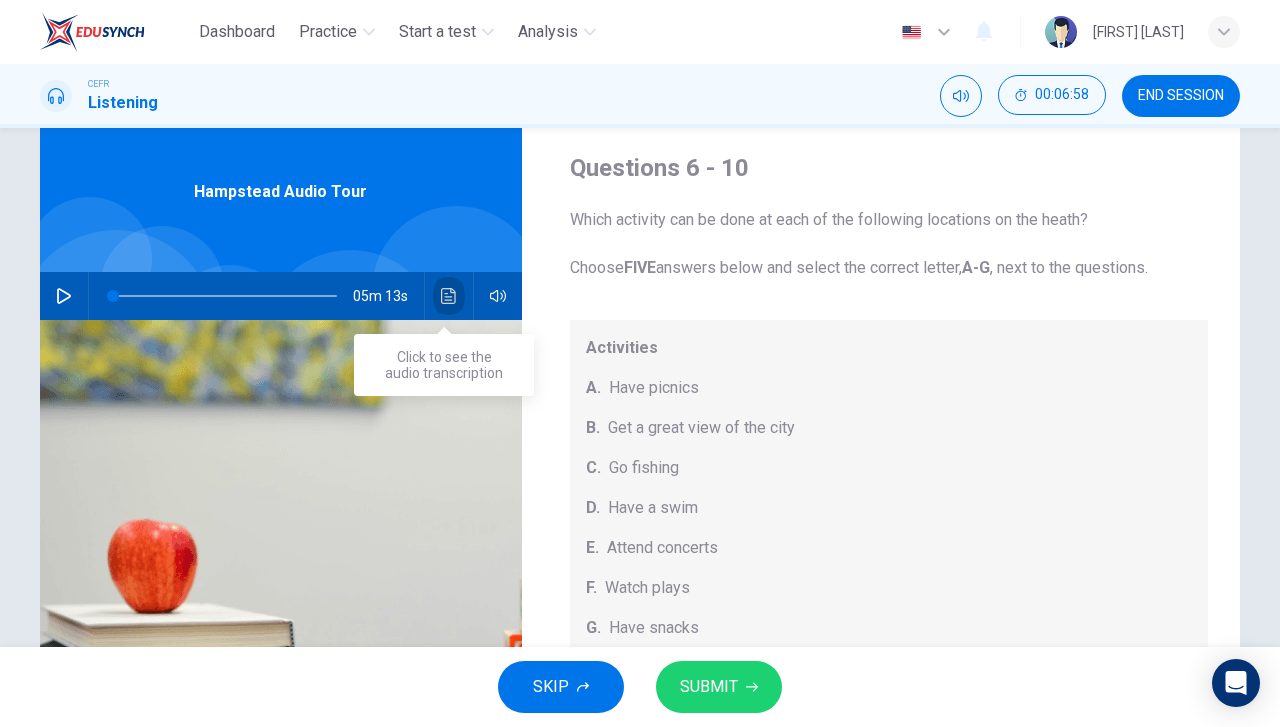 click at bounding box center [449, 296] 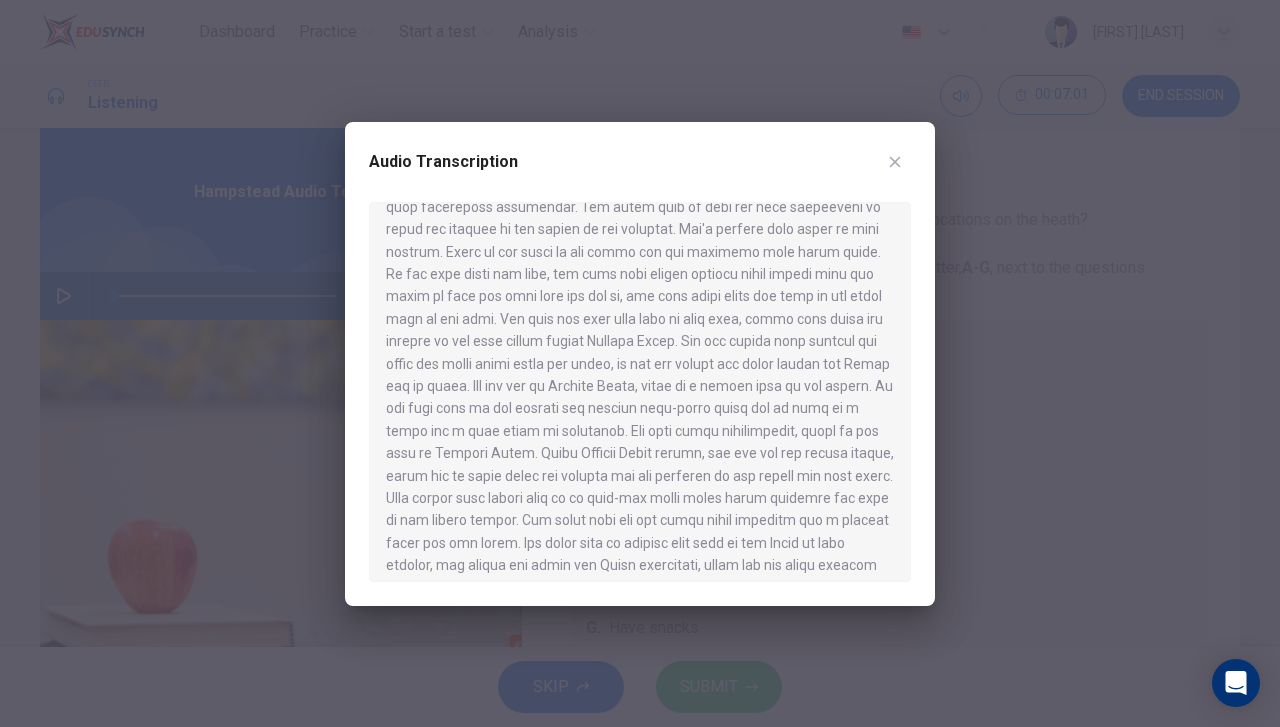 scroll, scrollTop: 795, scrollLeft: 0, axis: vertical 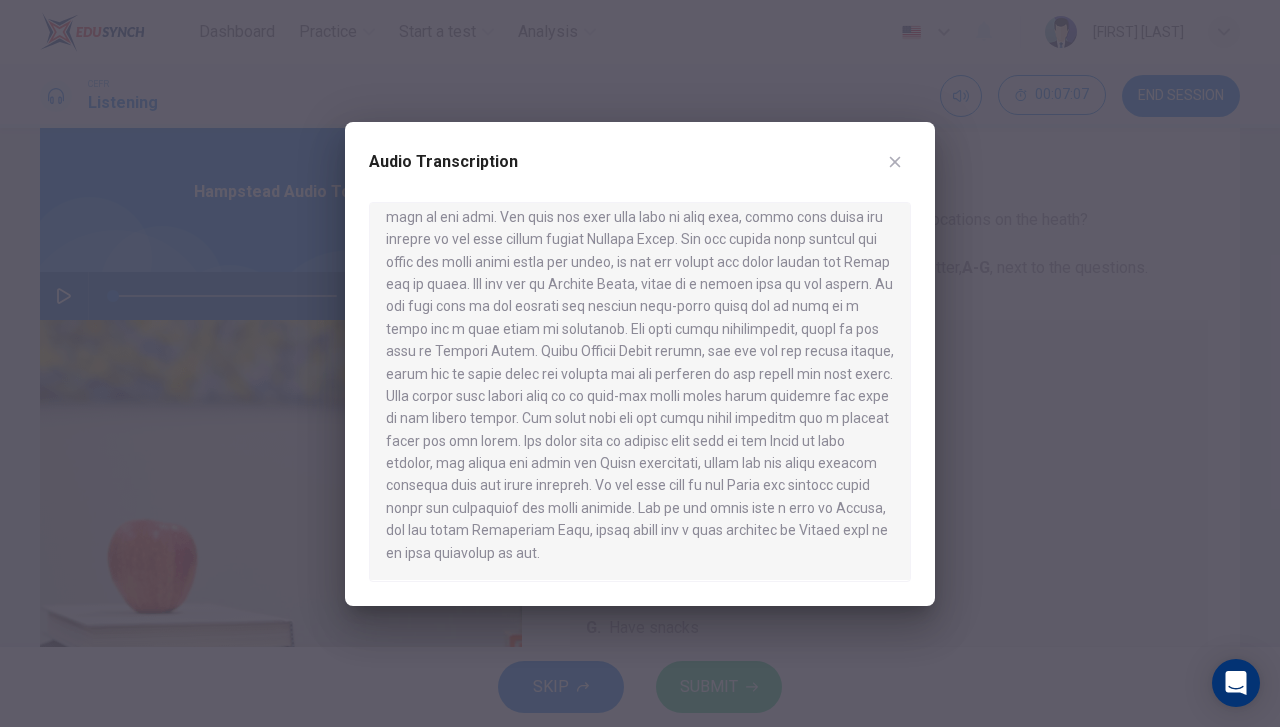 click at bounding box center [895, 162] 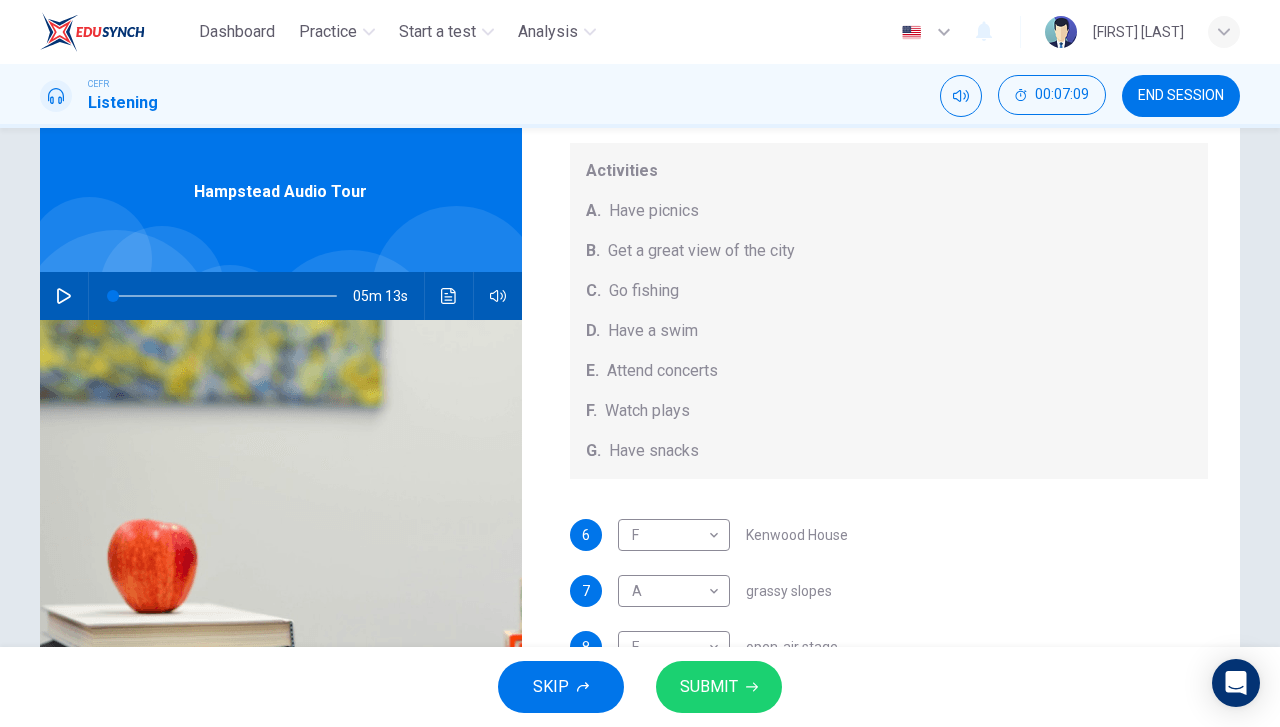 scroll, scrollTop: 184, scrollLeft: 0, axis: vertical 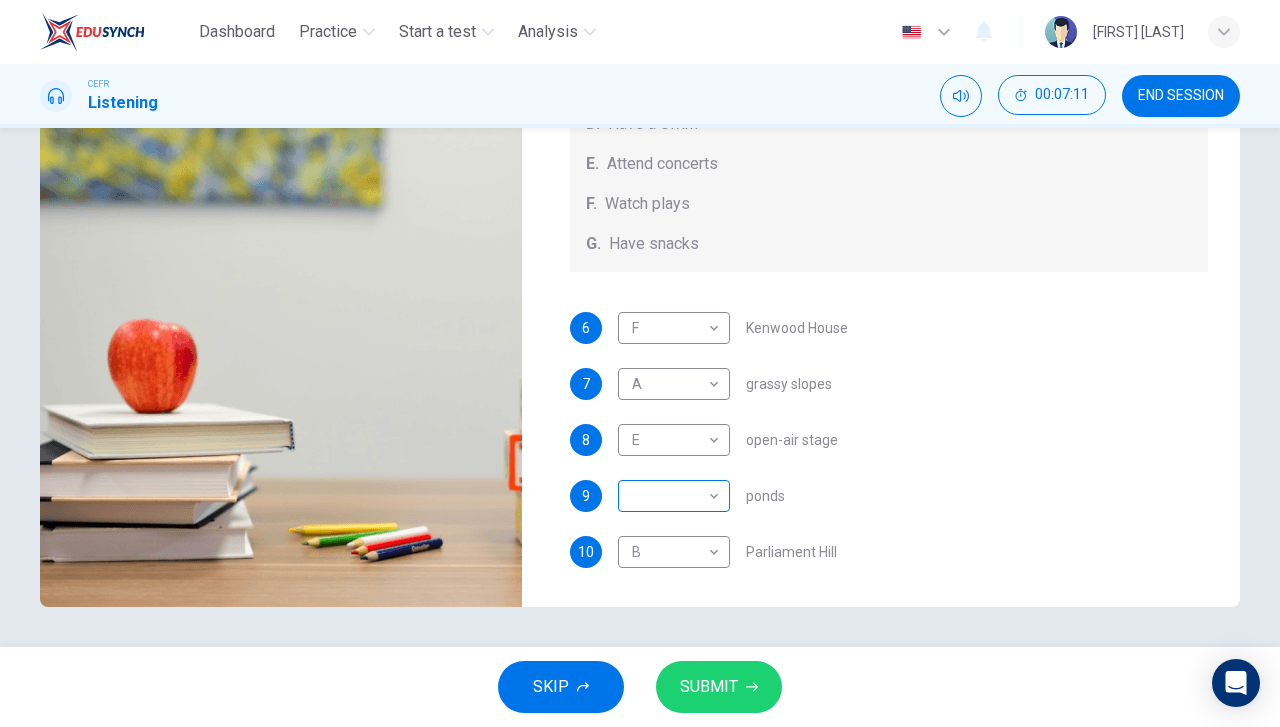 click on "Dashboard Practice Start a test Analysis English en ​ [FIRST] [LAST] CEFR Listening 00:07:11 END SESSION Questions 6 - 10 Which activity can be done at each of the following locations on the heath? Choose  FIVE  answers below and select the correct letter,  A-G , next to the questions. Activities A. Have picnics B. Get a great view of the city C. Go fishing D. Have a swim E. Attend concerts F. Watch plays G. Have snacks 6 F F ​ Kenwood House 7 A A ​ grassy slopes 8 E E ​ open-air stage 9 ​ ​ ponds 10 B B ​ Parliament Hill Hampstead Audio Tour 05m 13s SKIP SUBMIT EduSynch - Online Language Proficiency Testing
Dashboard Practice Start a test Analysis Notifications © Copyright  2025" at bounding box center (640, 363) 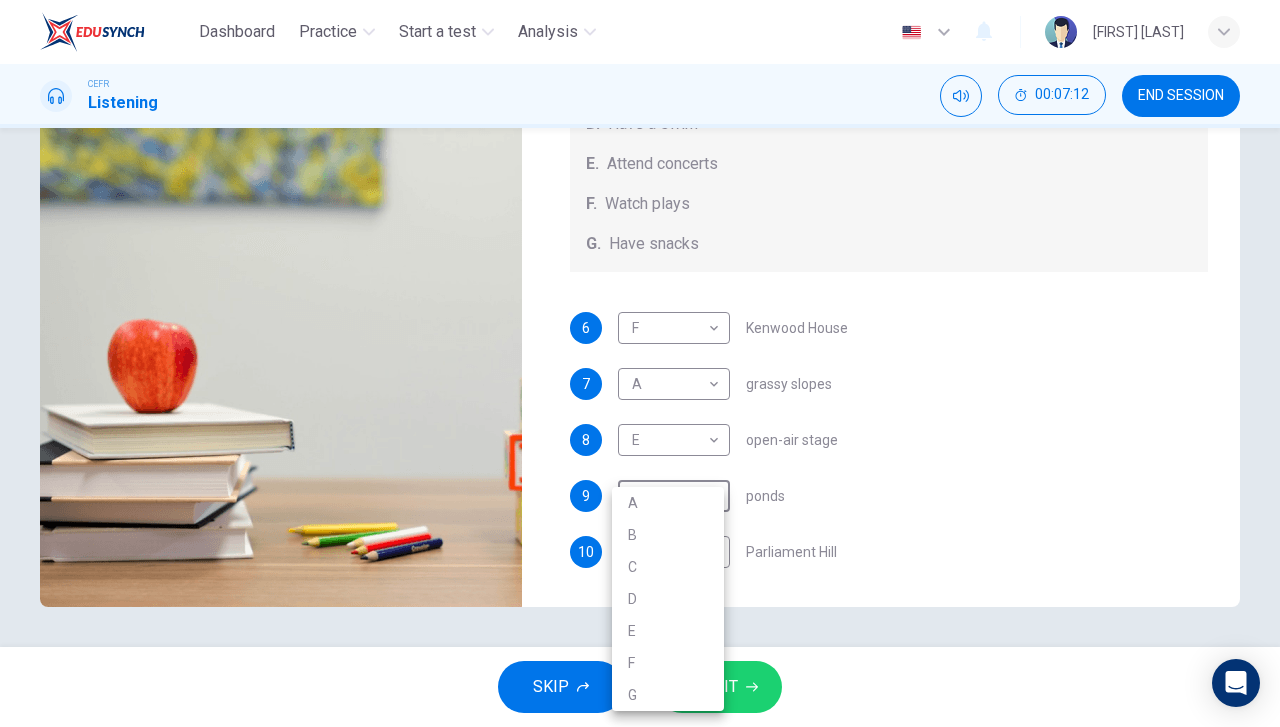drag, startPoint x: 674, startPoint y: 597, endPoint x: 660, endPoint y: 528, distance: 70.40597 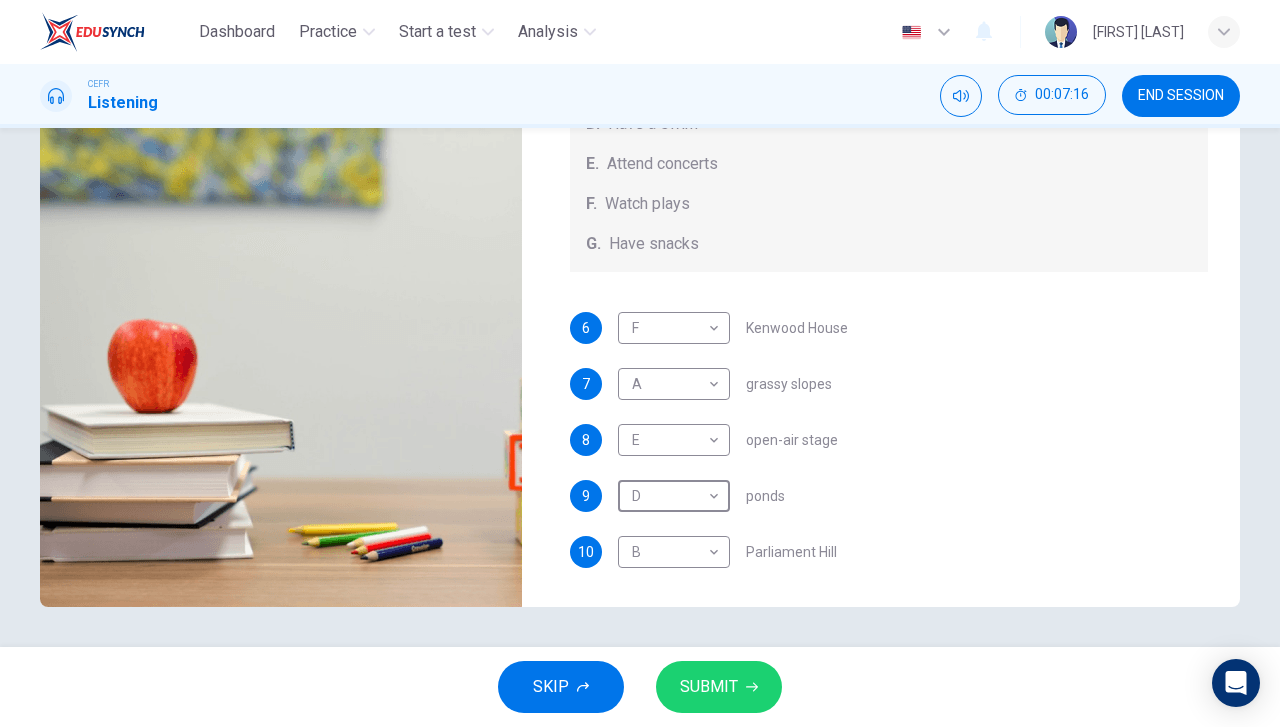 click on "SUBMIT" at bounding box center (709, 687) 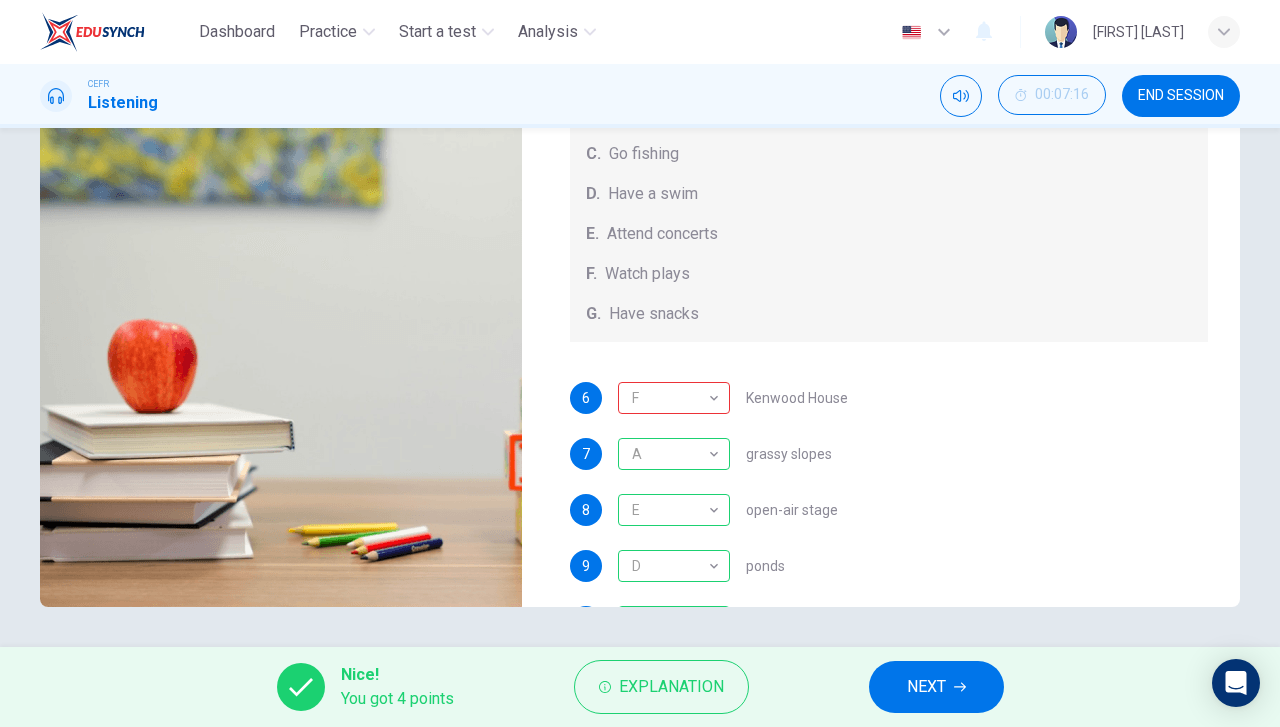 scroll, scrollTop: 0, scrollLeft: 0, axis: both 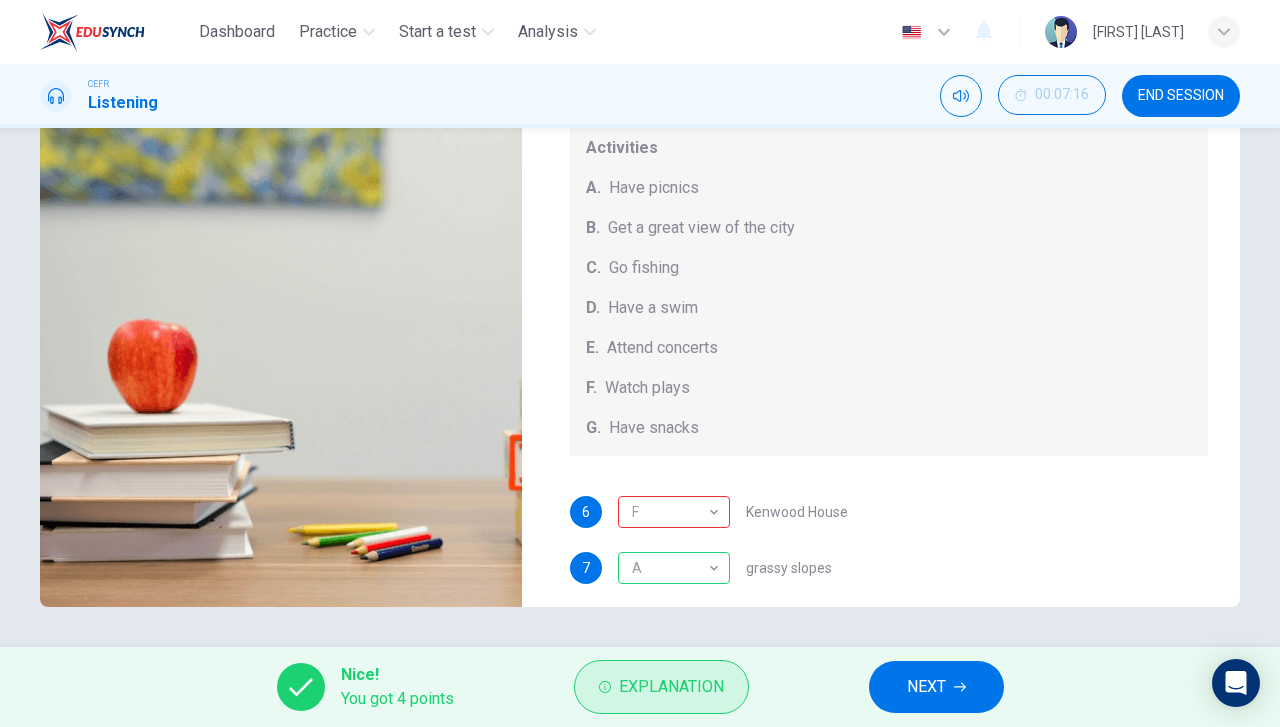 click on "Explanation" at bounding box center [671, 687] 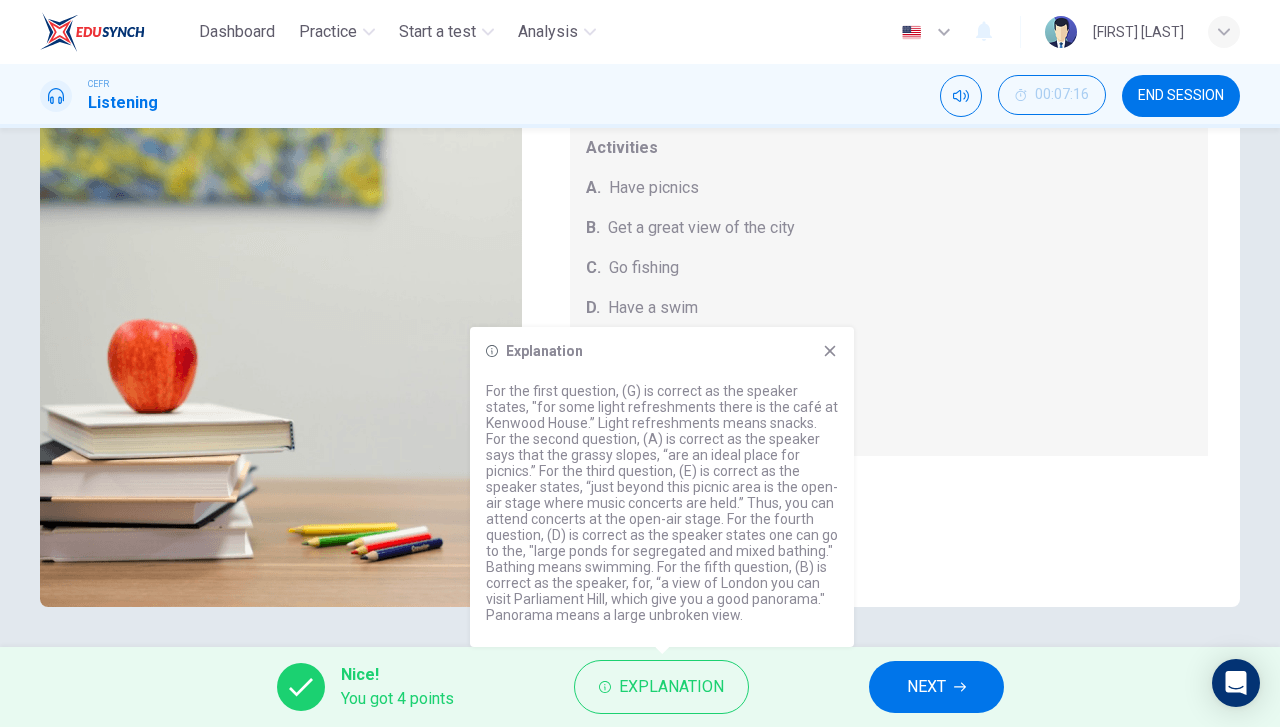 click at bounding box center [830, 351] 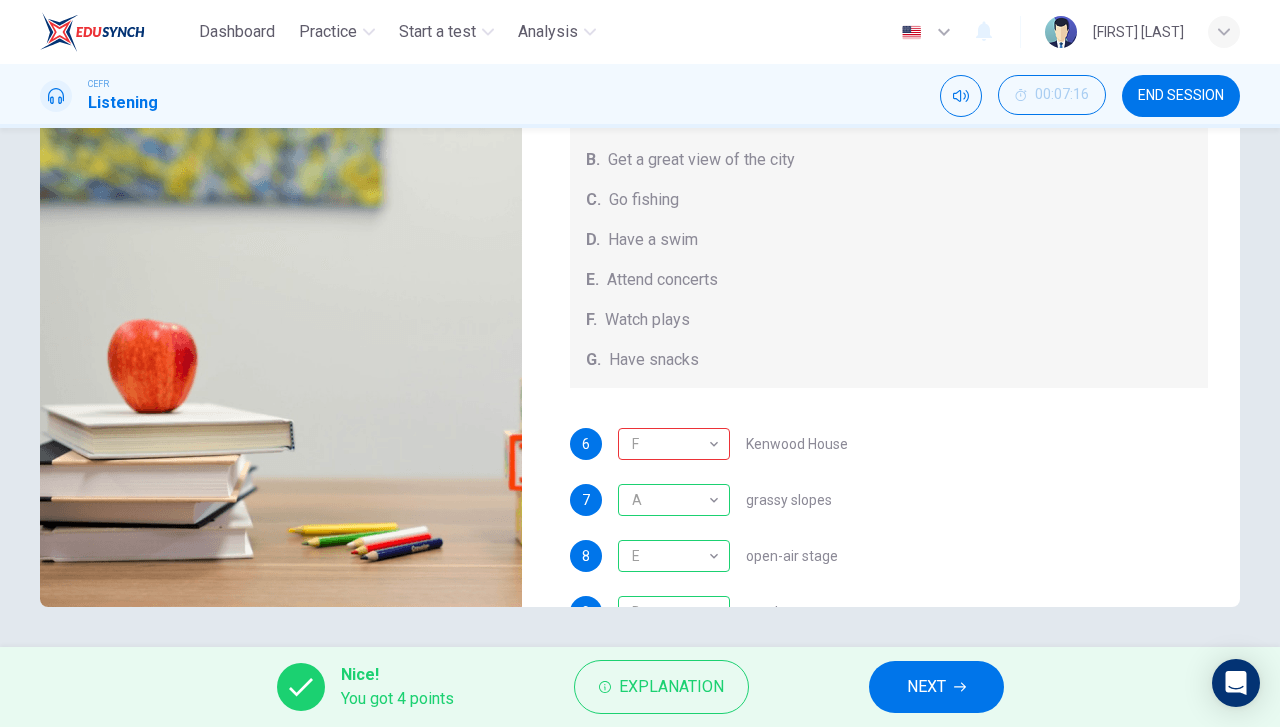 scroll, scrollTop: 184, scrollLeft: 0, axis: vertical 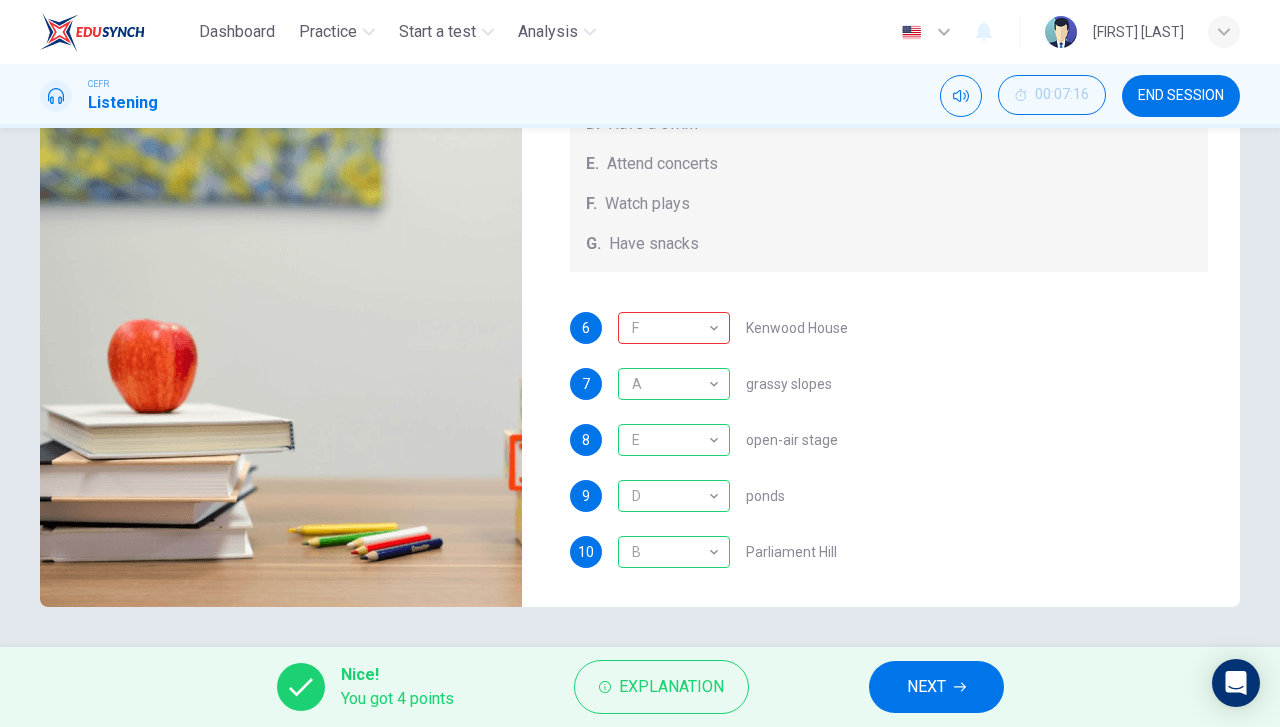 click on "NEXT" at bounding box center (936, 687) 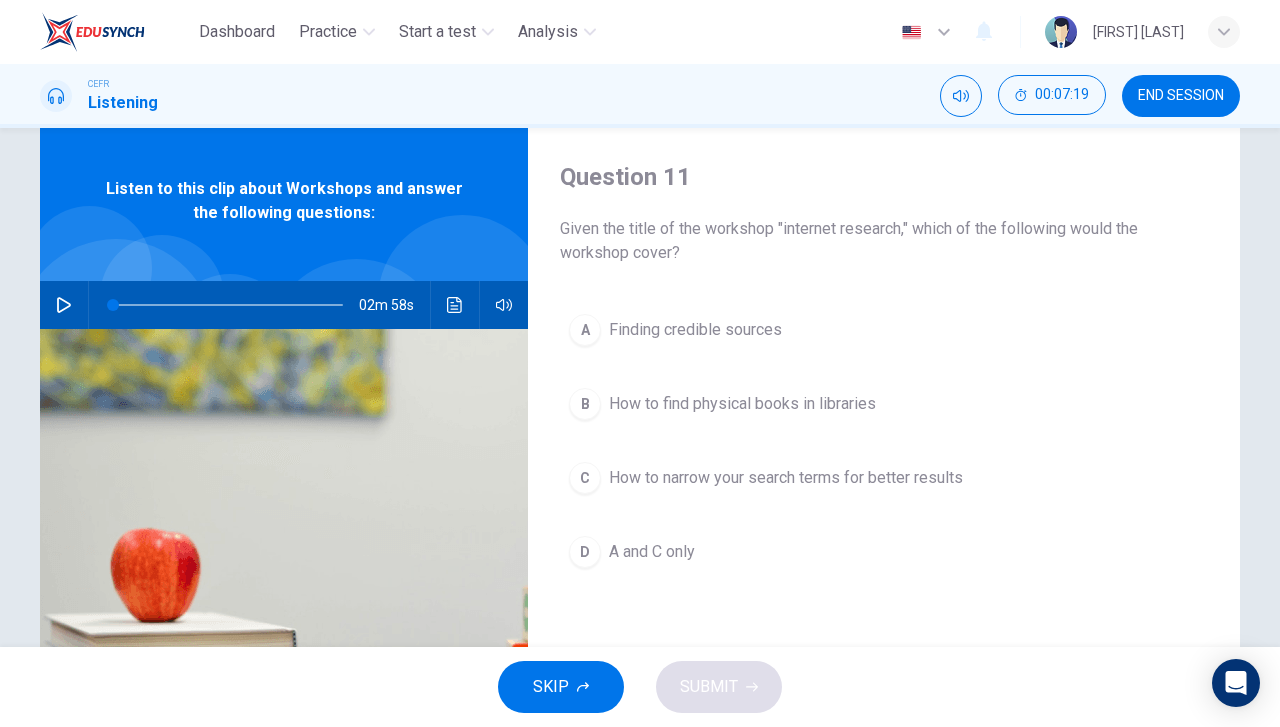 scroll, scrollTop: 0, scrollLeft: 0, axis: both 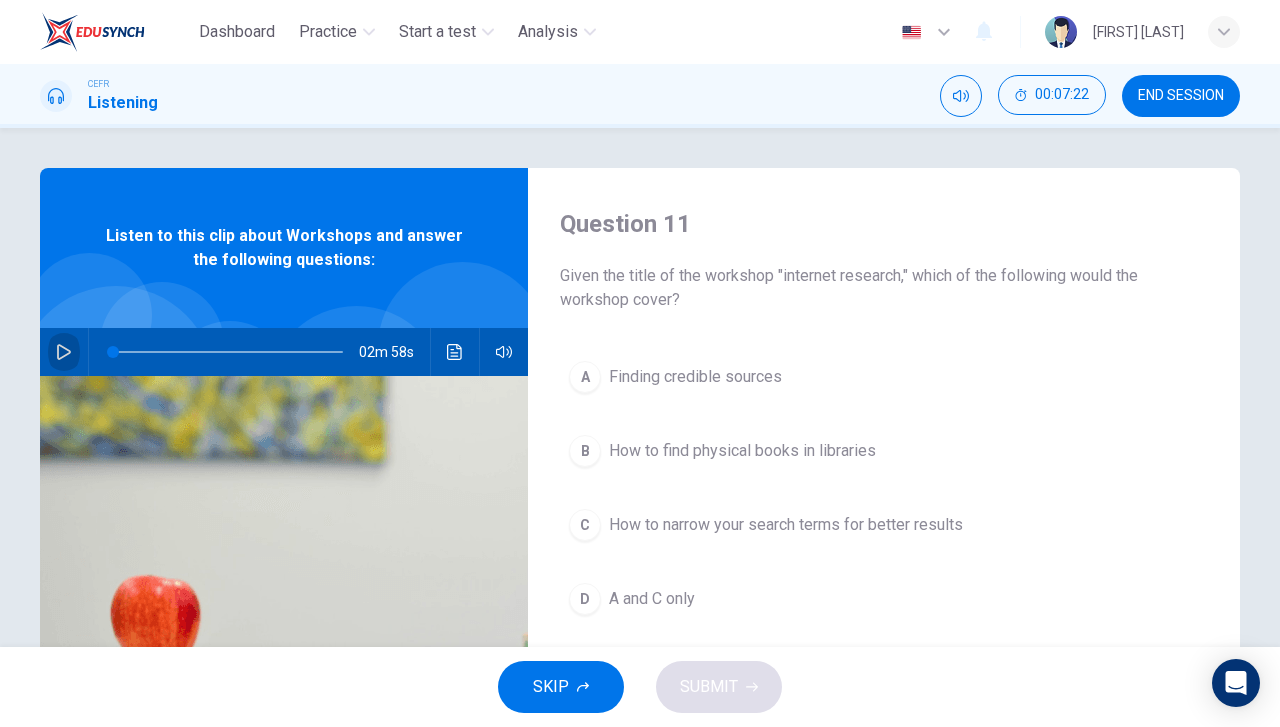 click at bounding box center [64, 352] 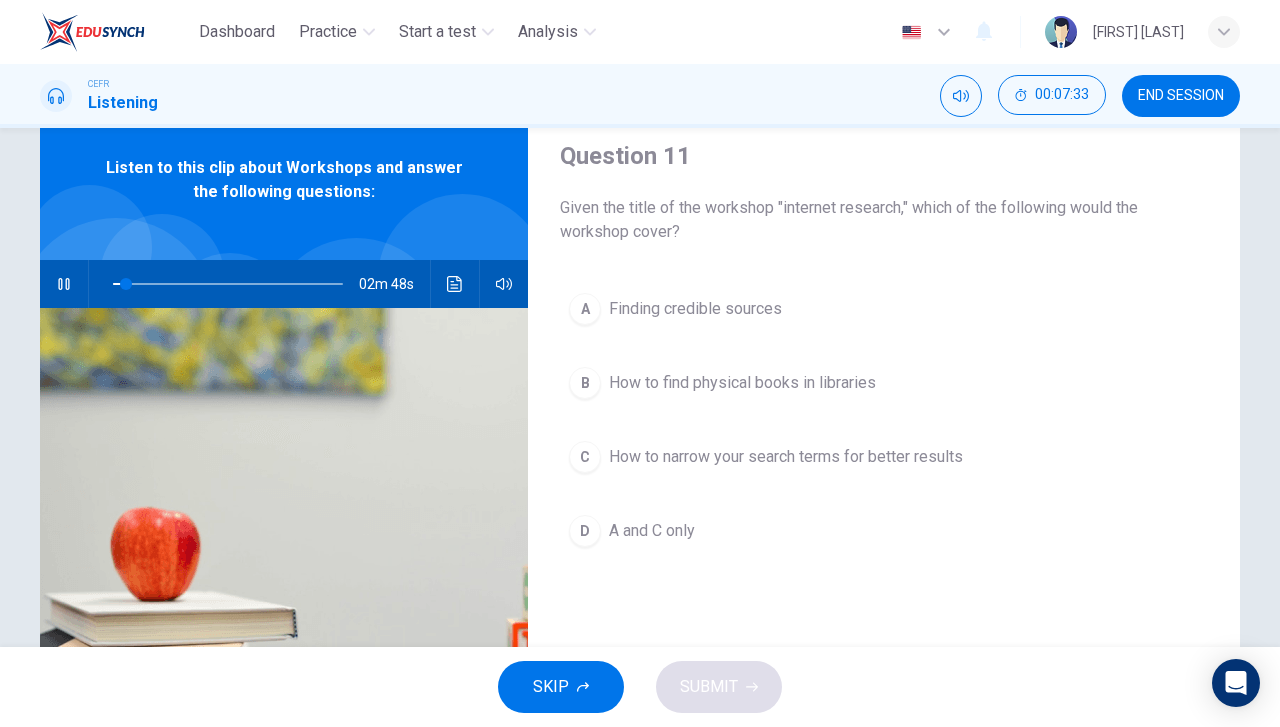 scroll, scrollTop: 100, scrollLeft: 0, axis: vertical 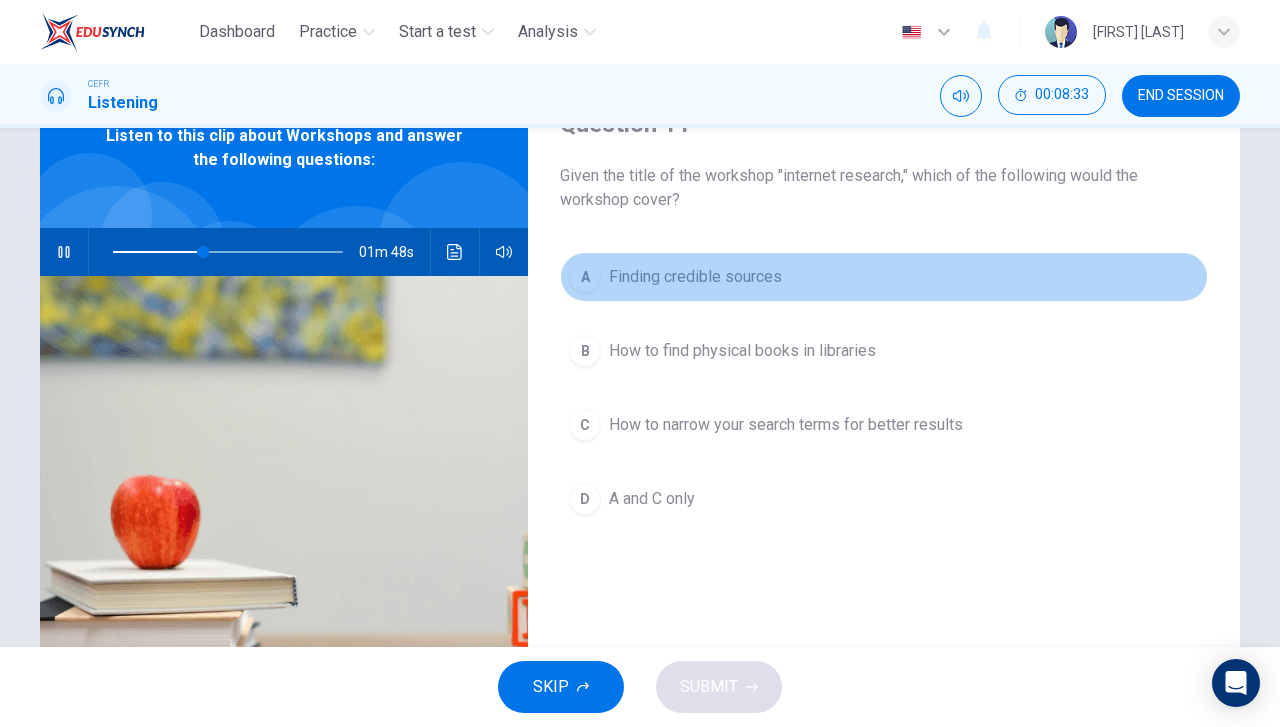click on "Finding credible sources" at bounding box center [695, 277] 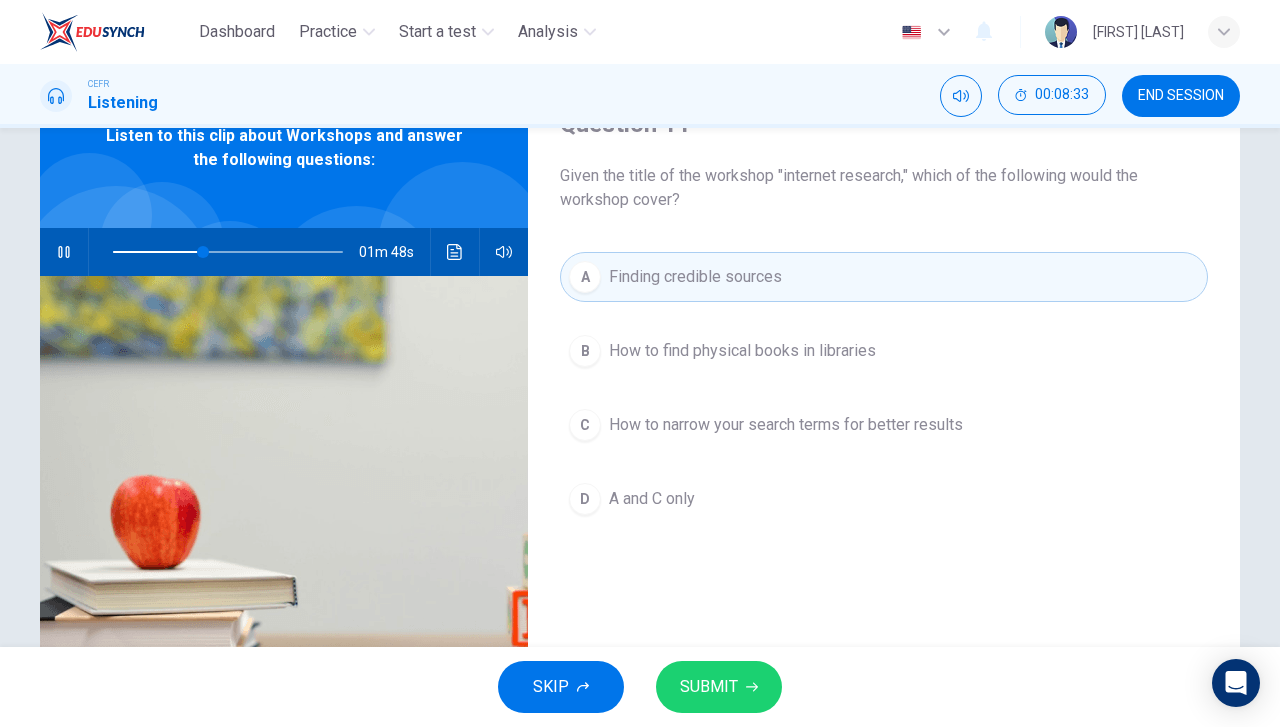 click on "C How to narrow your search terms for better results" at bounding box center (884, 425) 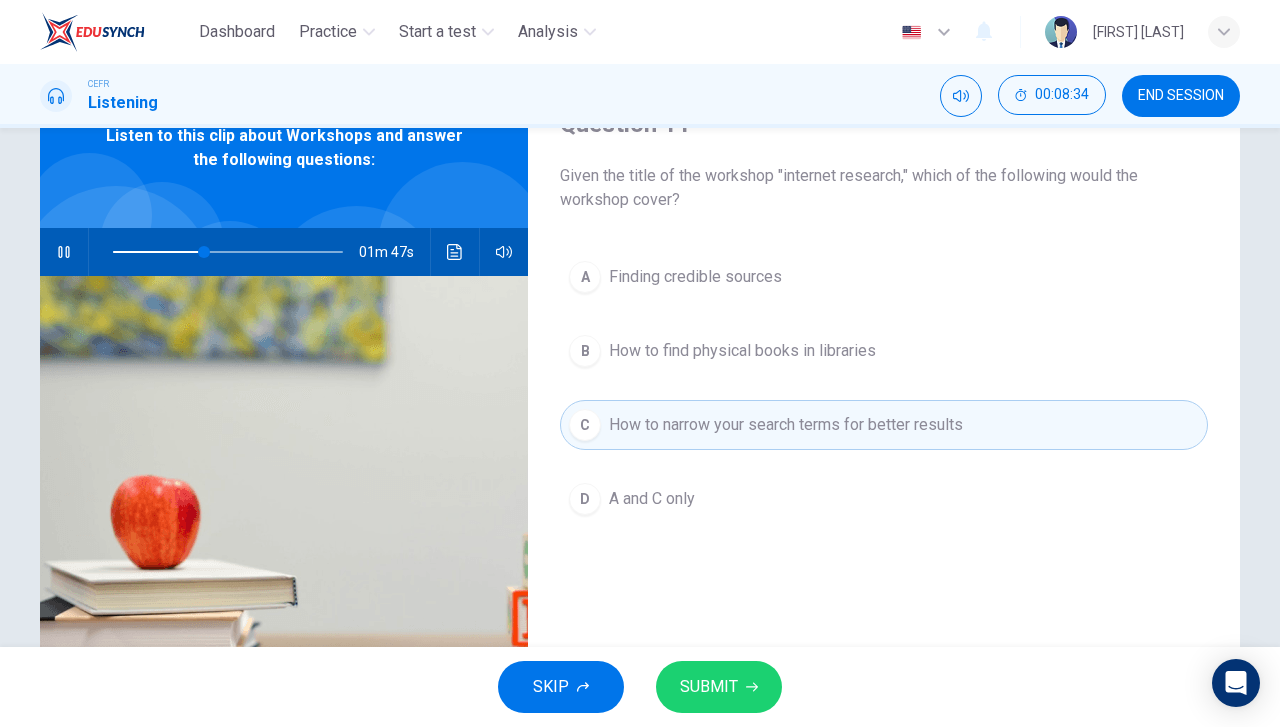 click on "D A and C only" at bounding box center (884, 499) 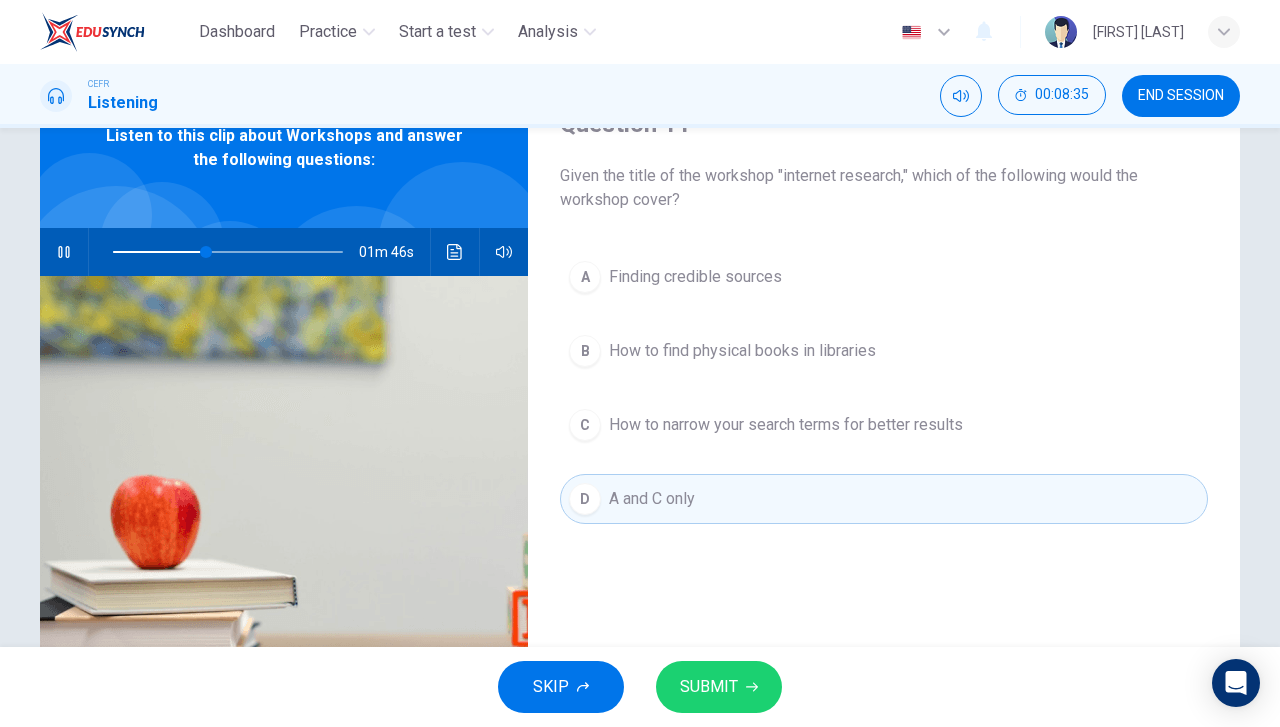 click on "SUBMIT" at bounding box center (709, 687) 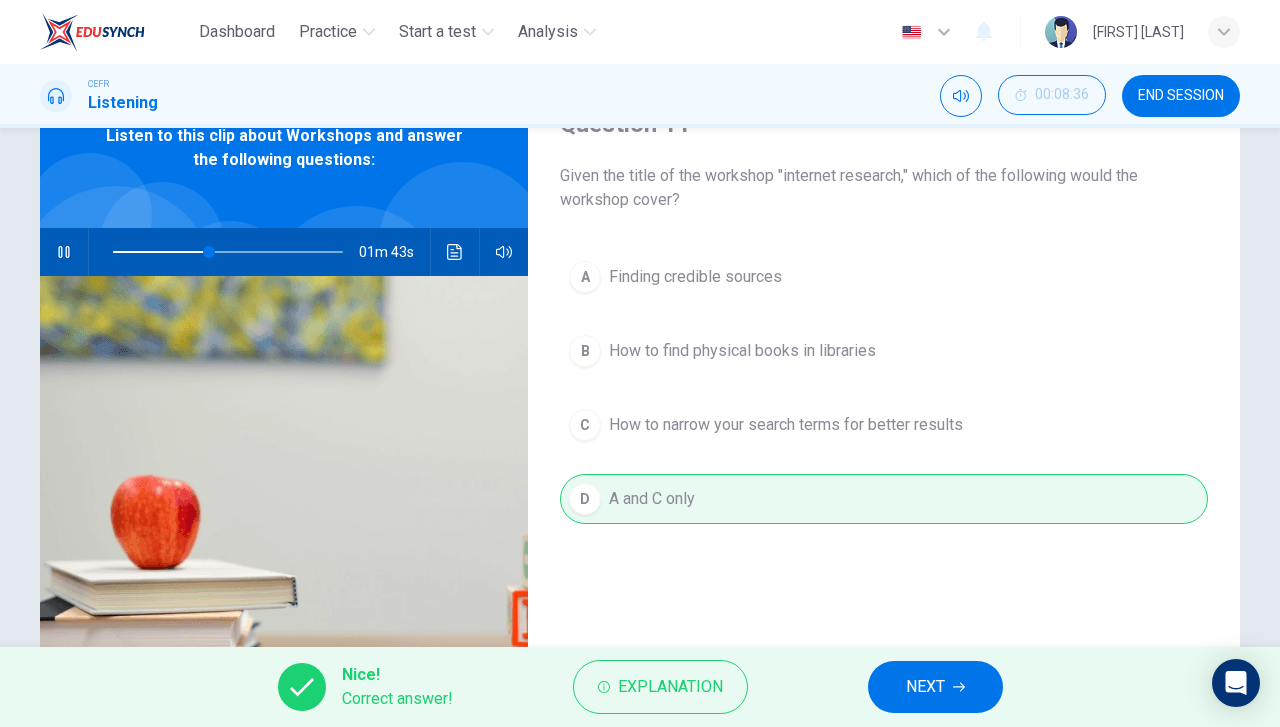 click on "NEXT" at bounding box center [925, 687] 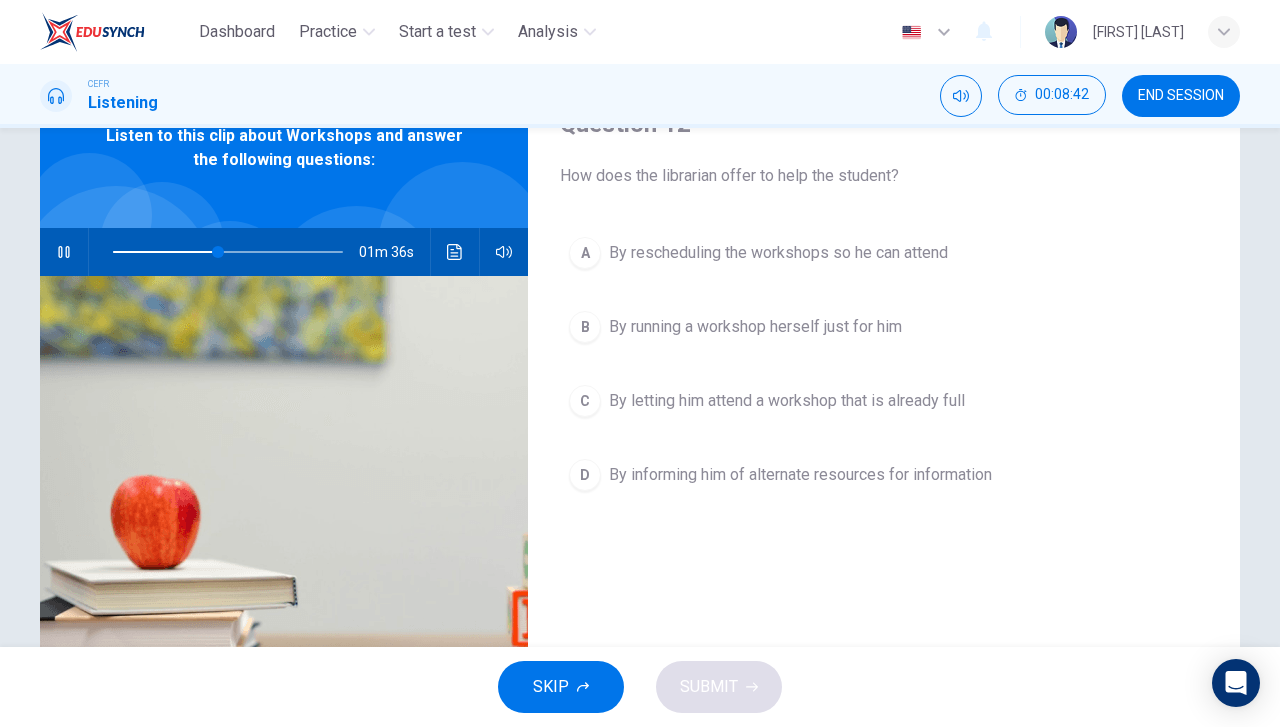 click on "By rescheduling the workshops so he can attend" at bounding box center [778, 253] 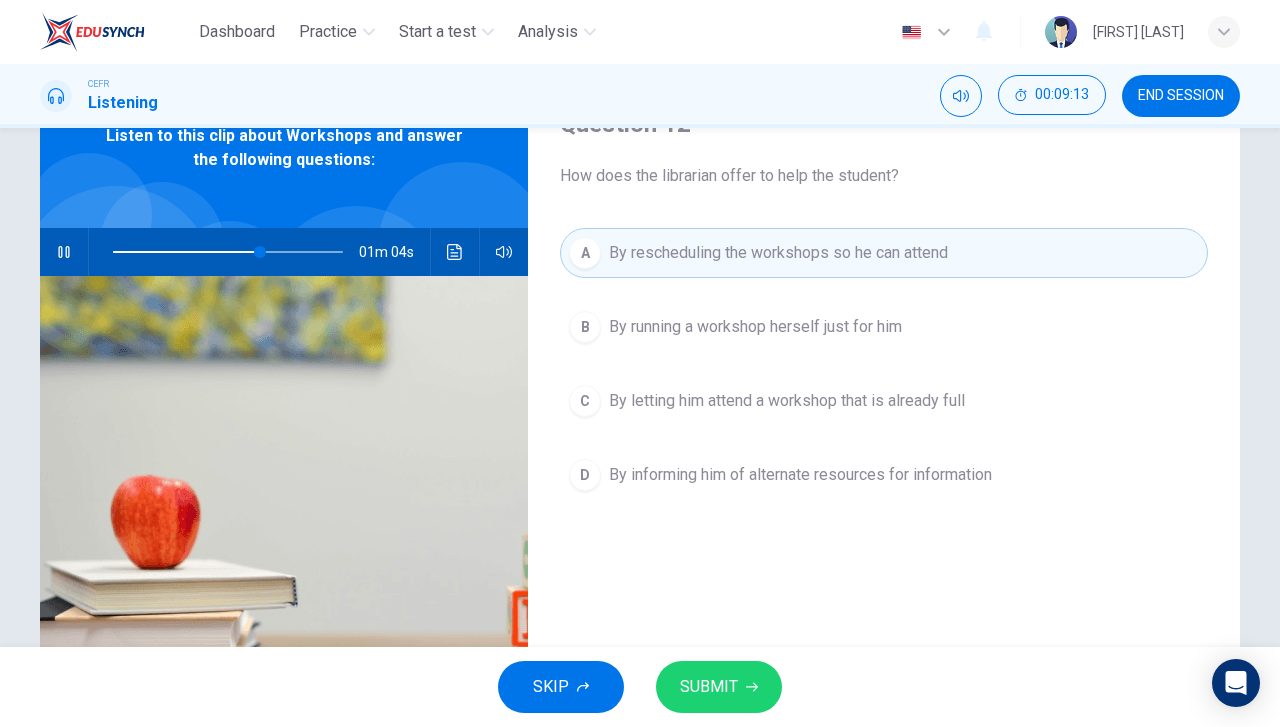 click on "By informing him of alternate resources for information" at bounding box center [755, 327] 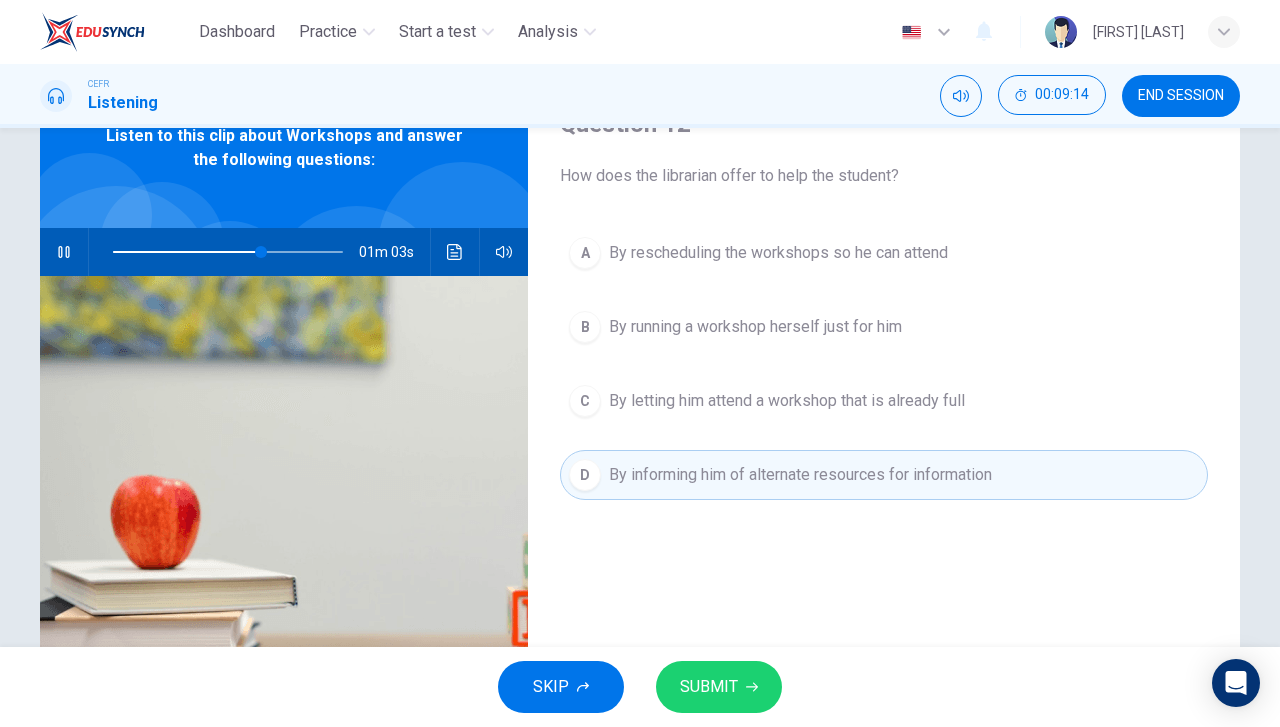 click on "SUBMIT" at bounding box center (709, 687) 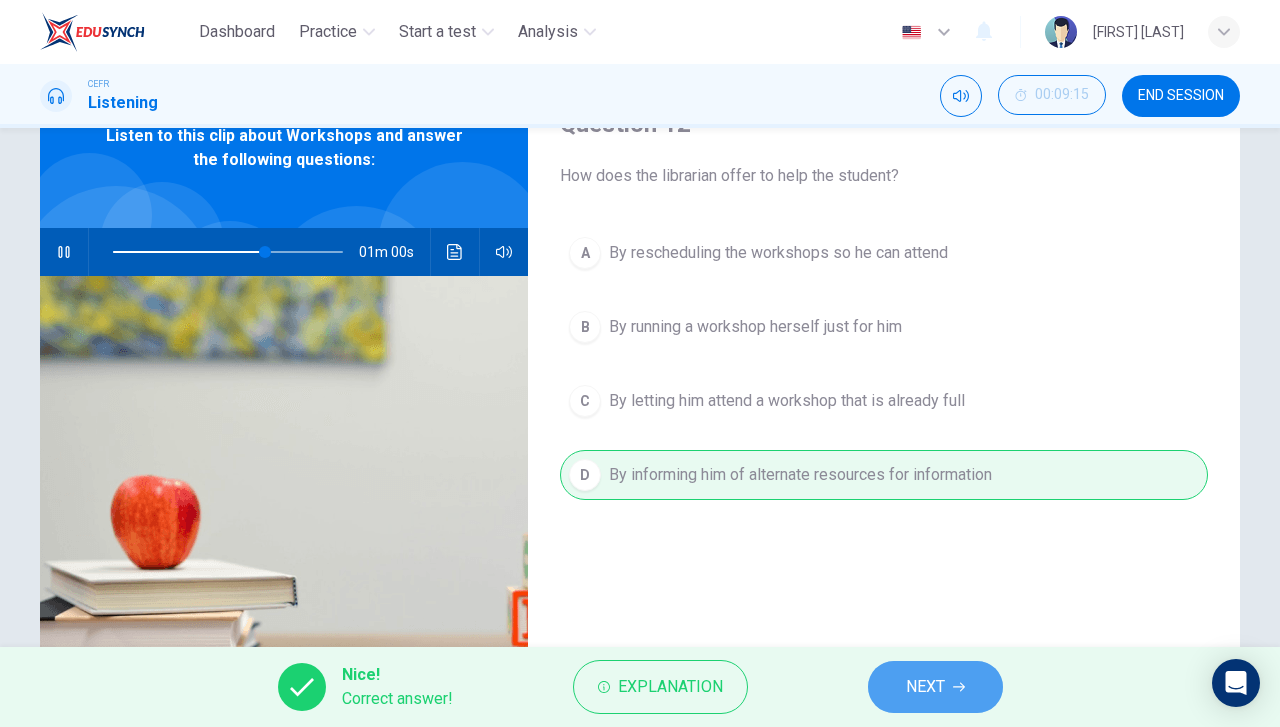click on "NEXT" at bounding box center [935, 687] 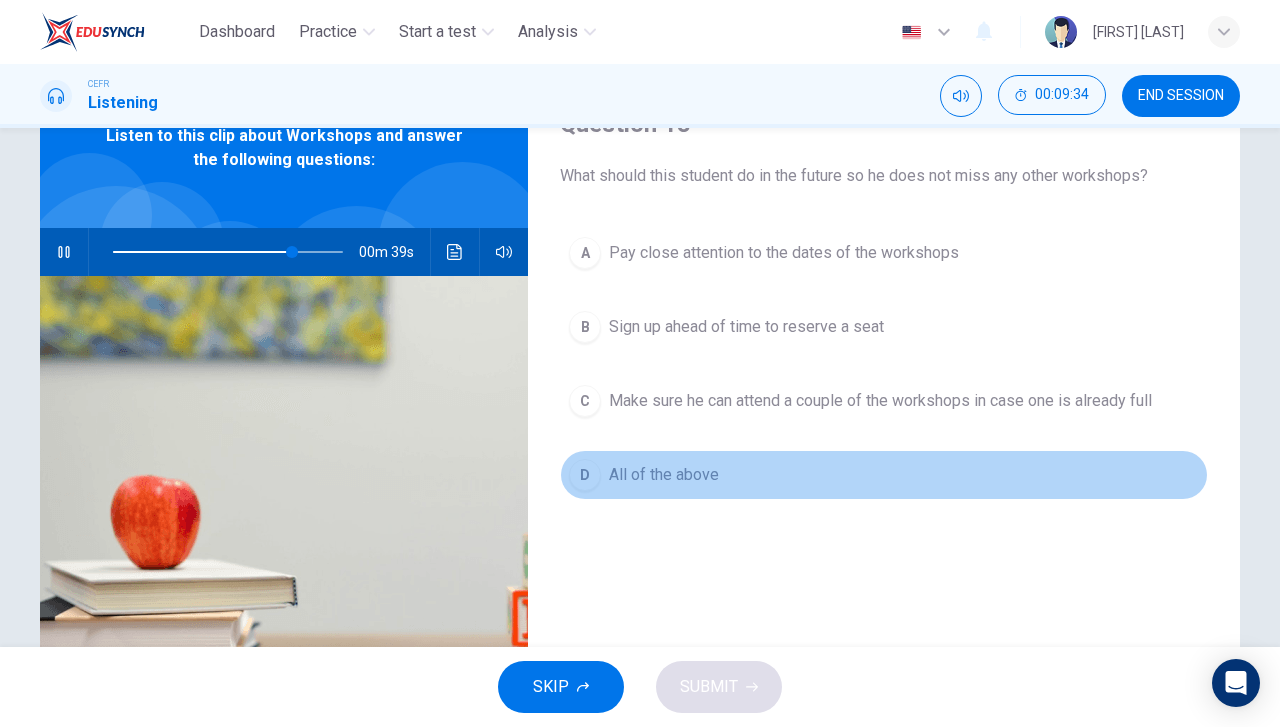 click on "D All of the above" at bounding box center (884, 475) 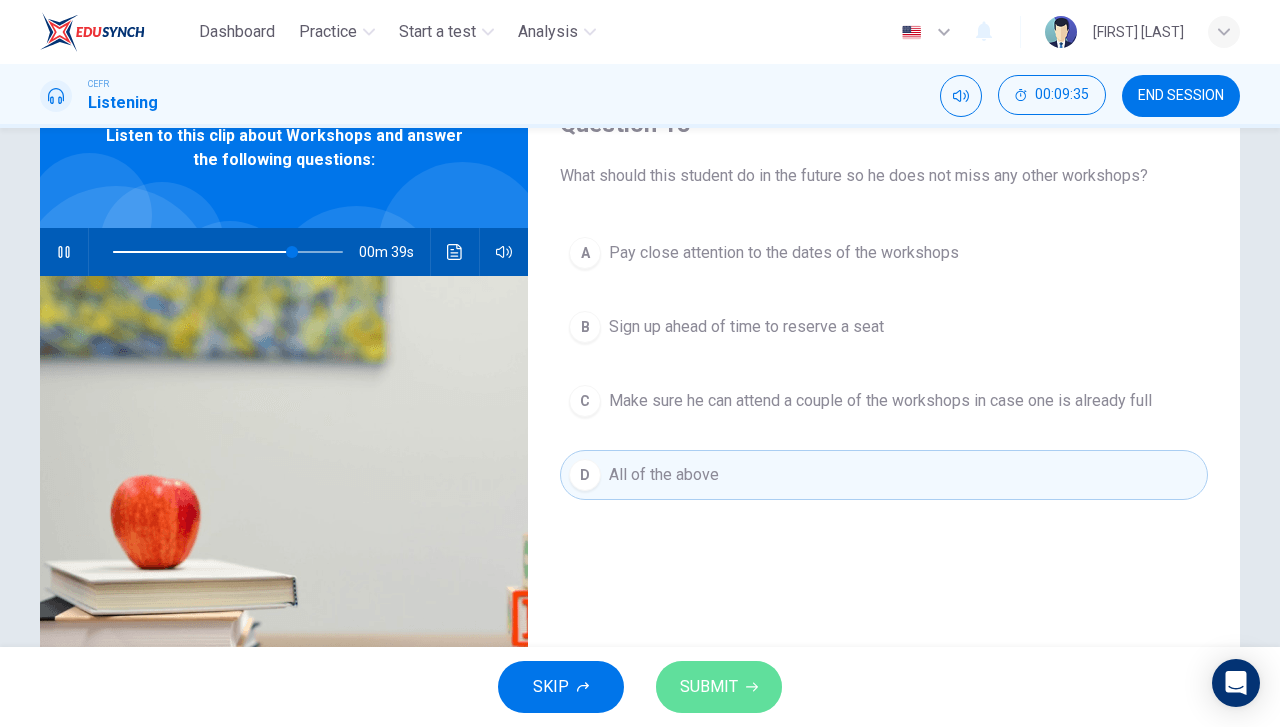 click on "SUBMIT" at bounding box center [719, 687] 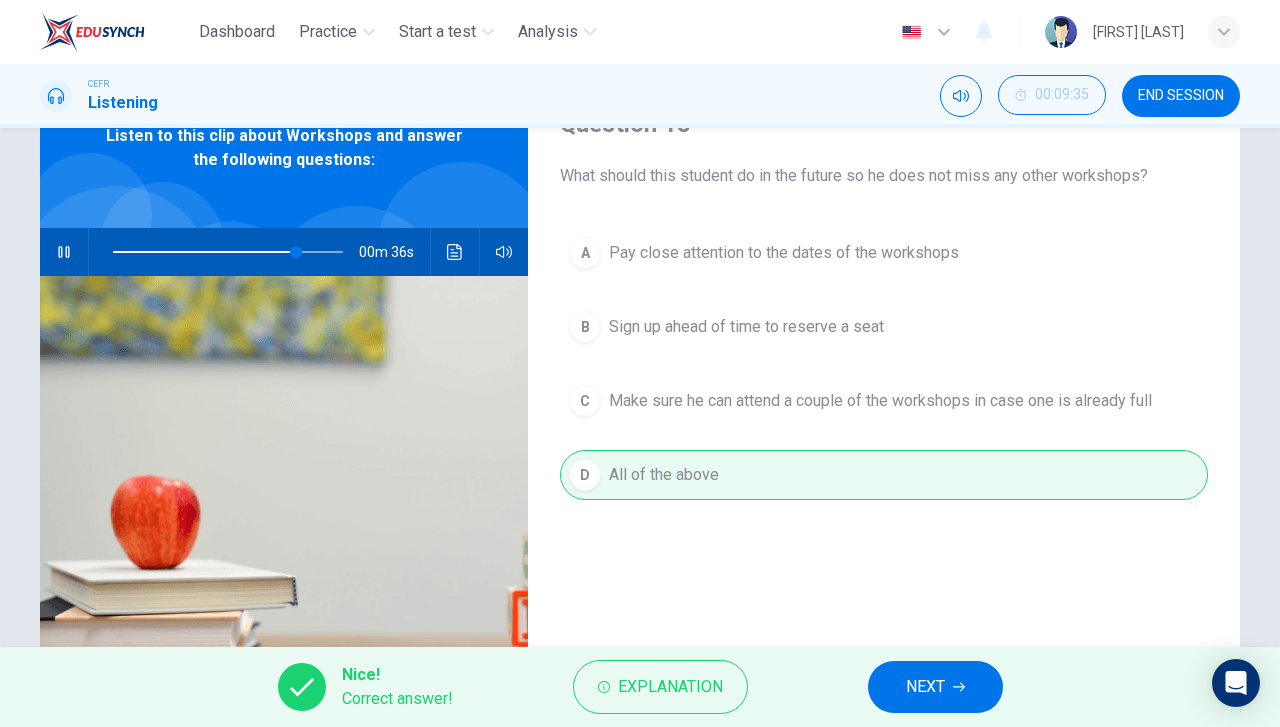 click on "NEXT" at bounding box center [925, 687] 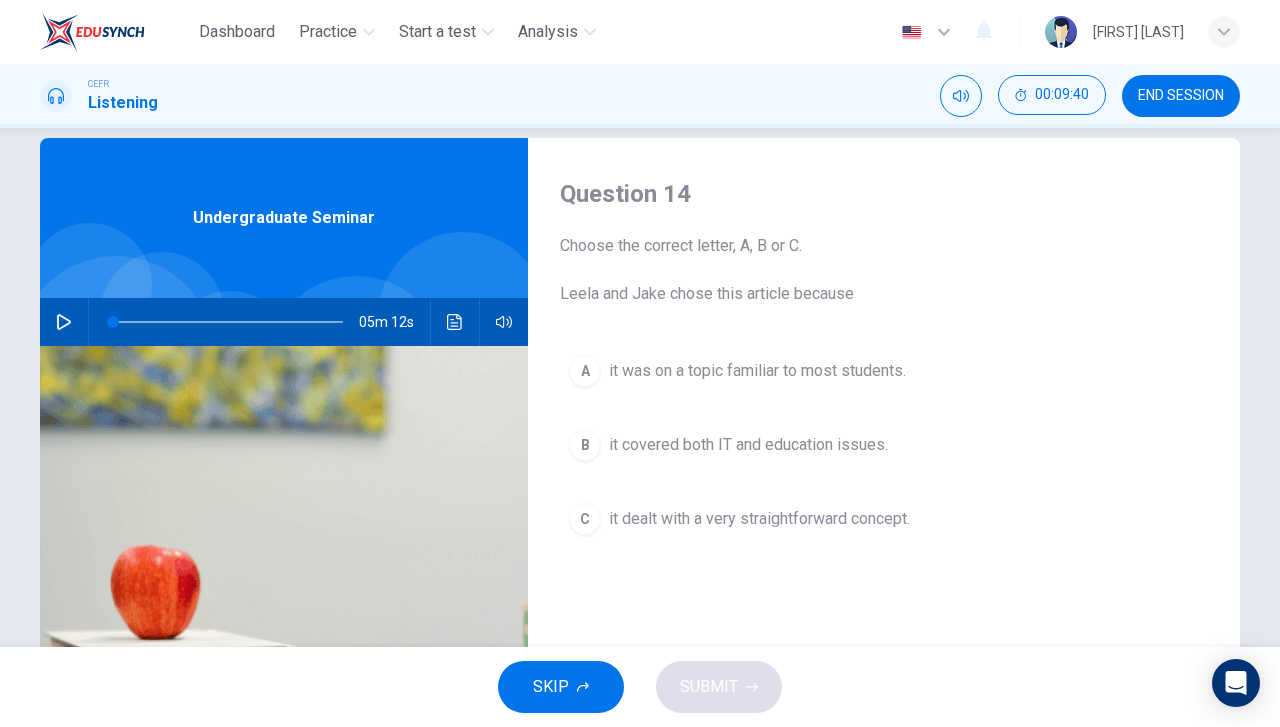 scroll, scrollTop: 0, scrollLeft: 0, axis: both 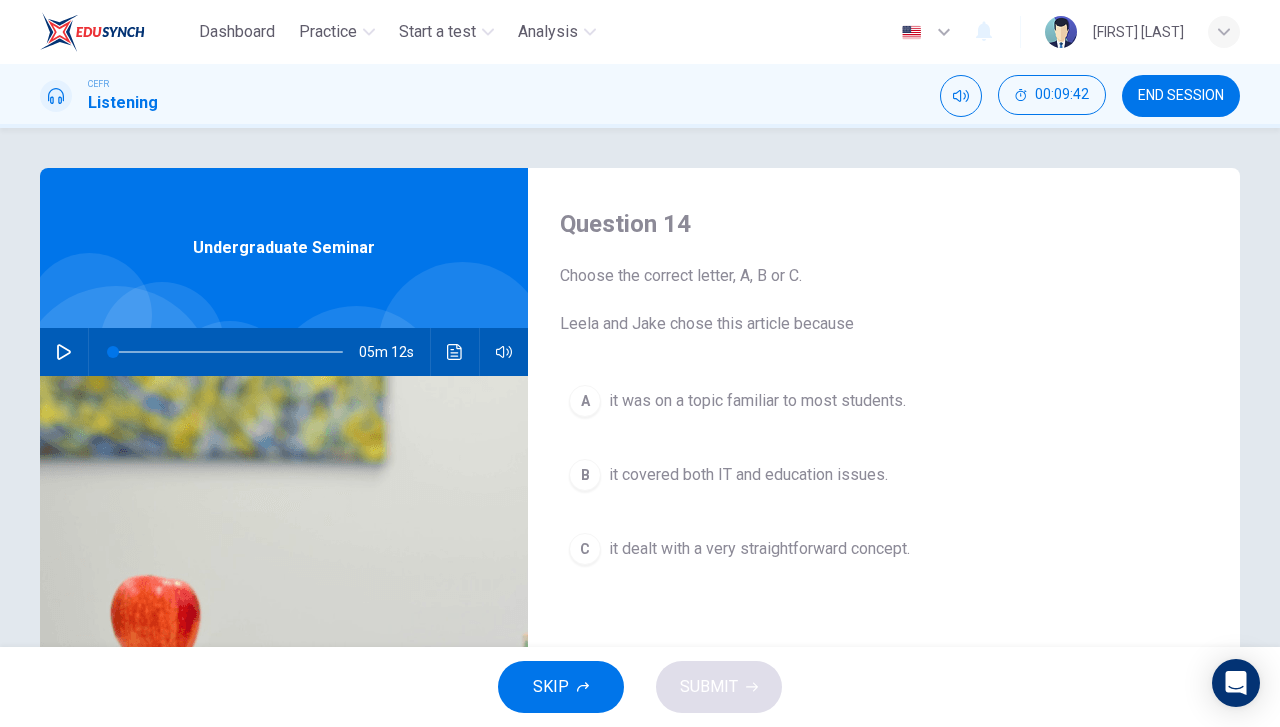click at bounding box center [64, 352] 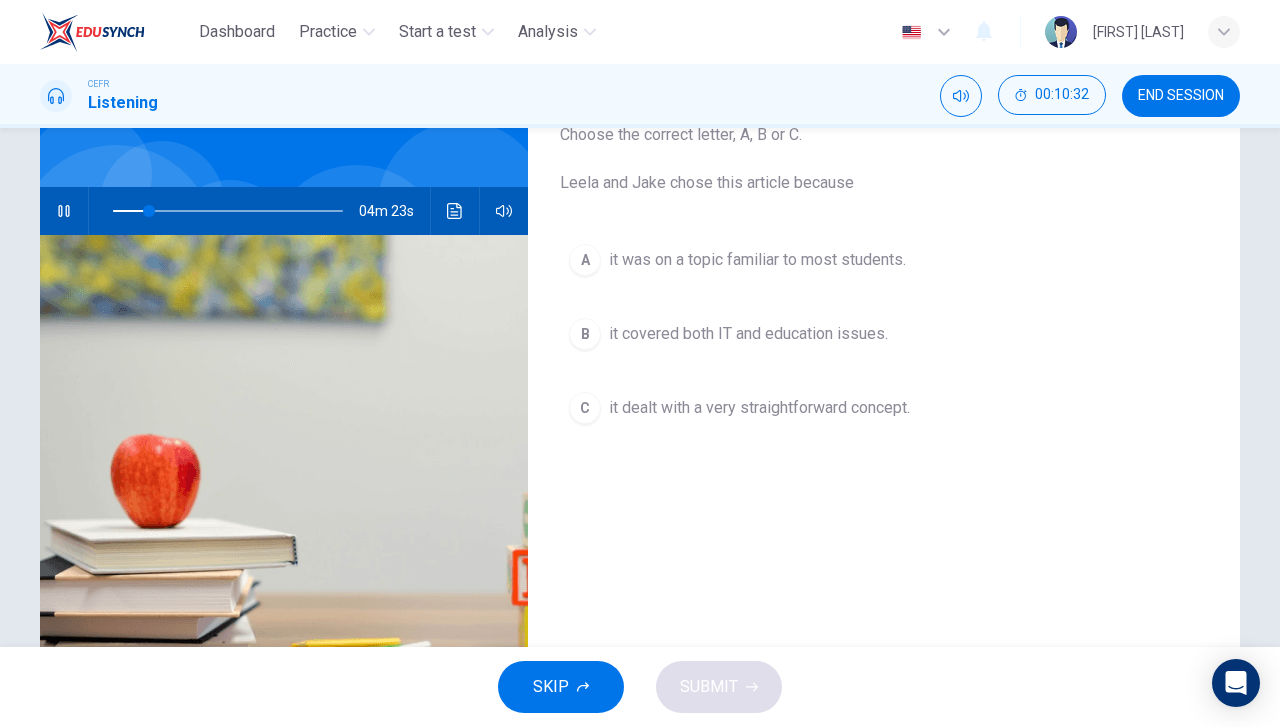 scroll, scrollTop: 100, scrollLeft: 0, axis: vertical 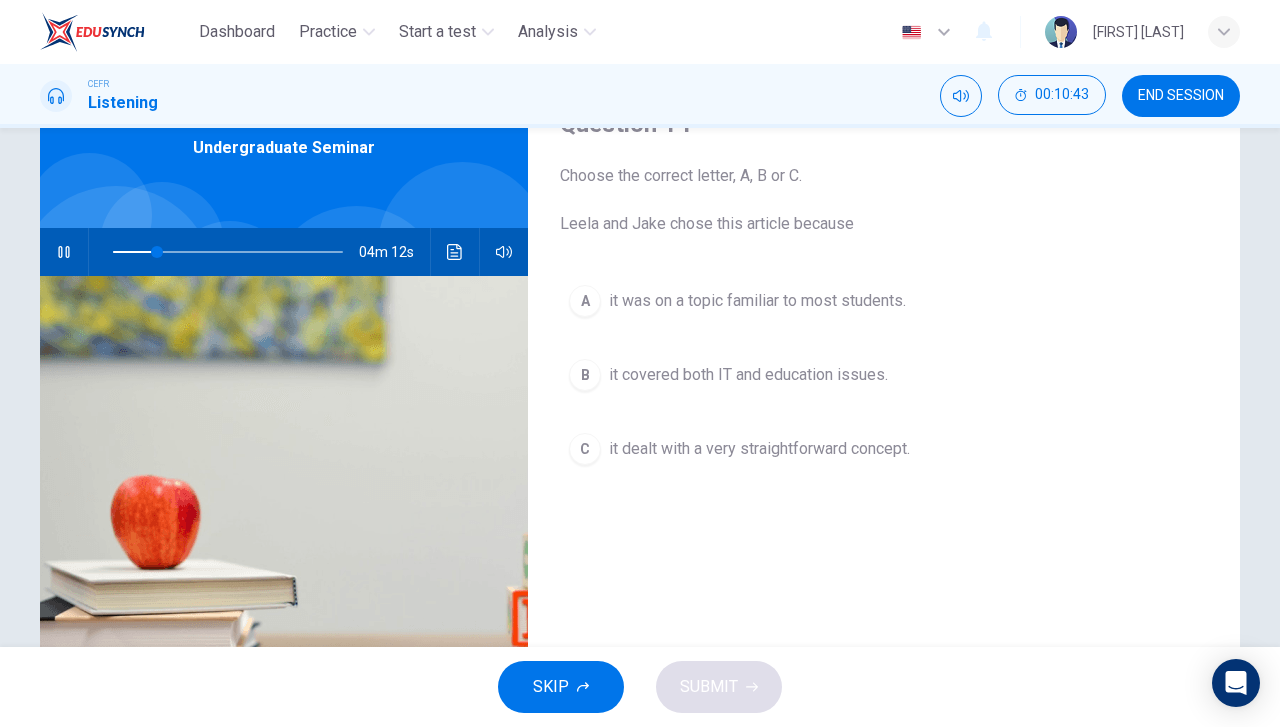 click on "it dealt with a very straightforward concept." at bounding box center (757, 301) 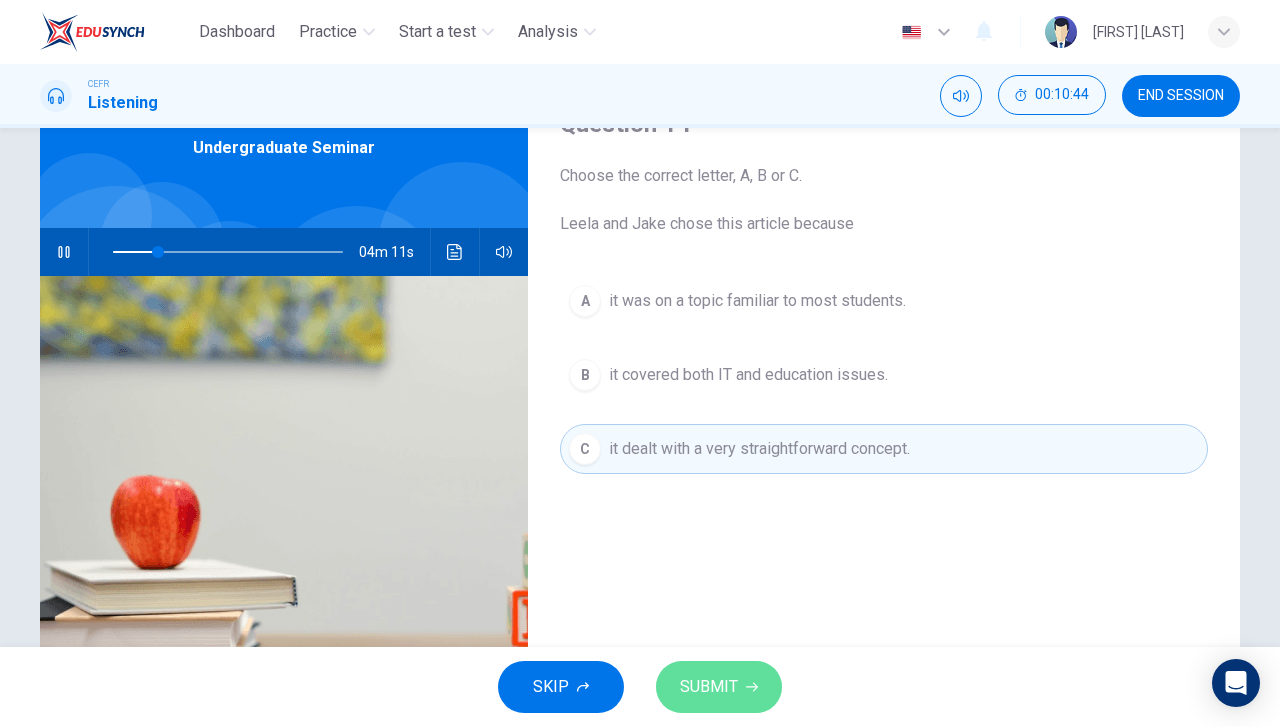 click on "SUBMIT" at bounding box center [709, 687] 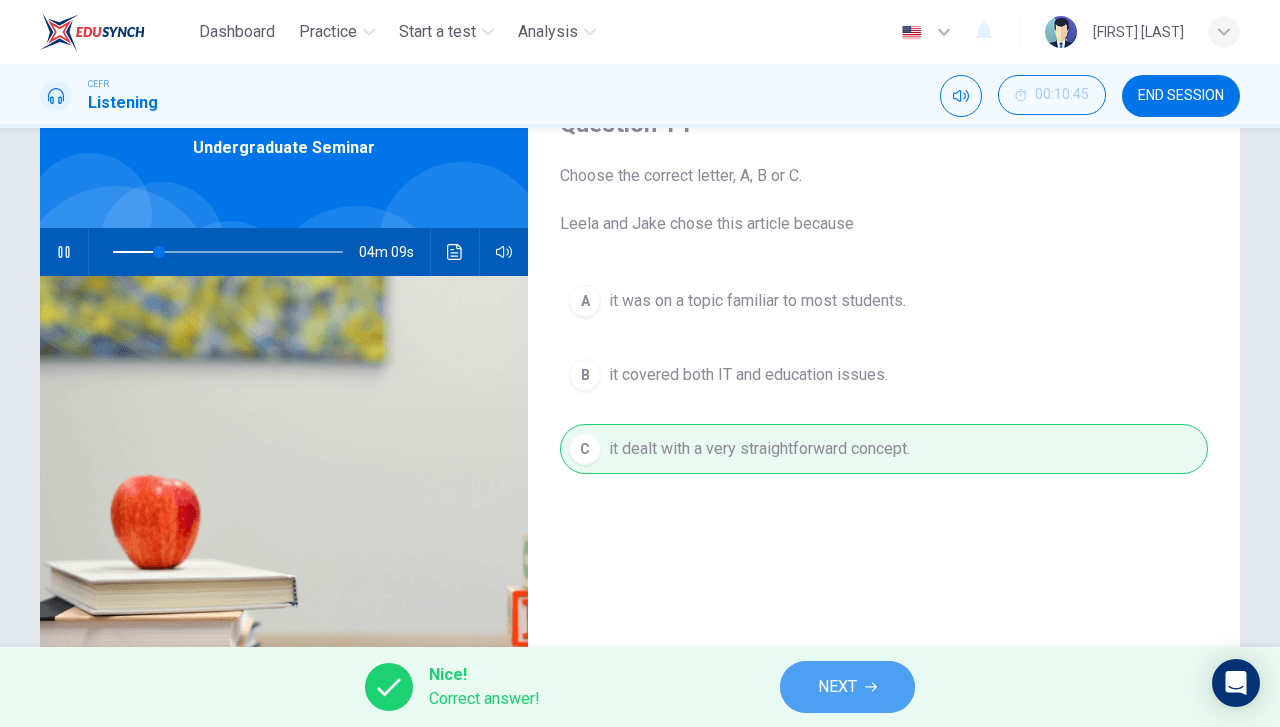 click on "NEXT" at bounding box center (847, 687) 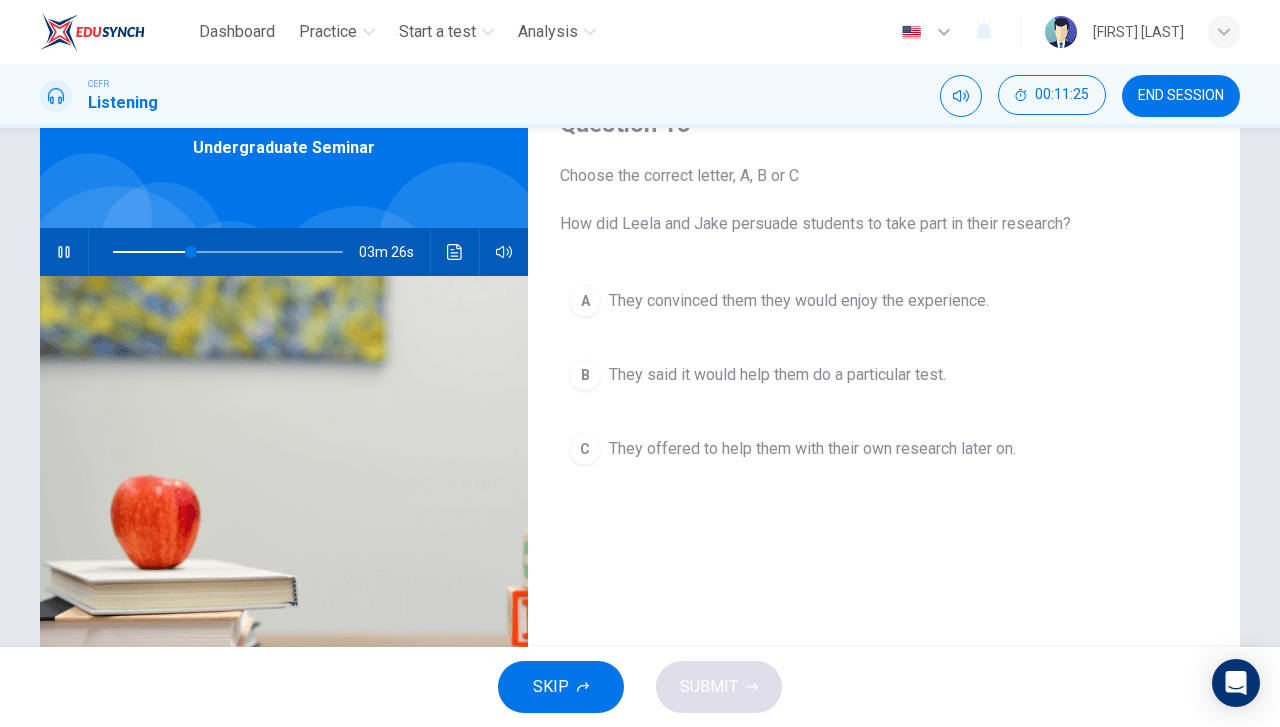 click on "They said it would help them do a particular test." at bounding box center (799, 301) 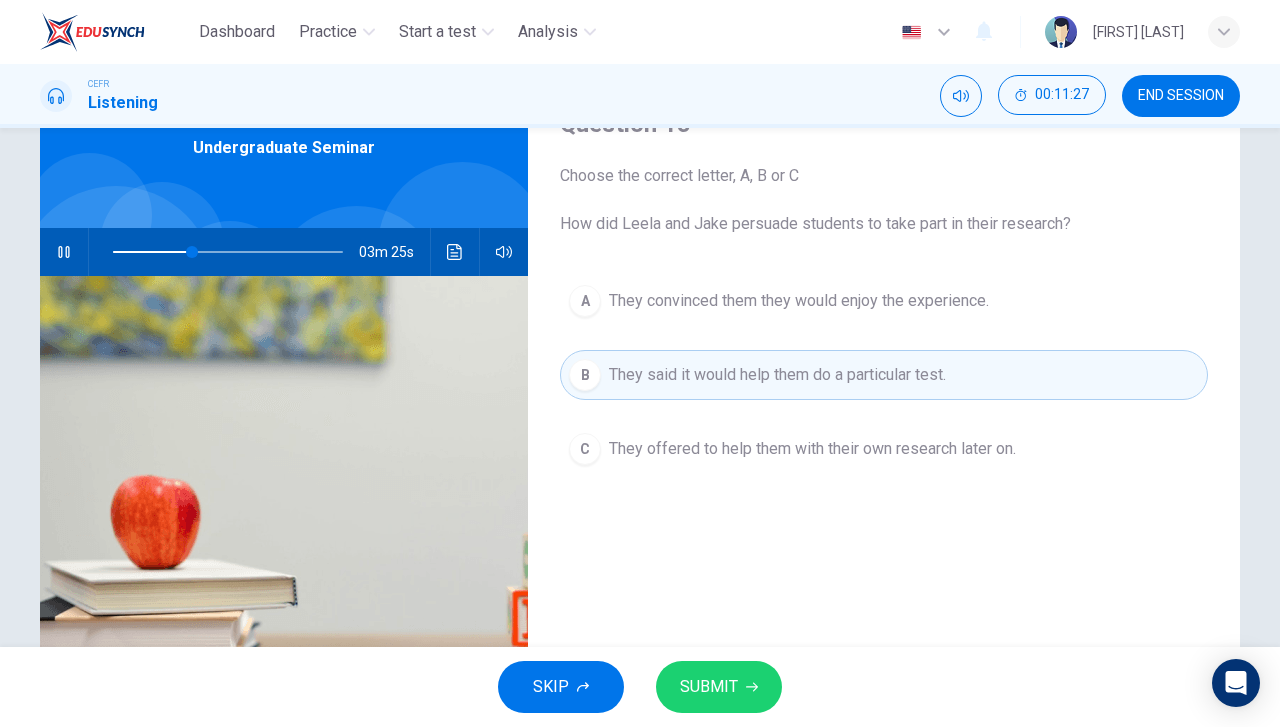 click at bounding box center [64, 252] 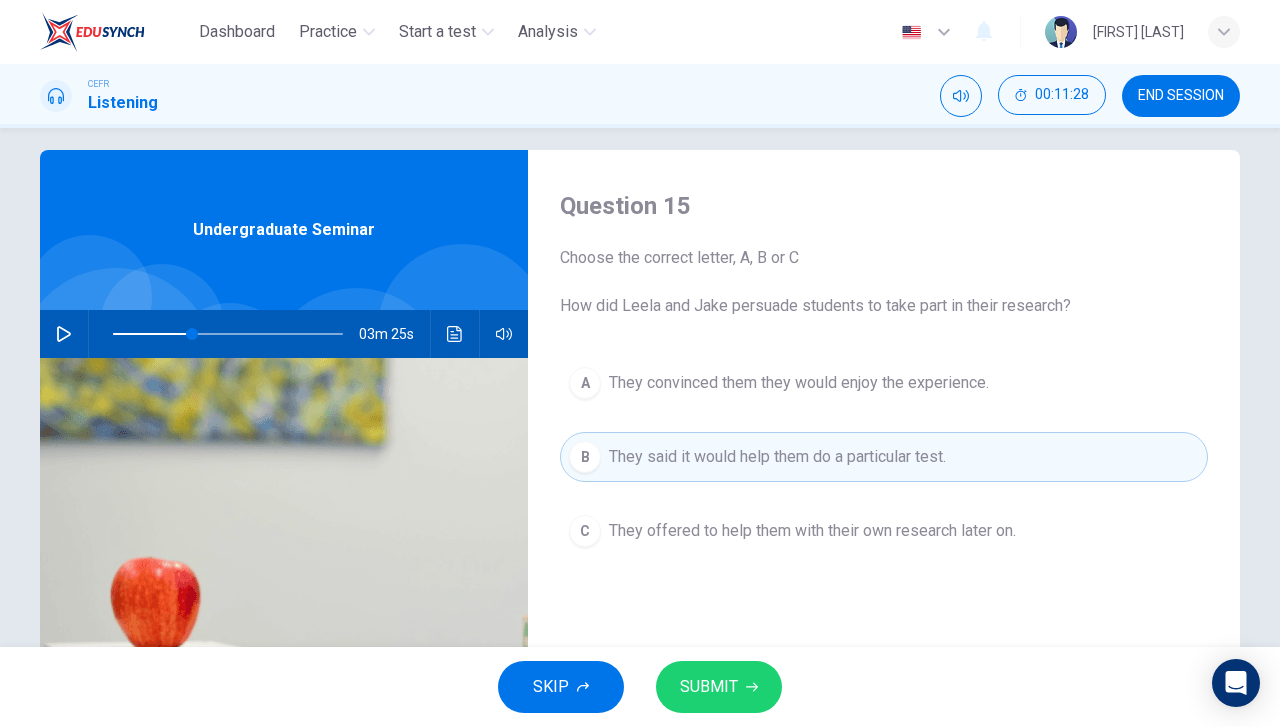 scroll, scrollTop: 0, scrollLeft: 0, axis: both 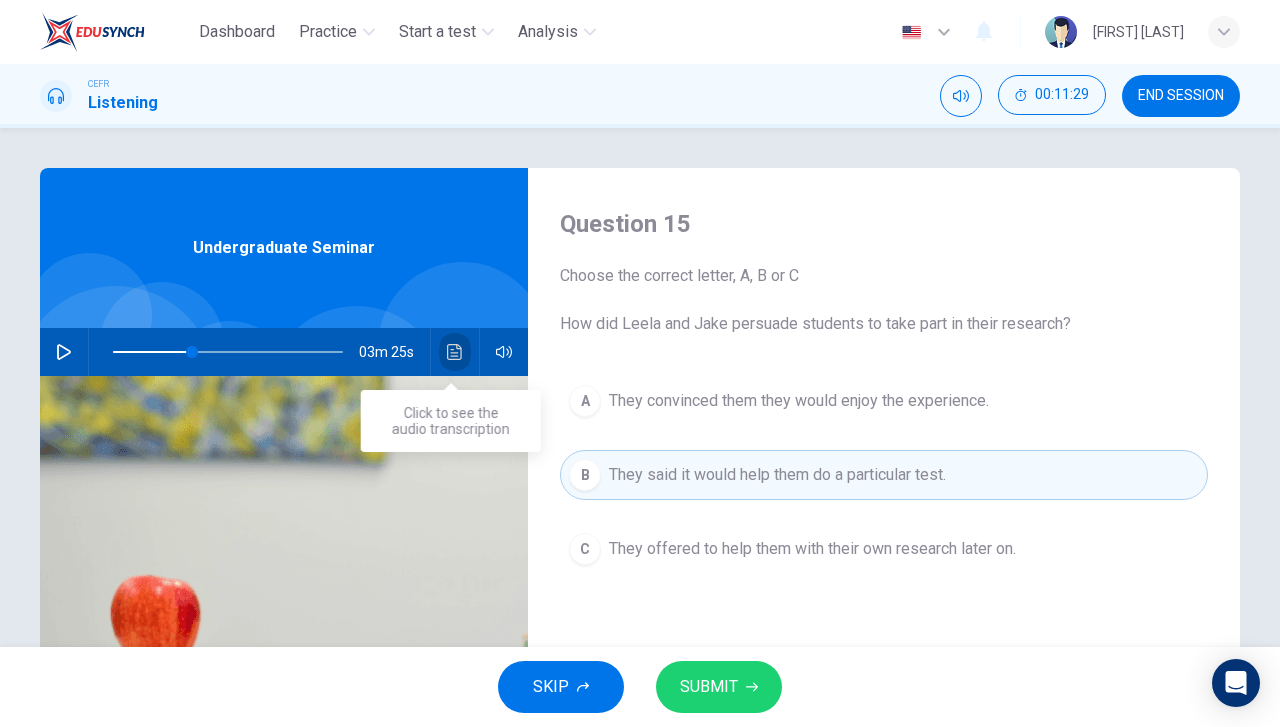 click at bounding box center [455, 352] 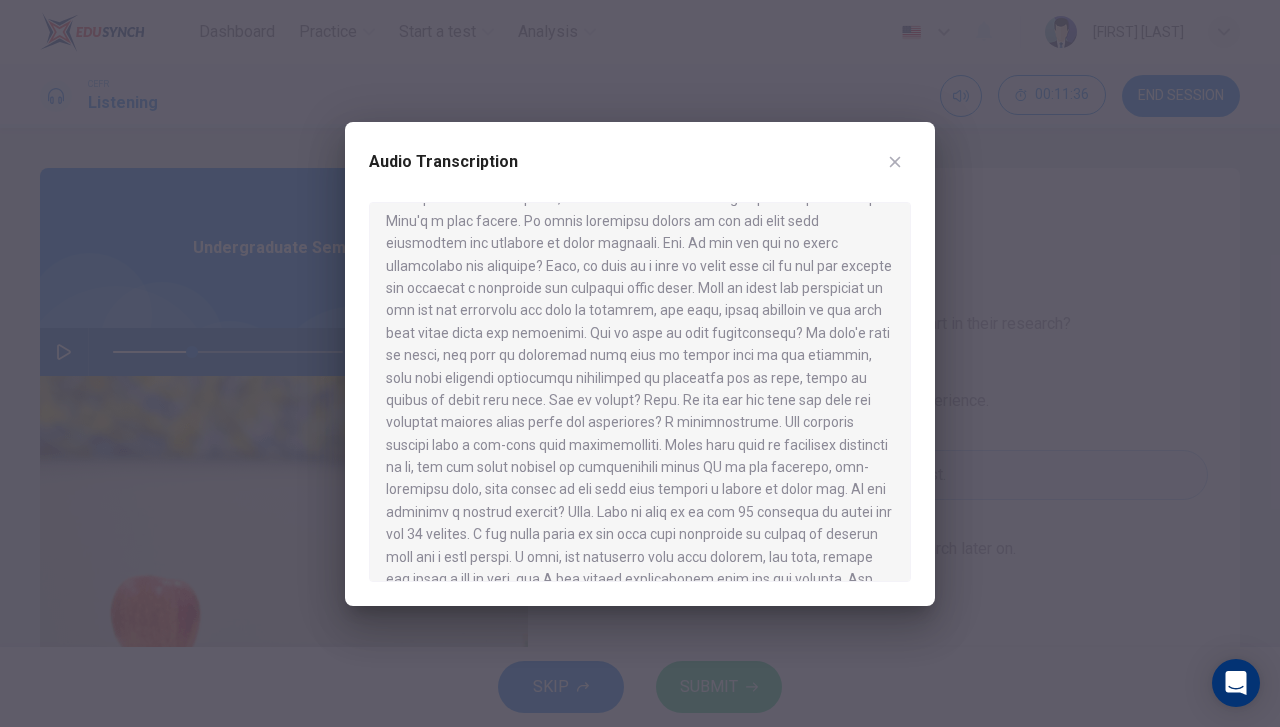 scroll, scrollTop: 300, scrollLeft: 0, axis: vertical 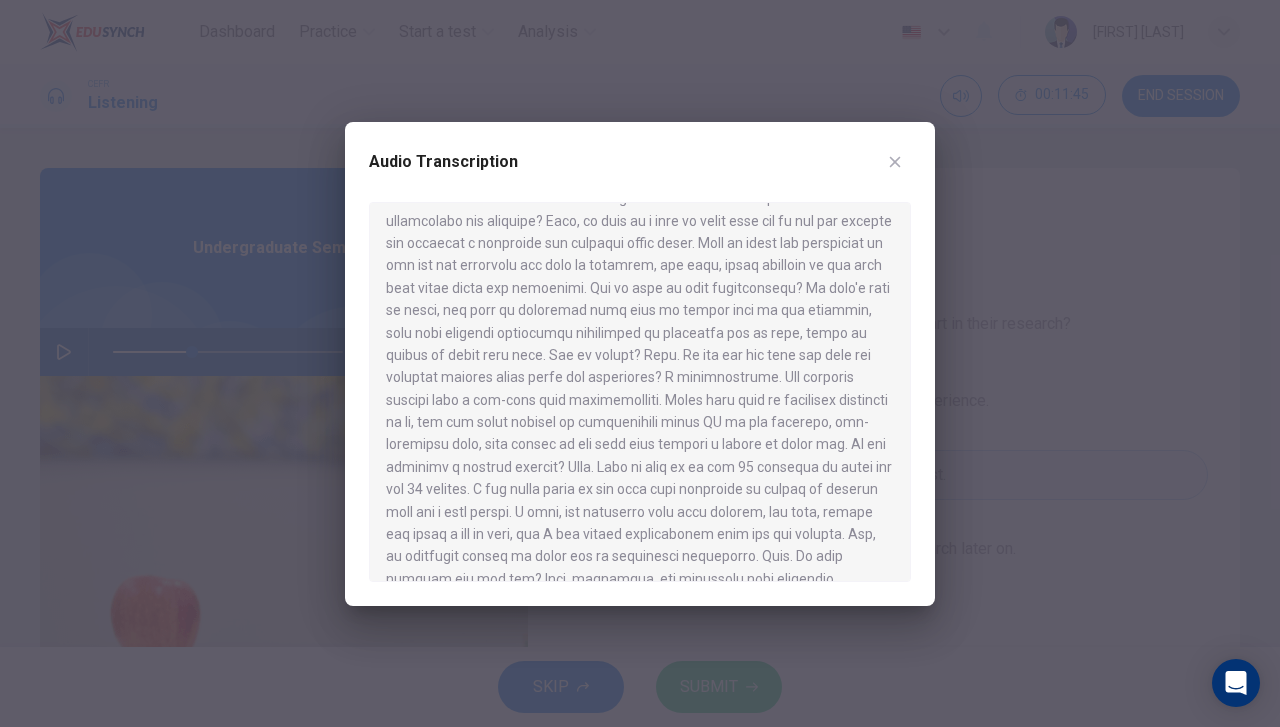 click at bounding box center (895, 162) 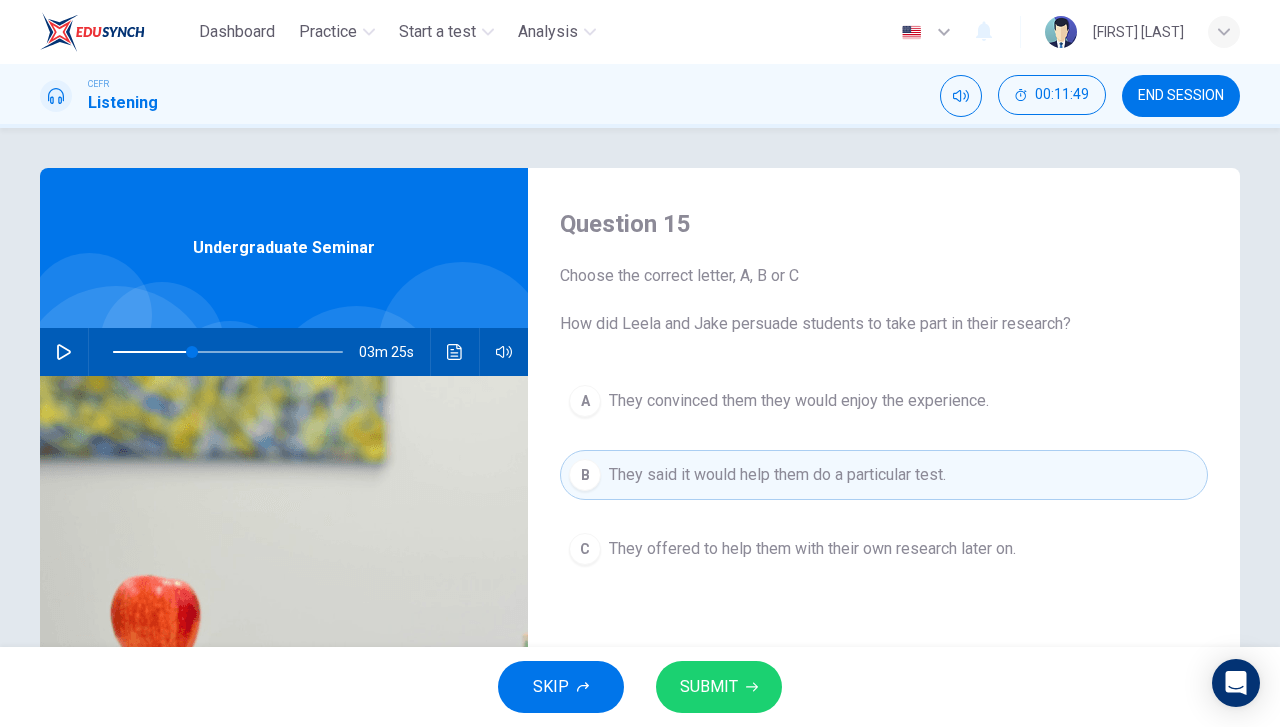 click at bounding box center (64, 352) 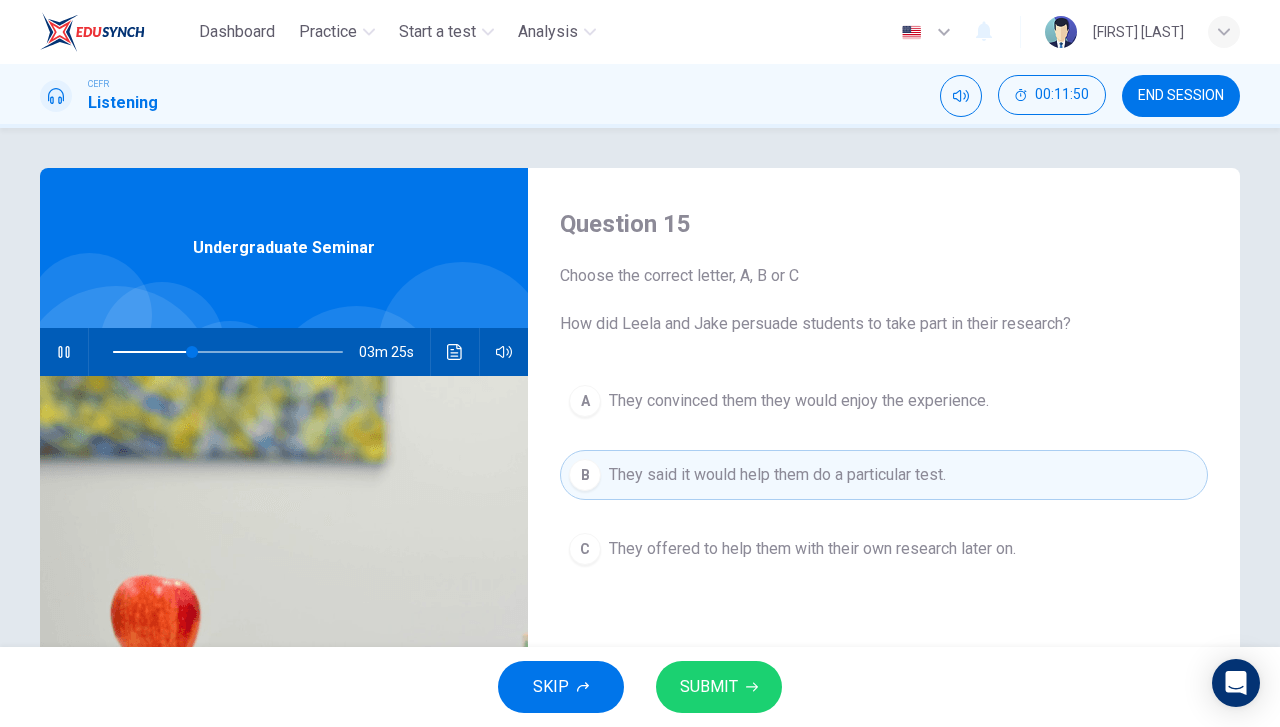 click on "SUBMIT" at bounding box center (709, 687) 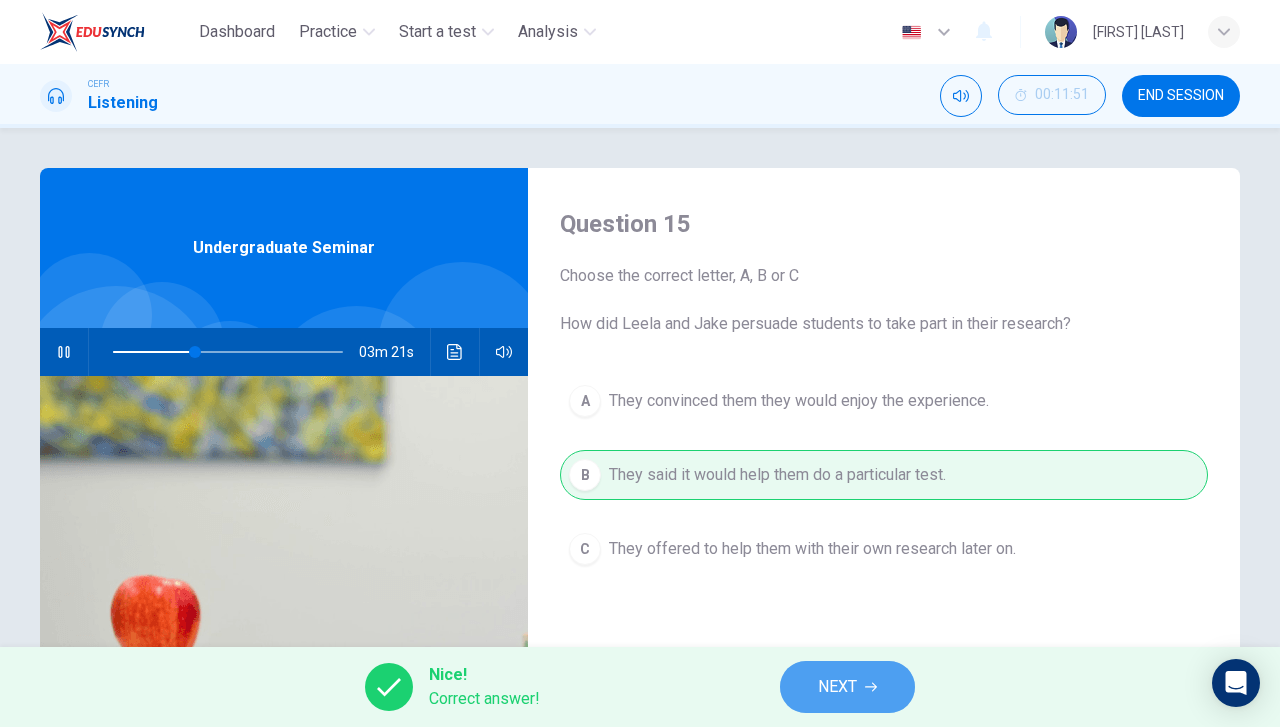 click on "NEXT" at bounding box center (847, 687) 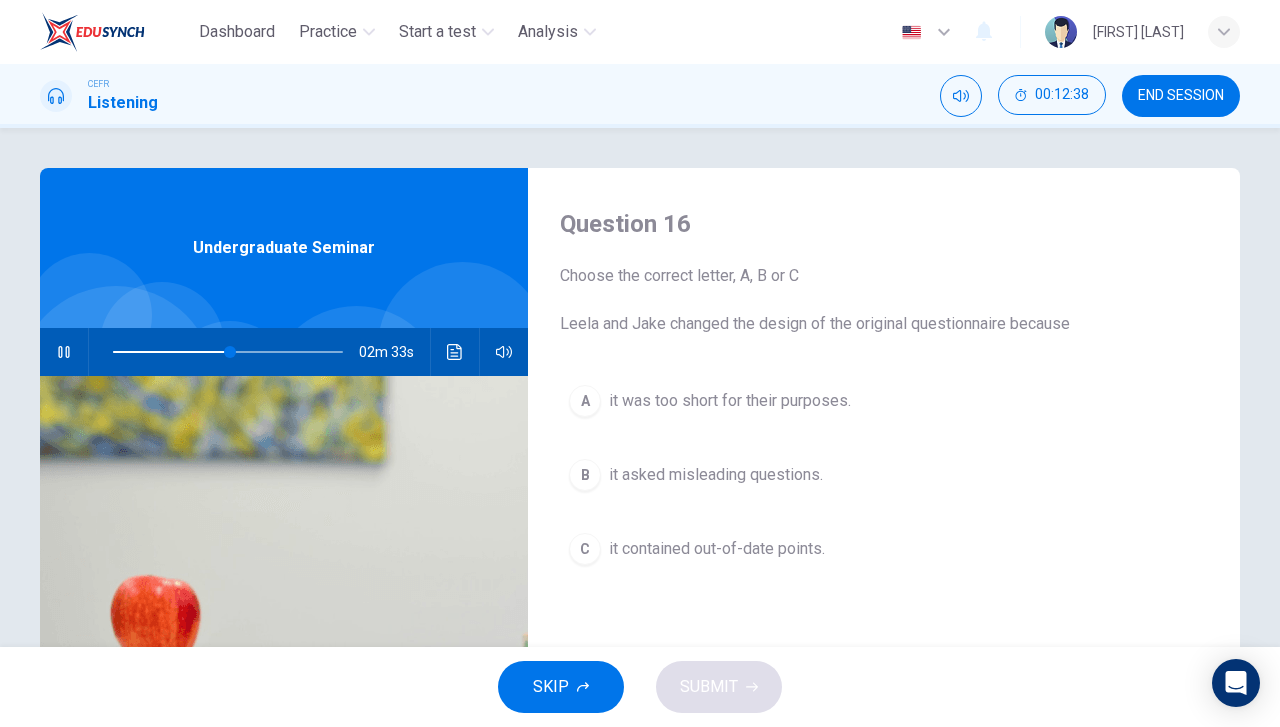 click on "it was too short for their purposes." at bounding box center [730, 401] 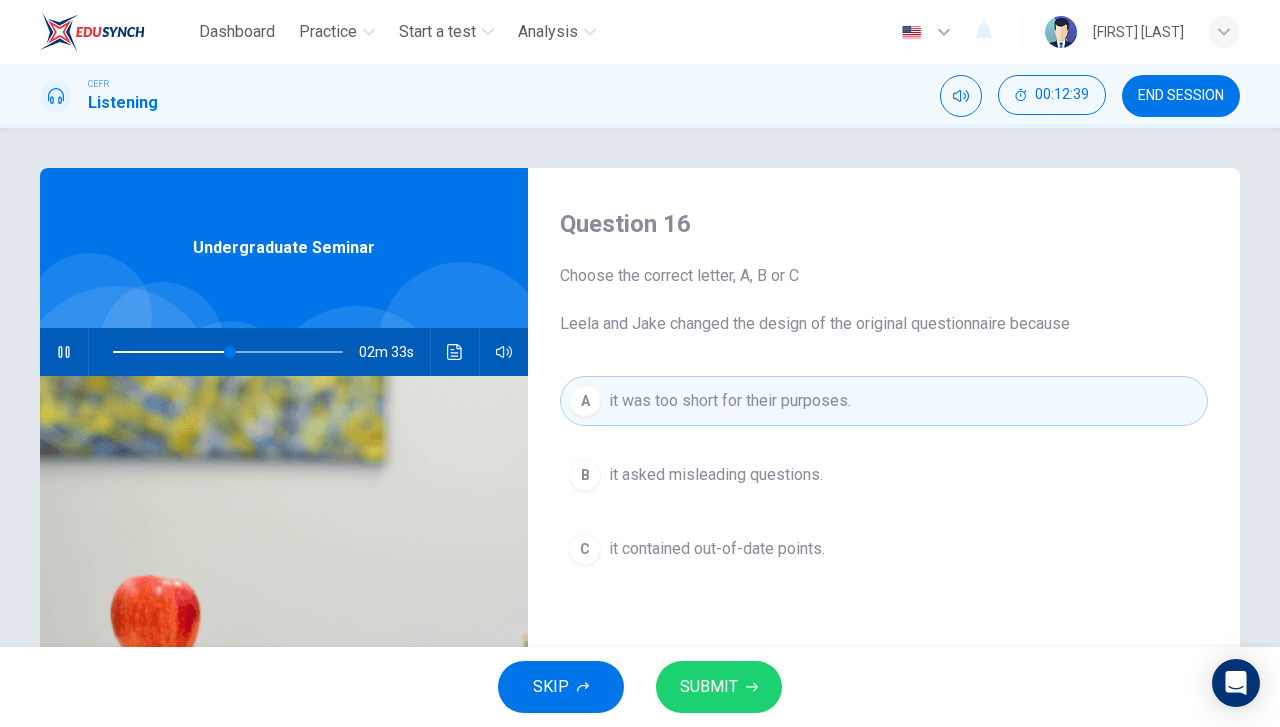 click on "SUBMIT" at bounding box center [709, 687] 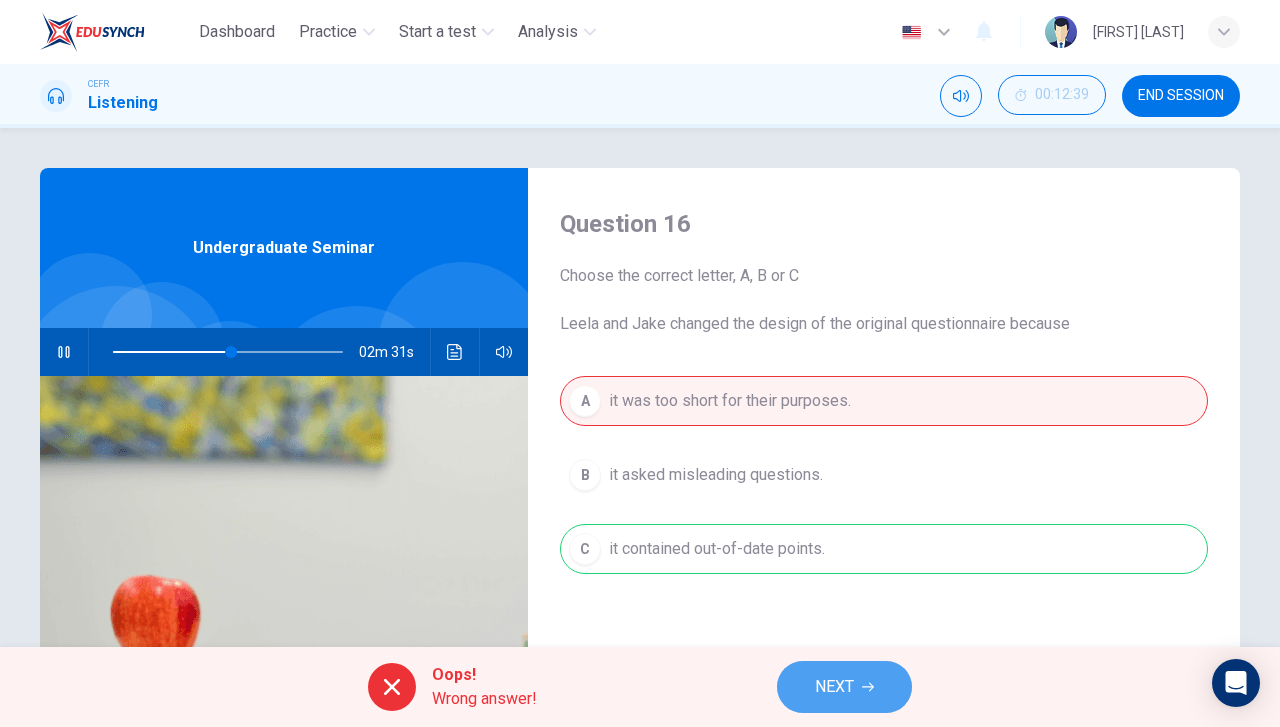 click on "NEXT" at bounding box center [844, 687] 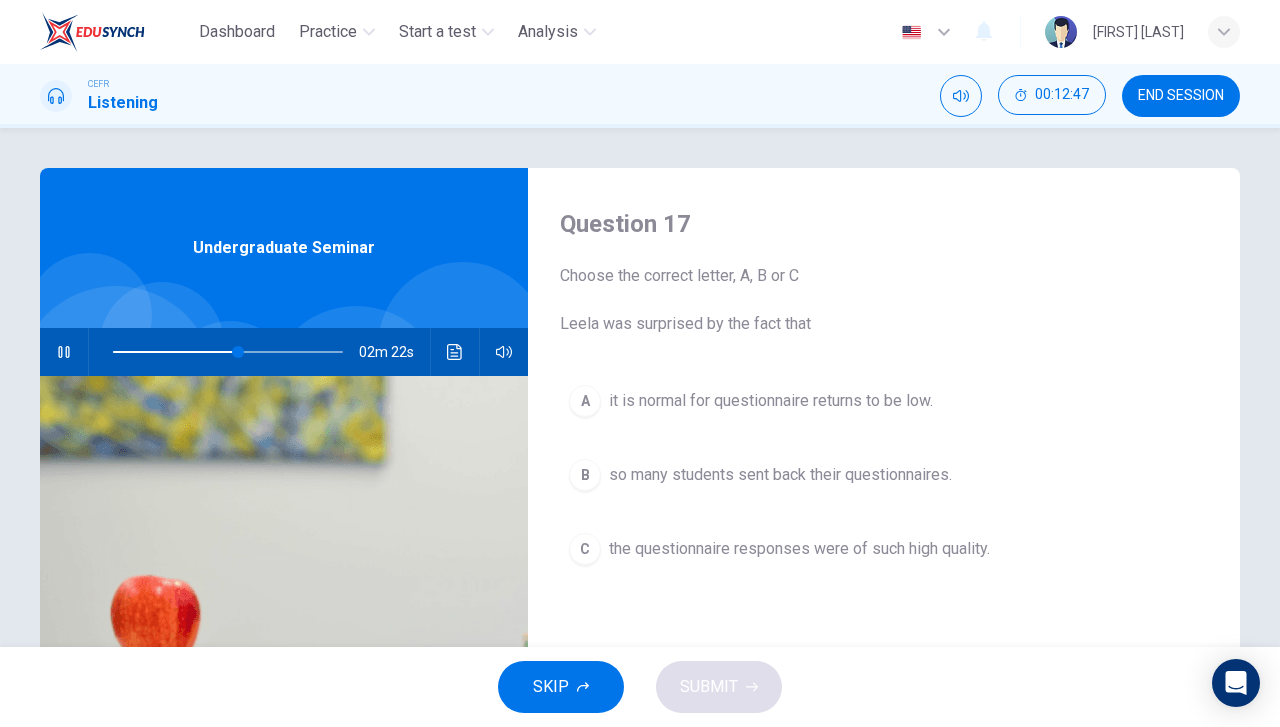 click on "so many students sent back their questionnaires." at bounding box center [771, 401] 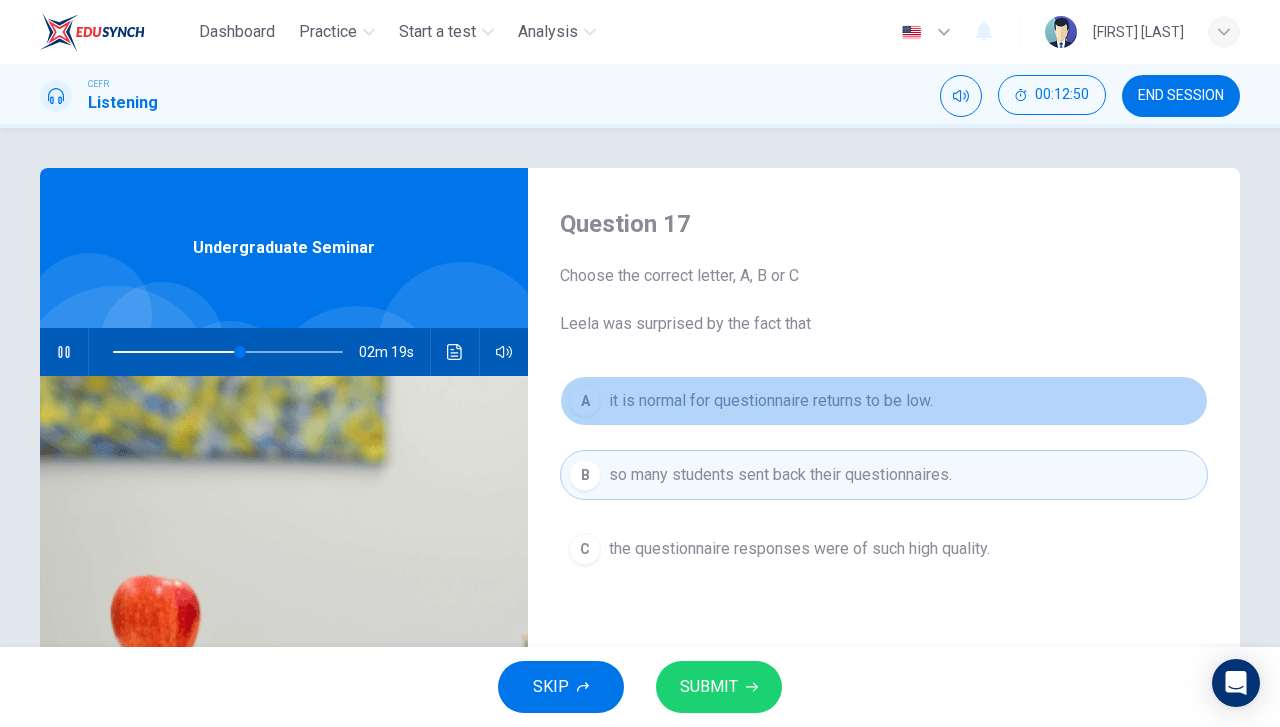 click on "it is normal for questionnaire returns to be low." at bounding box center (771, 401) 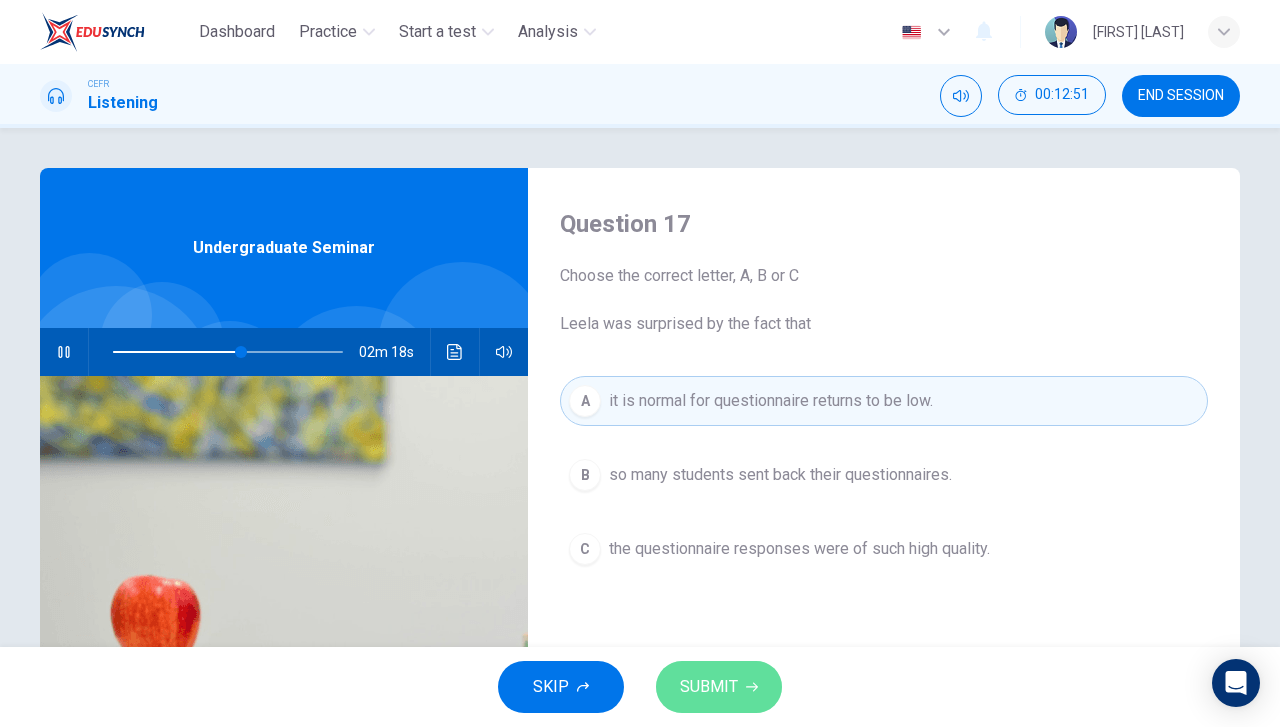 click on "SUBMIT" at bounding box center (719, 687) 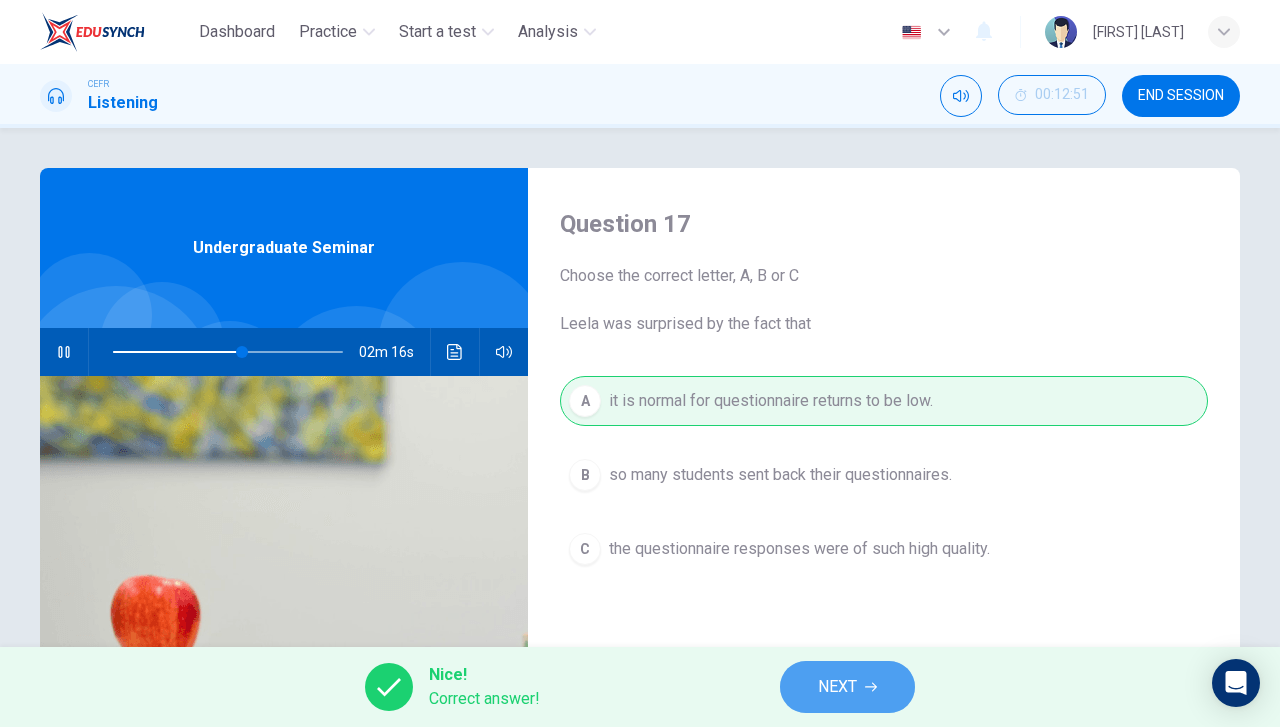 click on "NEXT" at bounding box center (847, 687) 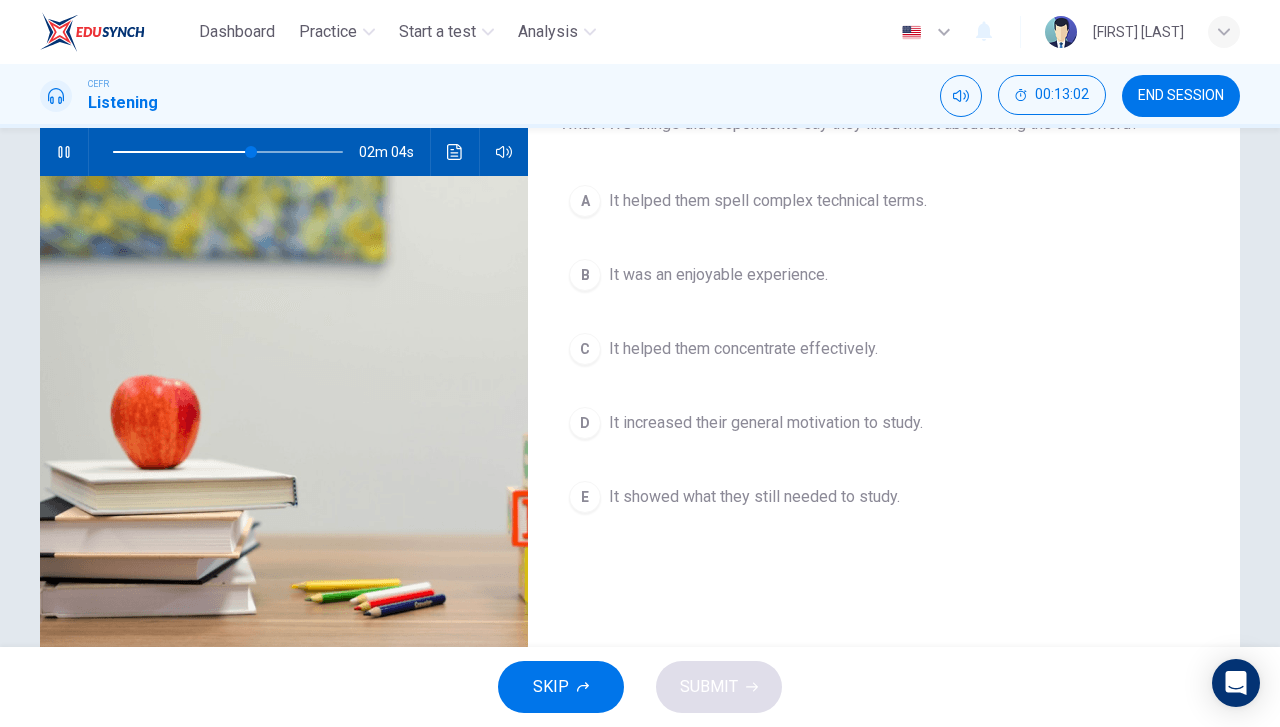 scroll, scrollTop: 100, scrollLeft: 0, axis: vertical 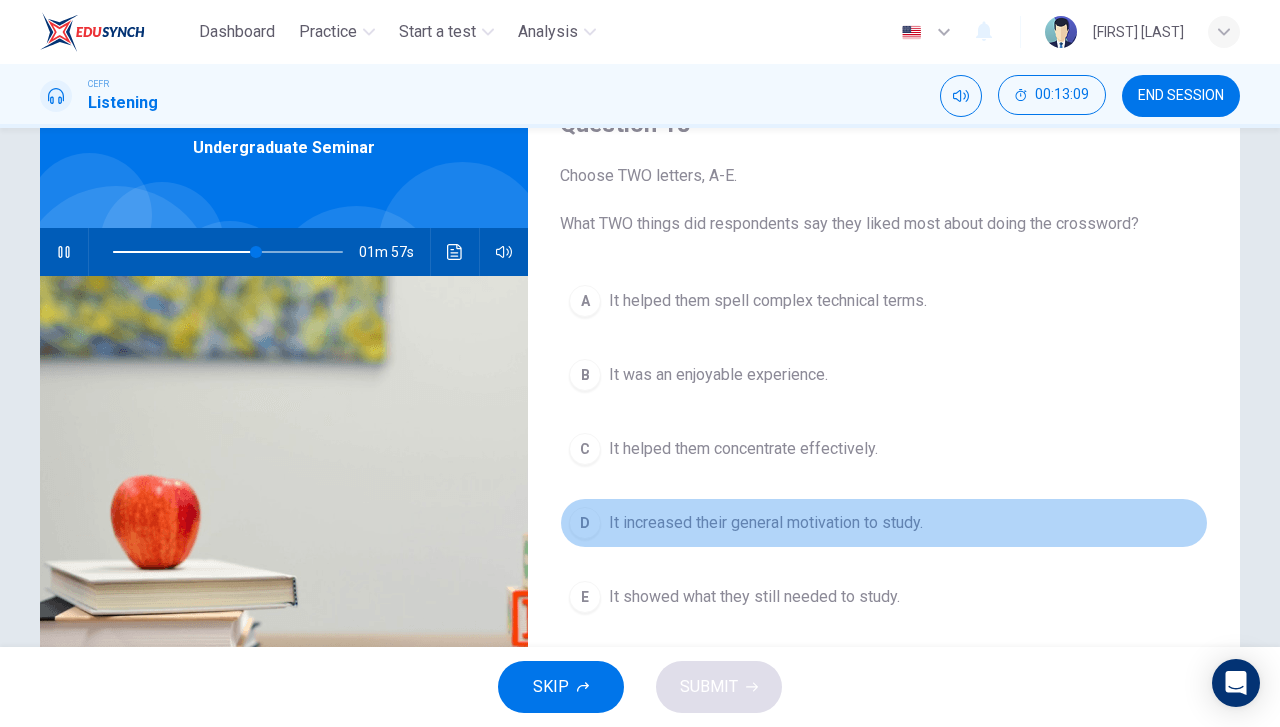 click on "D" at bounding box center (585, 301) 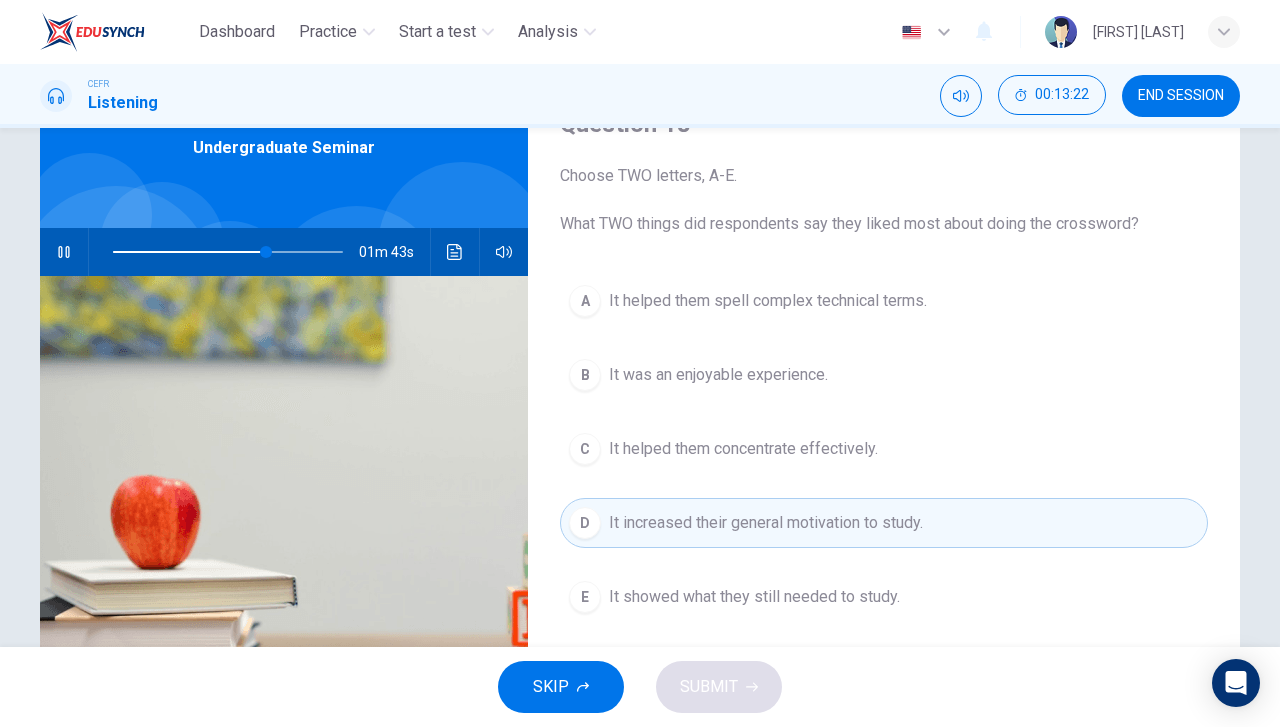 click on "It showed what they still needed to study." at bounding box center [768, 301] 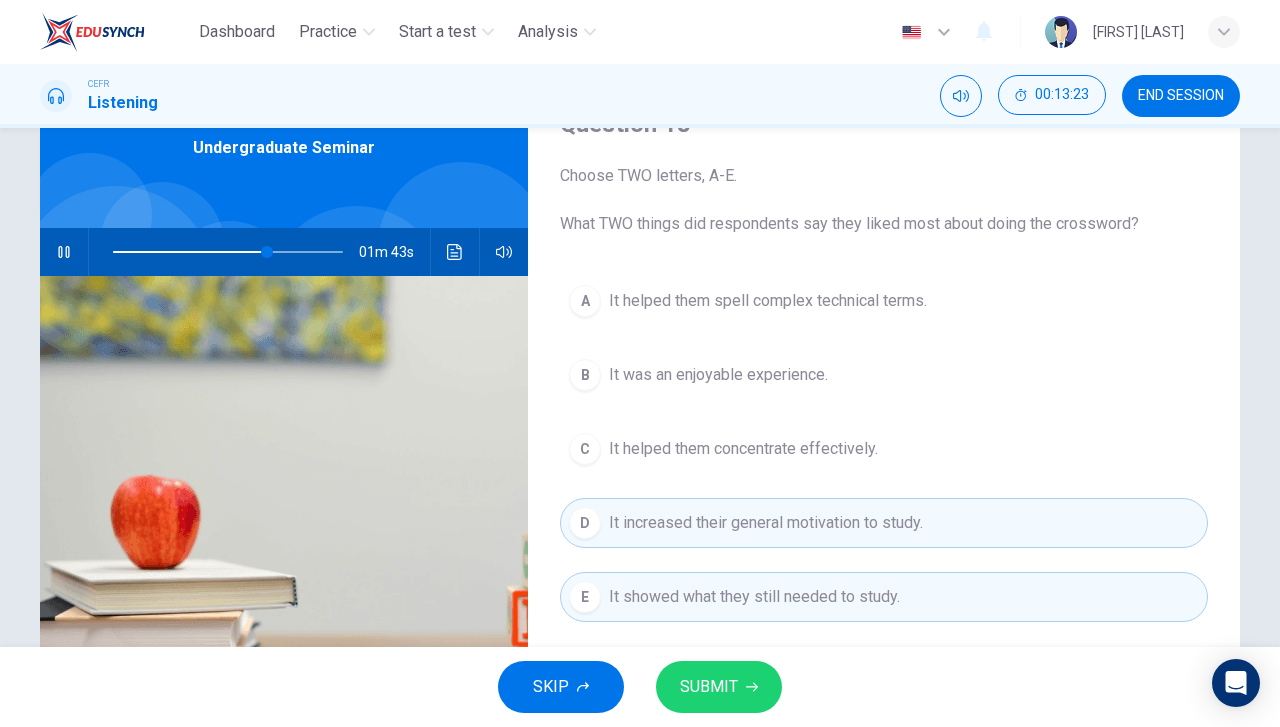 click on "SUBMIT" at bounding box center (709, 687) 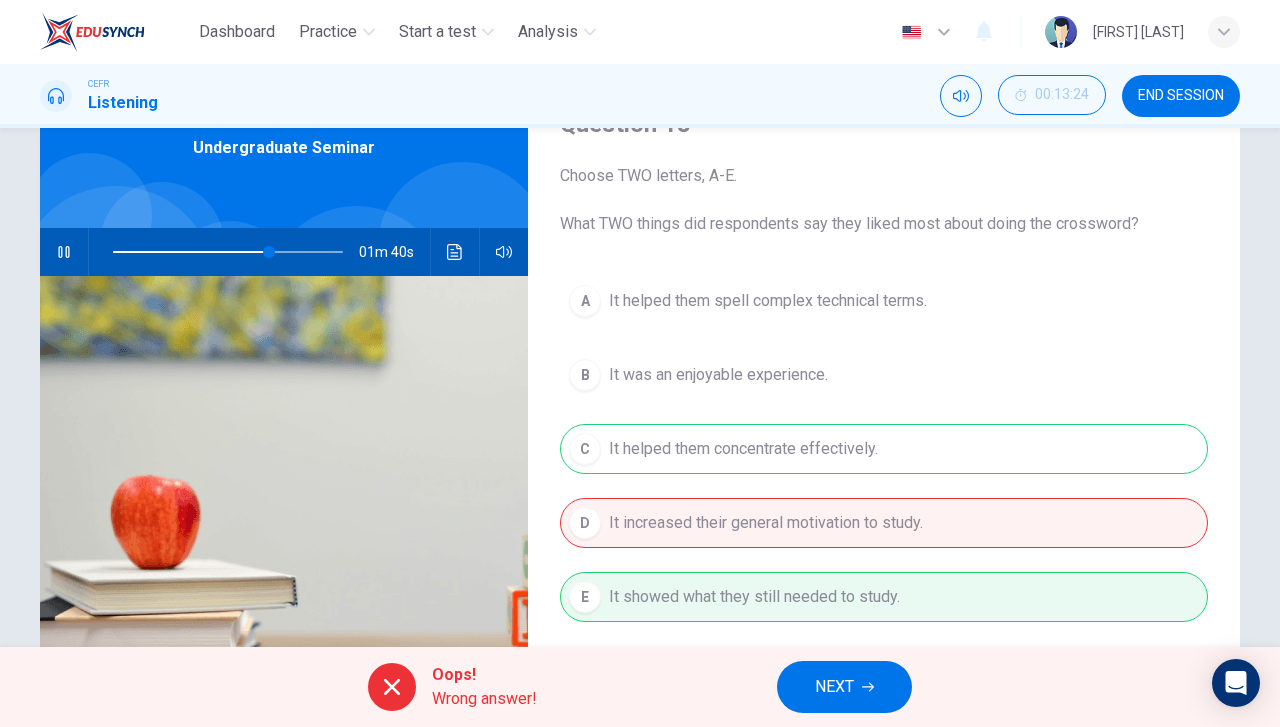 click on "NEXT" at bounding box center (834, 687) 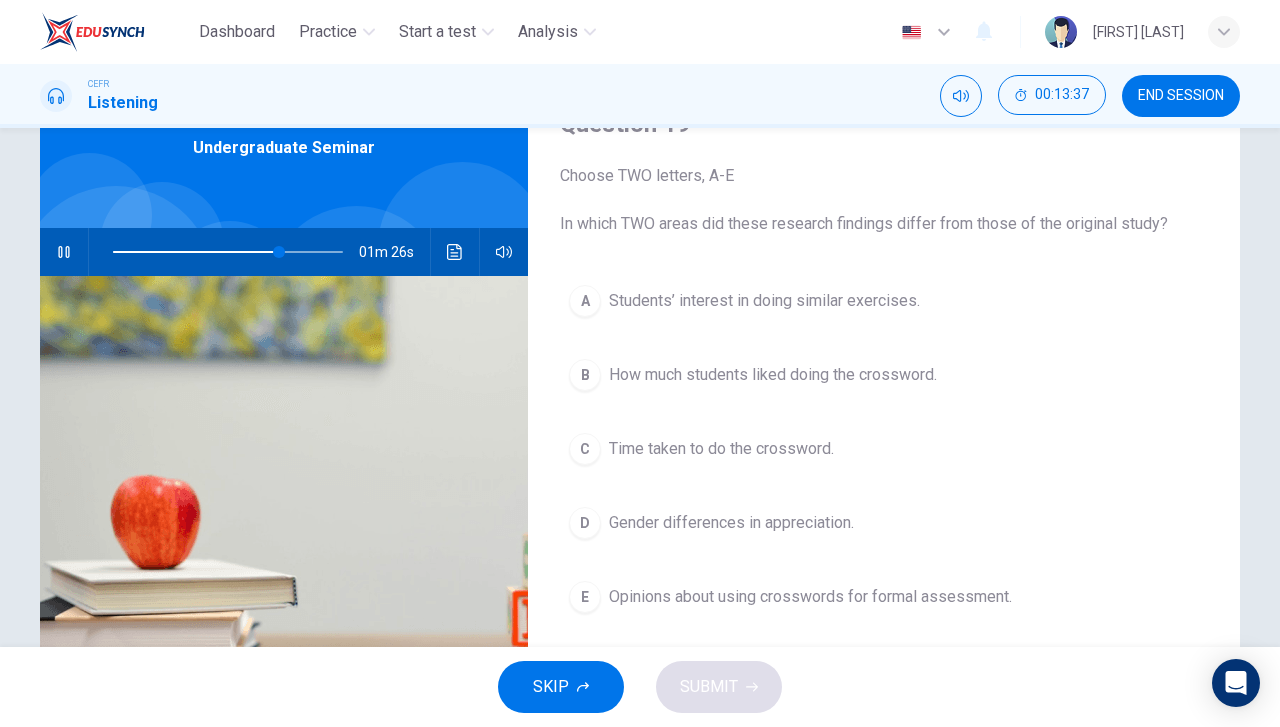 scroll, scrollTop: 0, scrollLeft: 0, axis: both 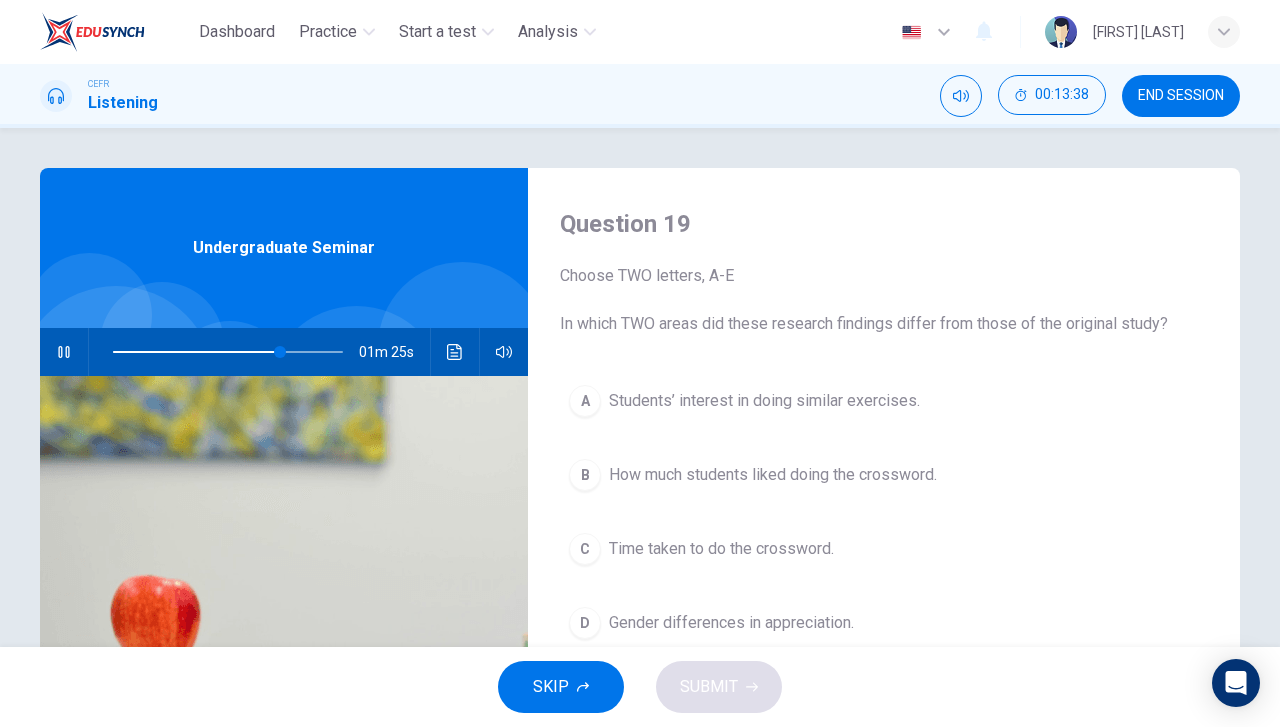 click at bounding box center [64, 352] 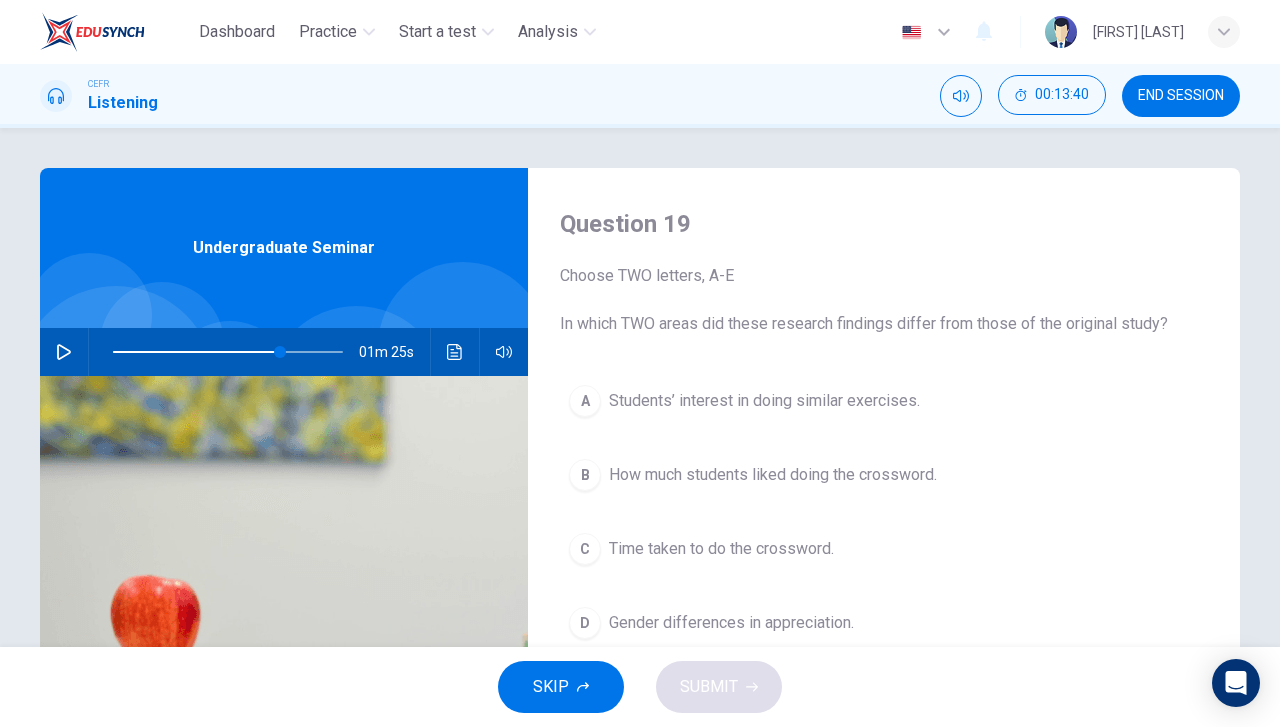 click at bounding box center (64, 352) 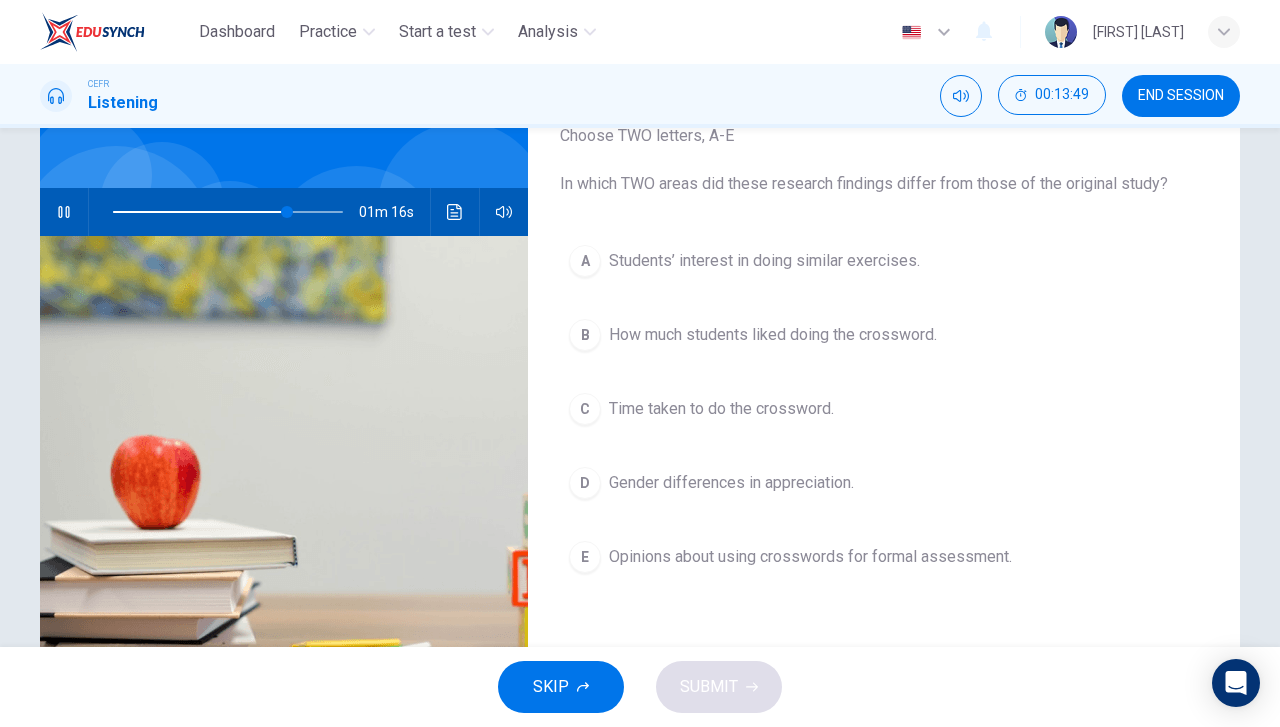 scroll, scrollTop: 100, scrollLeft: 0, axis: vertical 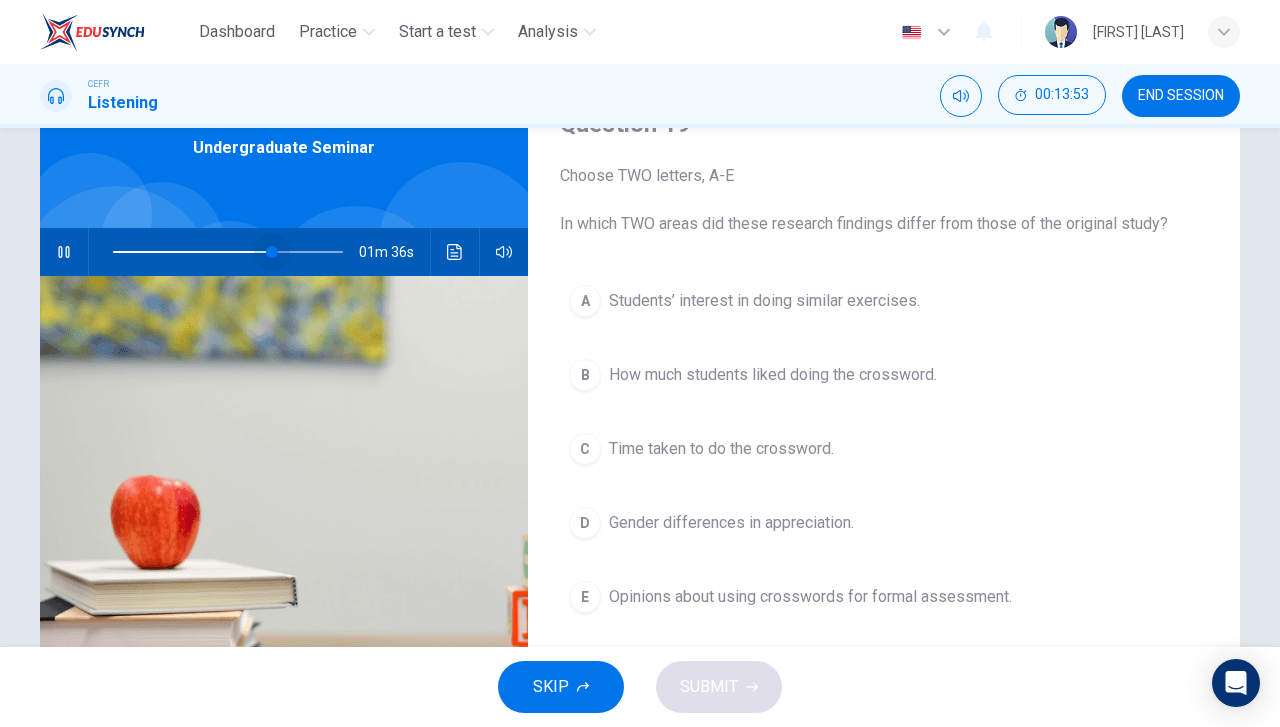 click at bounding box center [272, 252] 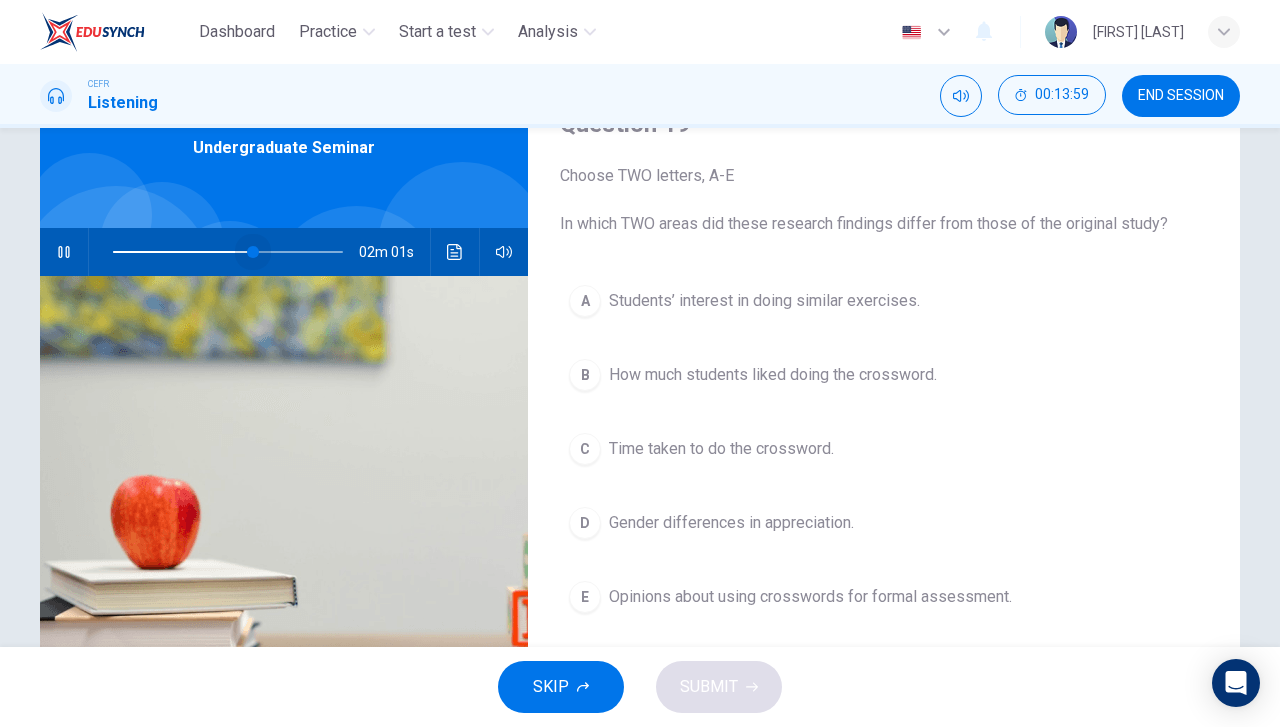 click at bounding box center (253, 252) 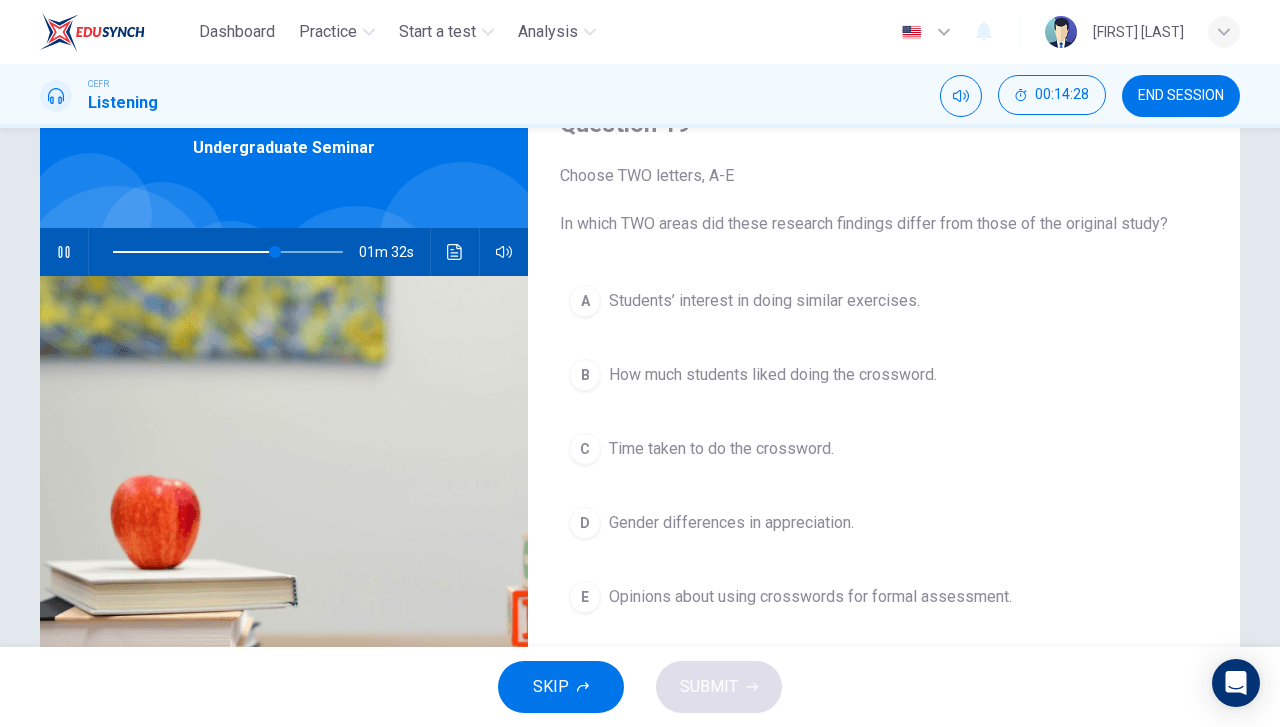 click at bounding box center (64, 252) 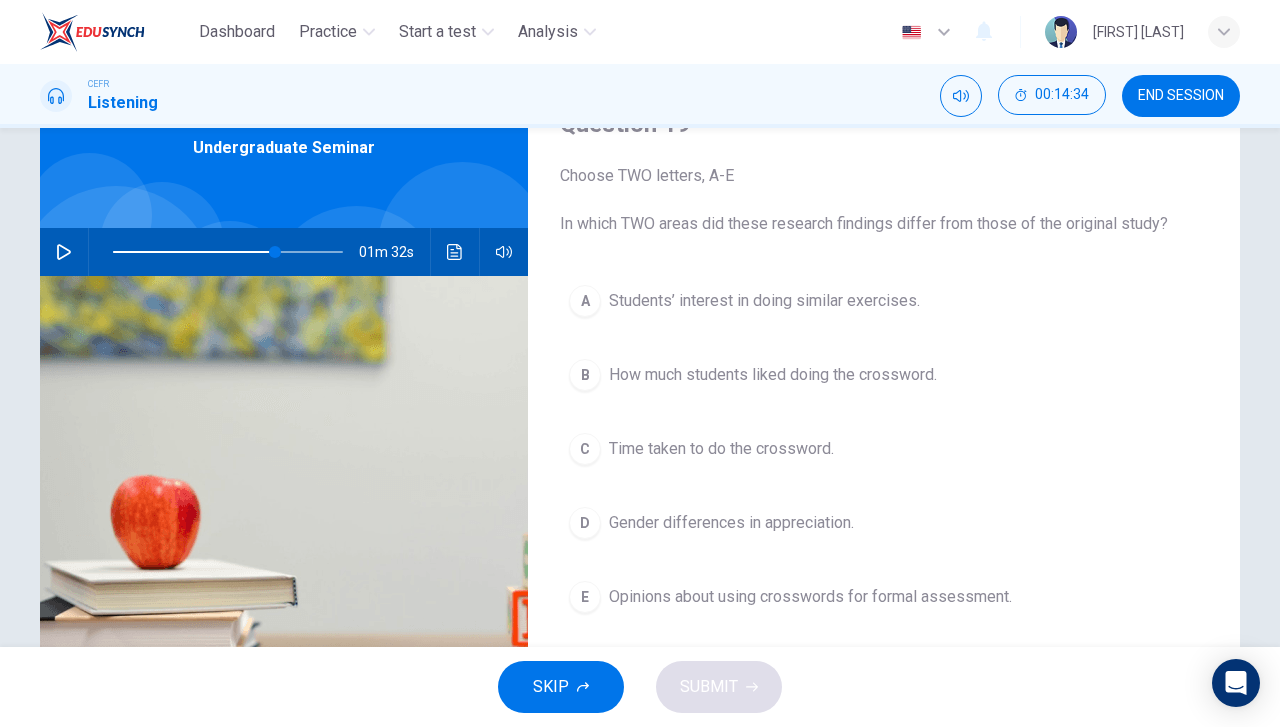 click at bounding box center (64, 252) 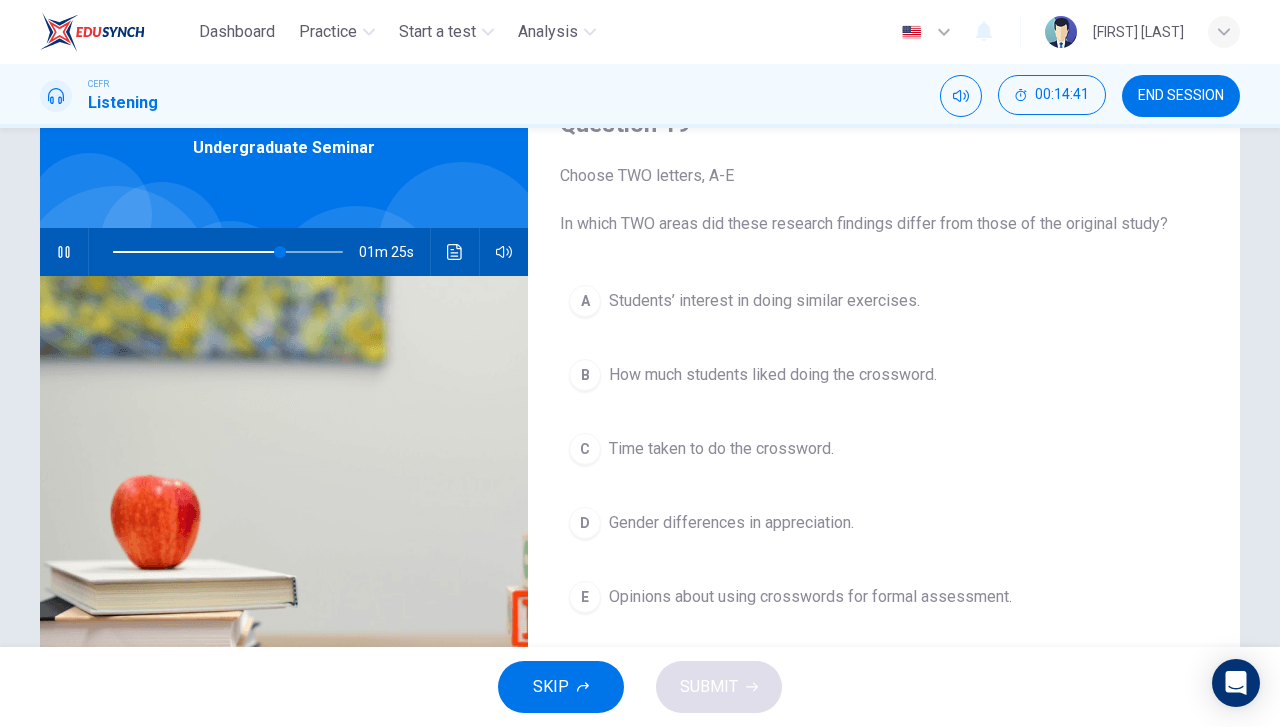 click on "Opinions about using crosswords for formal assessment." at bounding box center [764, 301] 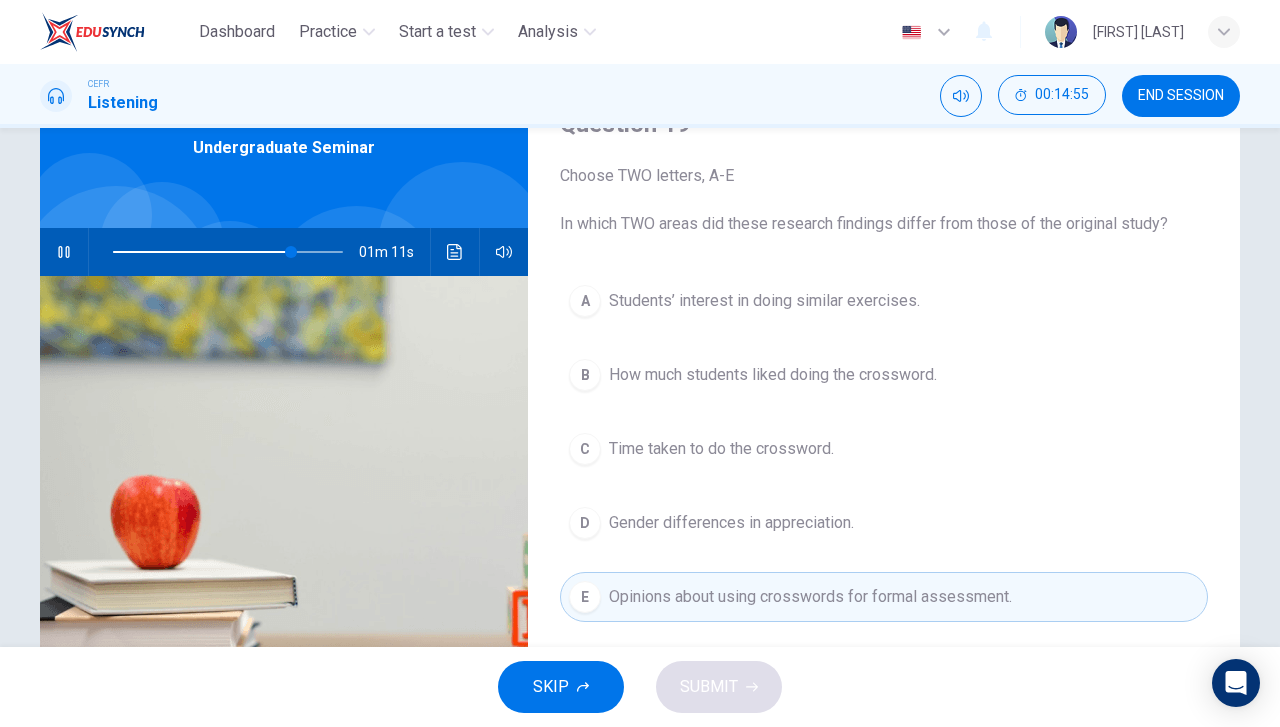 click on "A Students’ interest in doing similar exercises." at bounding box center (884, 301) 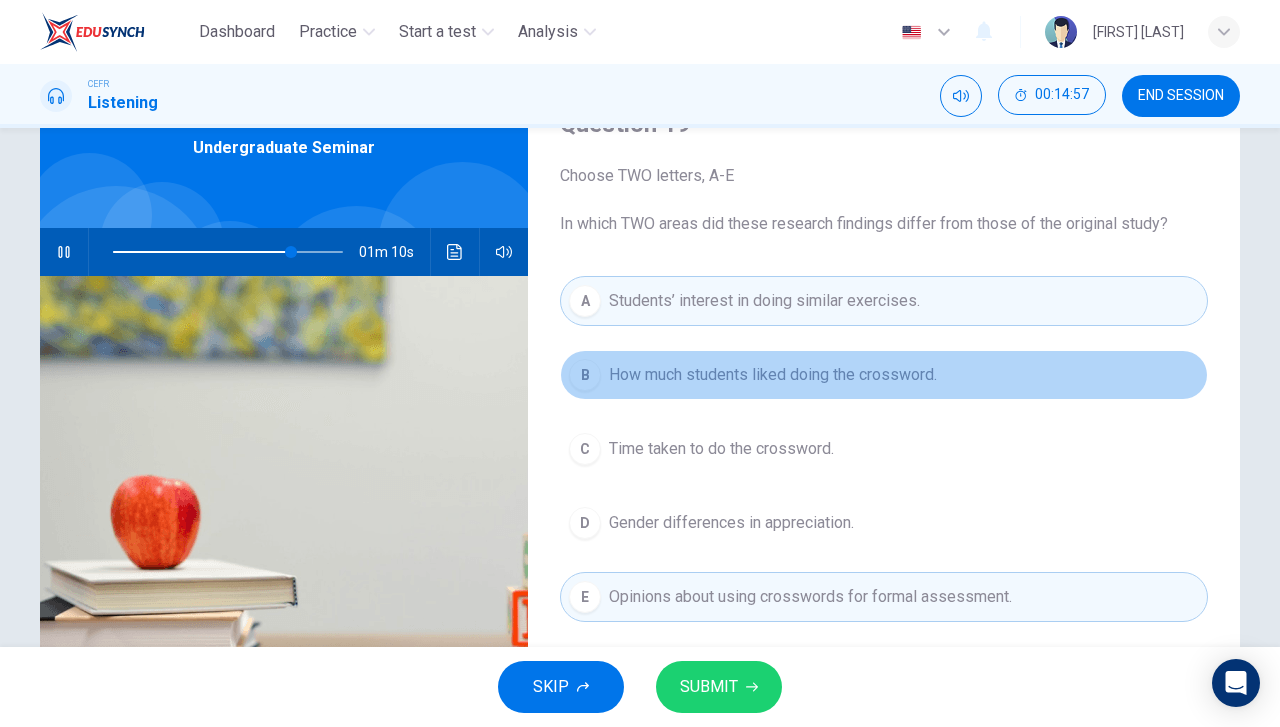 click on "How much students liked doing the crossword." at bounding box center [773, 375] 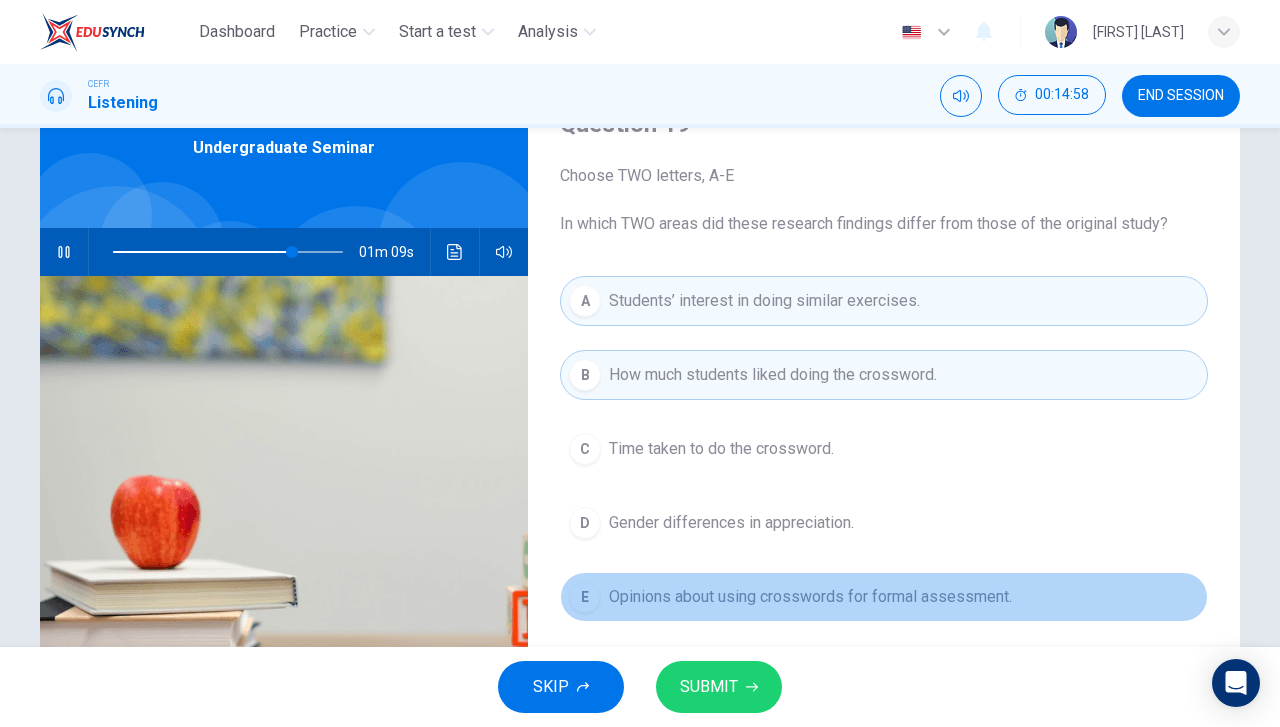 click on "Opinions about using crosswords for formal assessment." at bounding box center [721, 449] 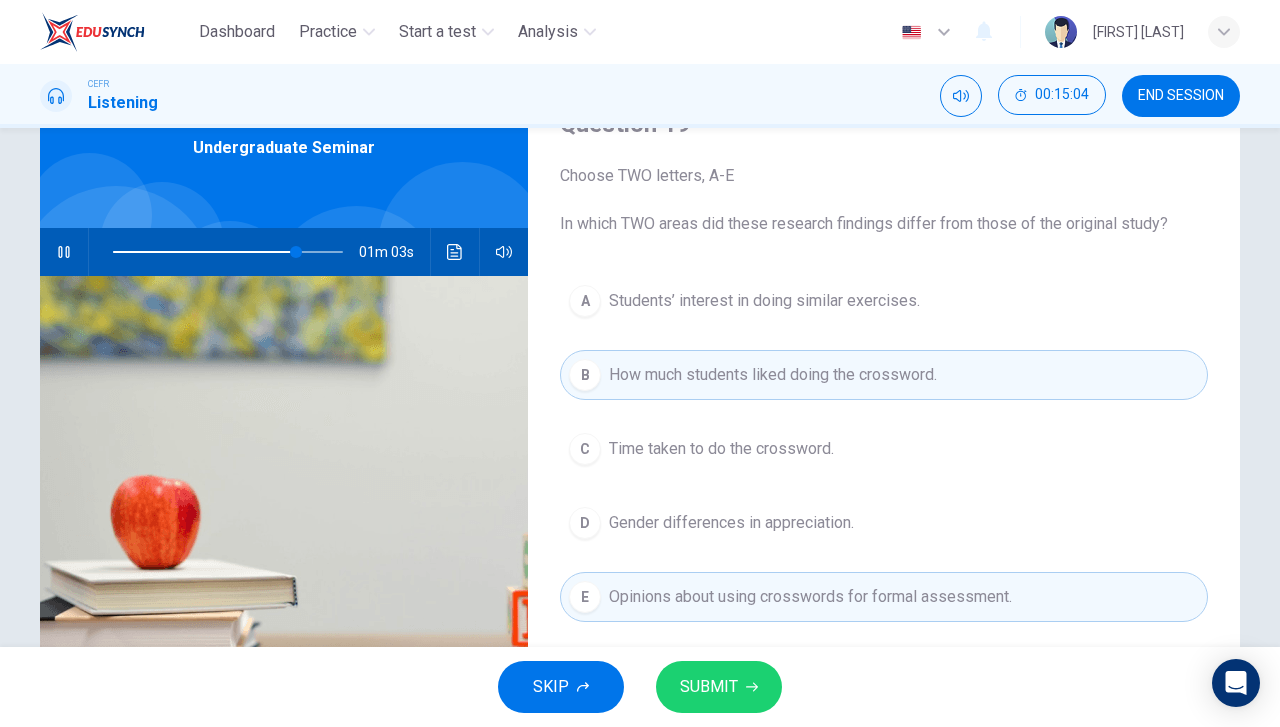 click on "Gender differences in appreciation." at bounding box center (764, 301) 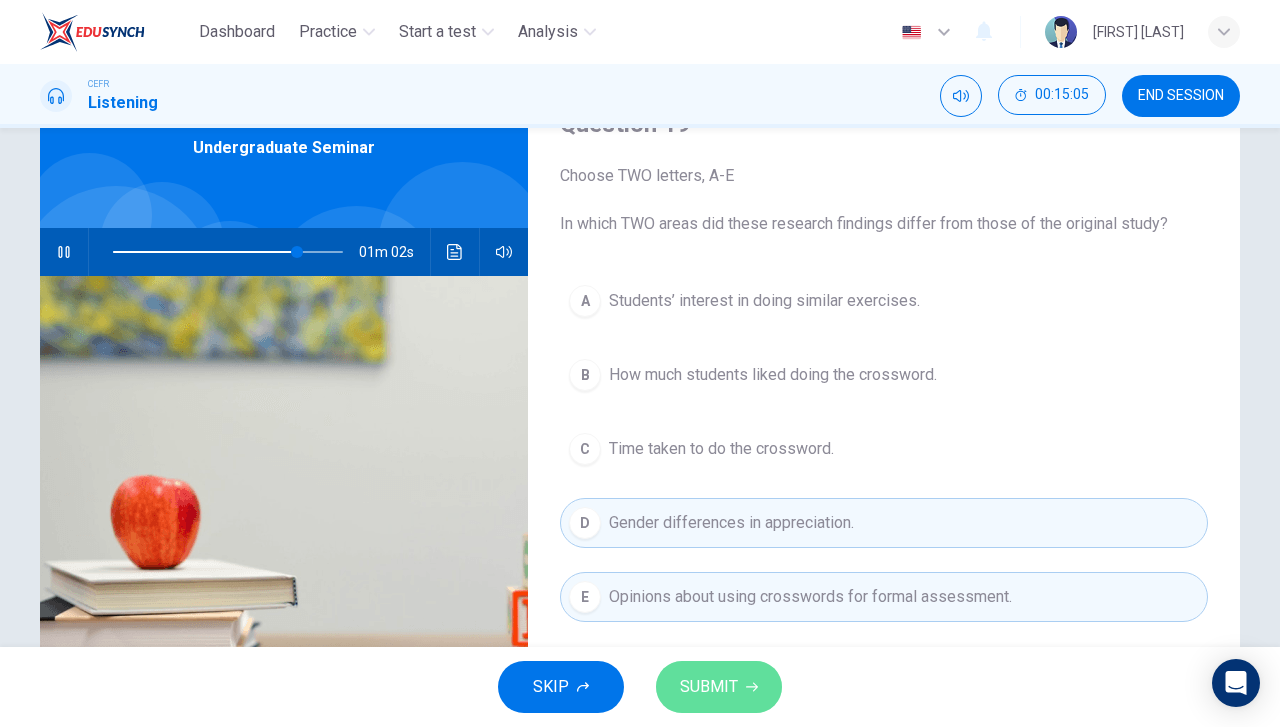 click on "SUBMIT" at bounding box center (709, 687) 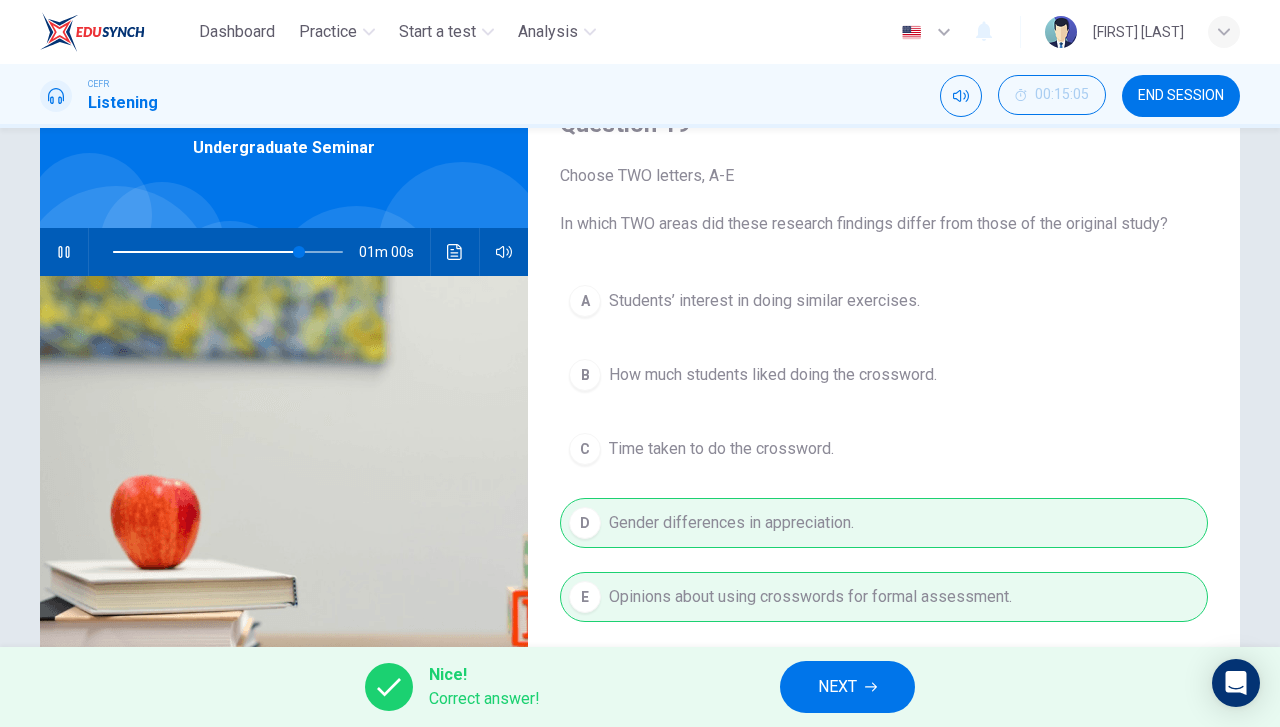 click on "NEXT" at bounding box center (847, 687) 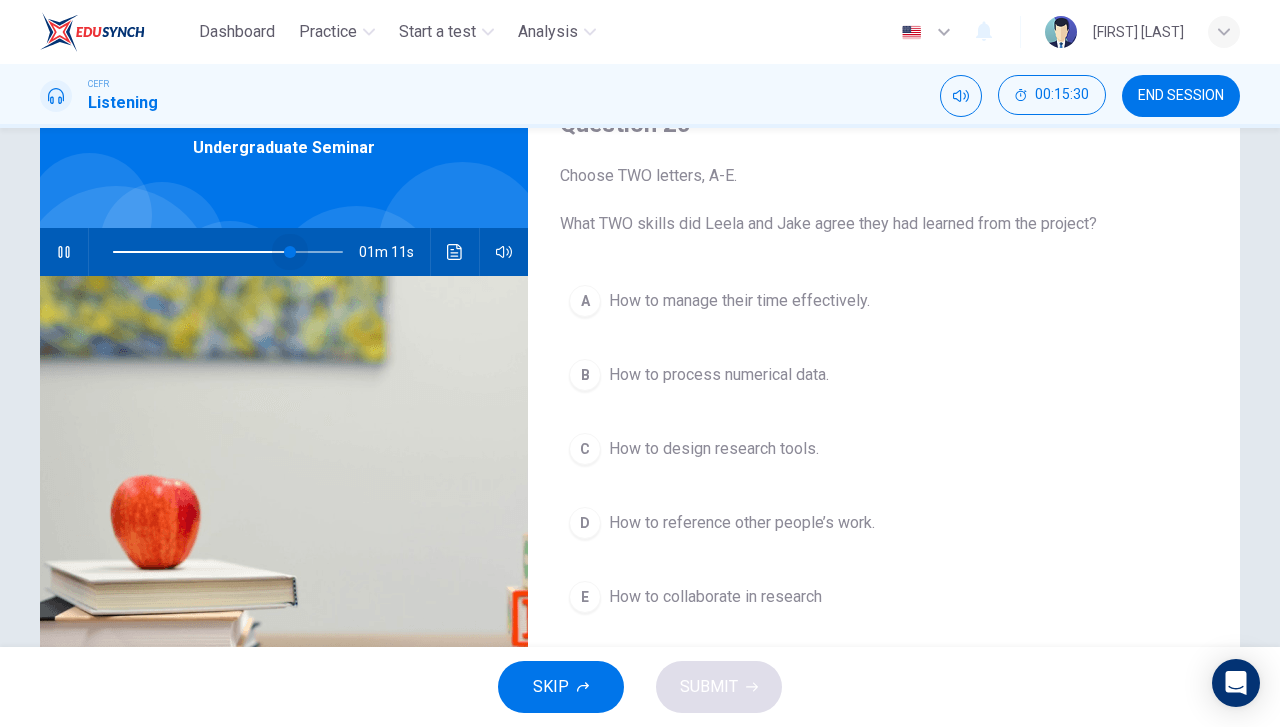 click at bounding box center (228, 252) 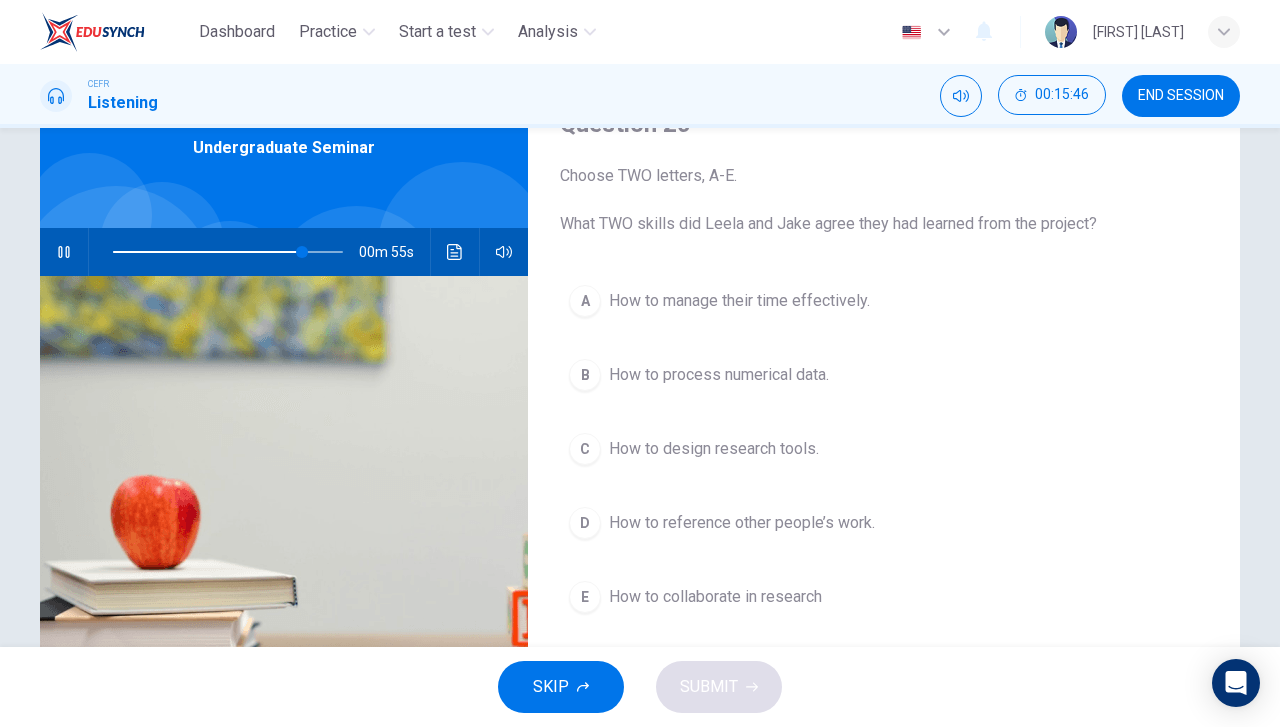 click on "A" at bounding box center (585, 301) 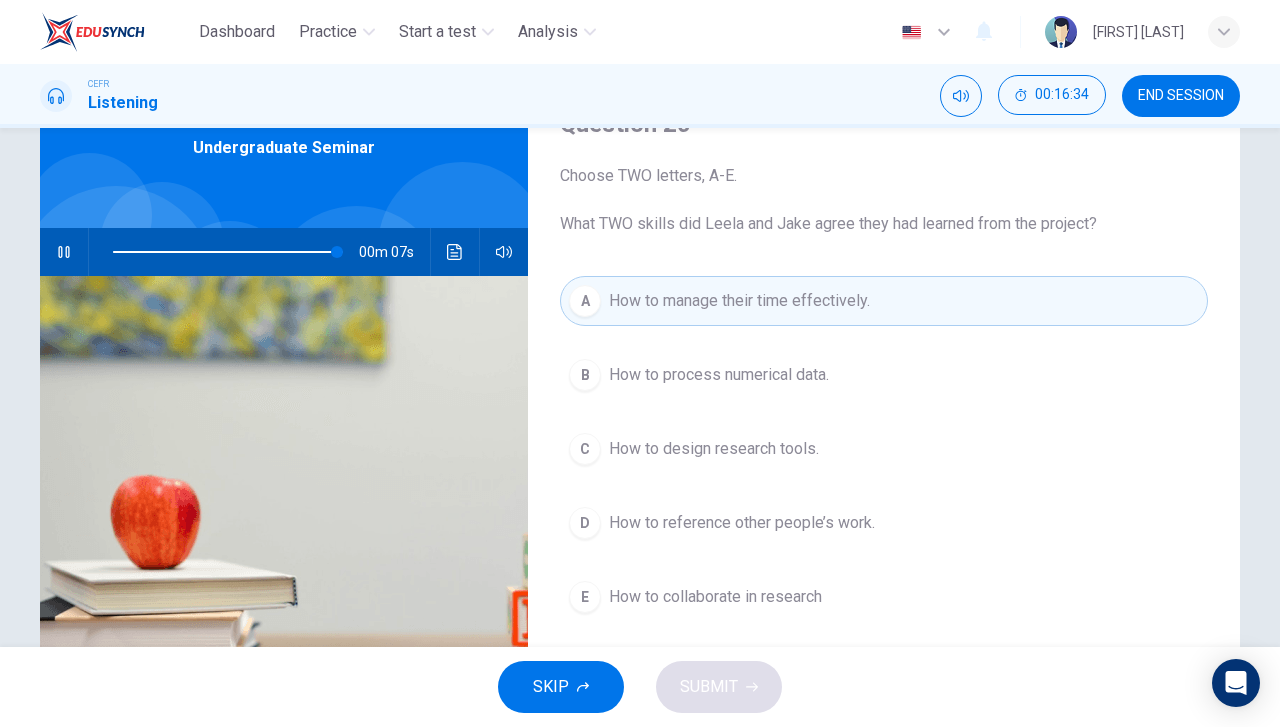 click on "How to collaborate in research" at bounding box center (719, 375) 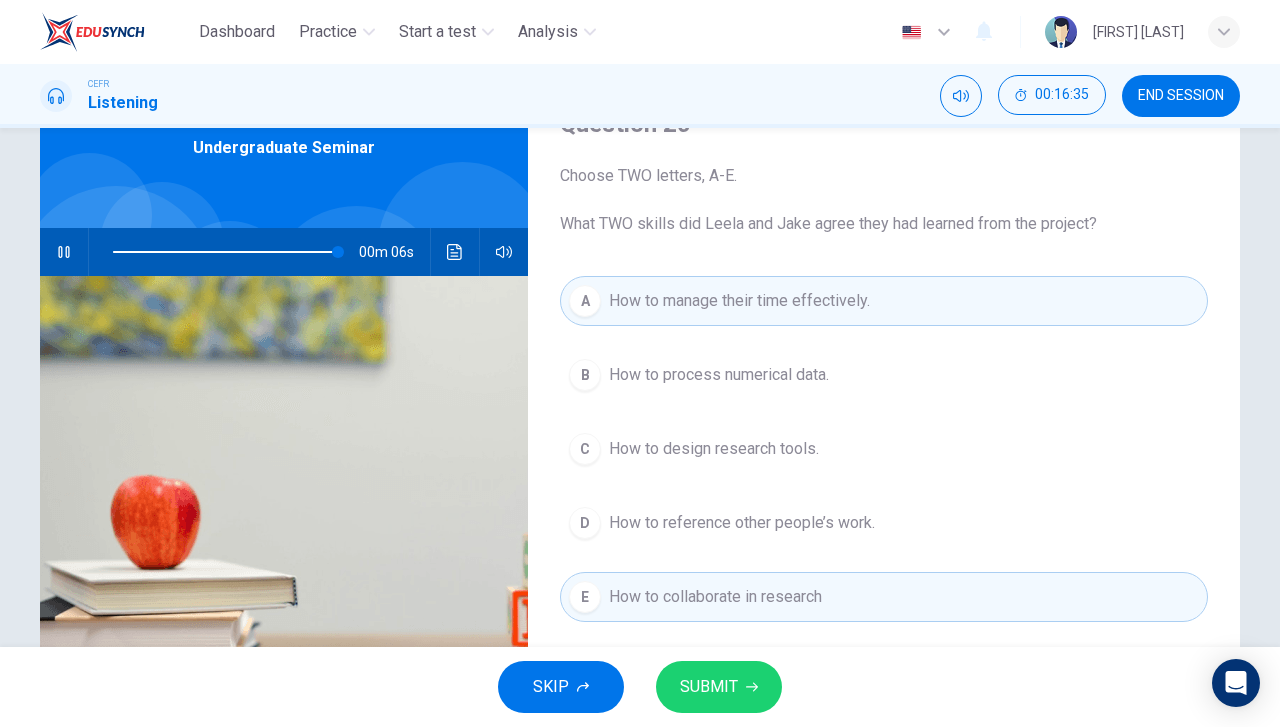 click on "SUBMIT" at bounding box center [709, 687] 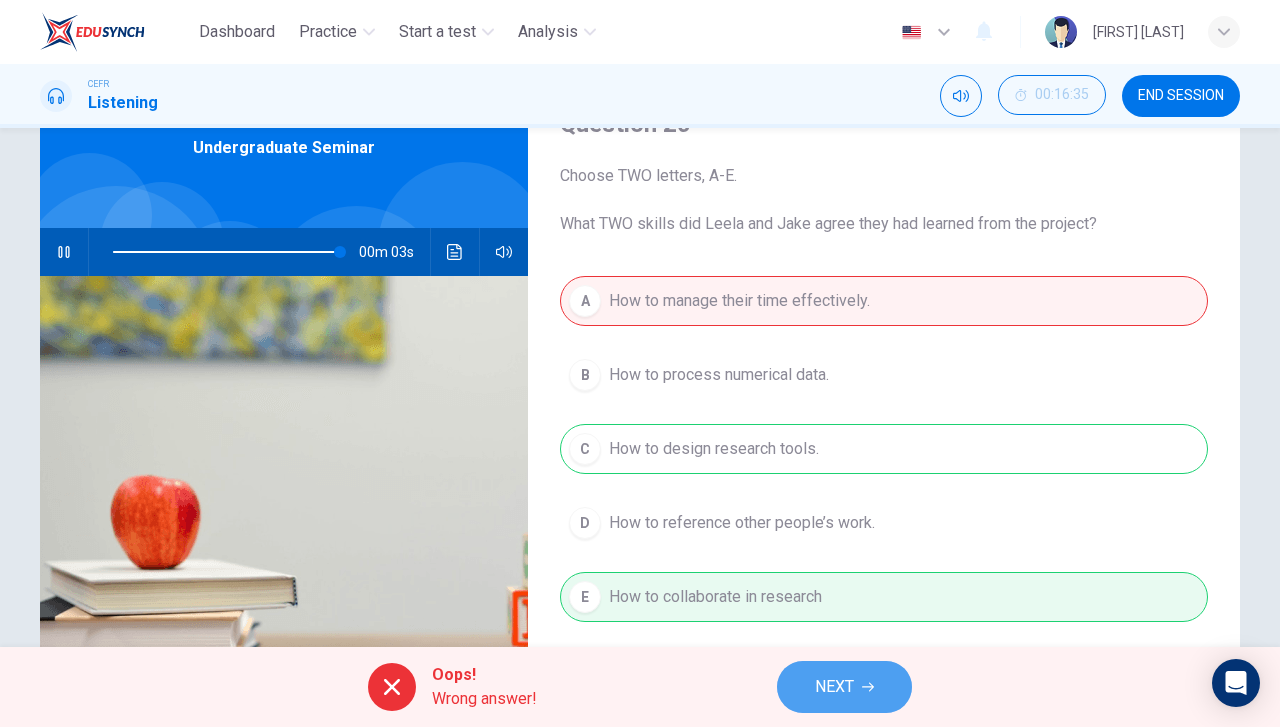 click on "NEXT" at bounding box center [834, 687] 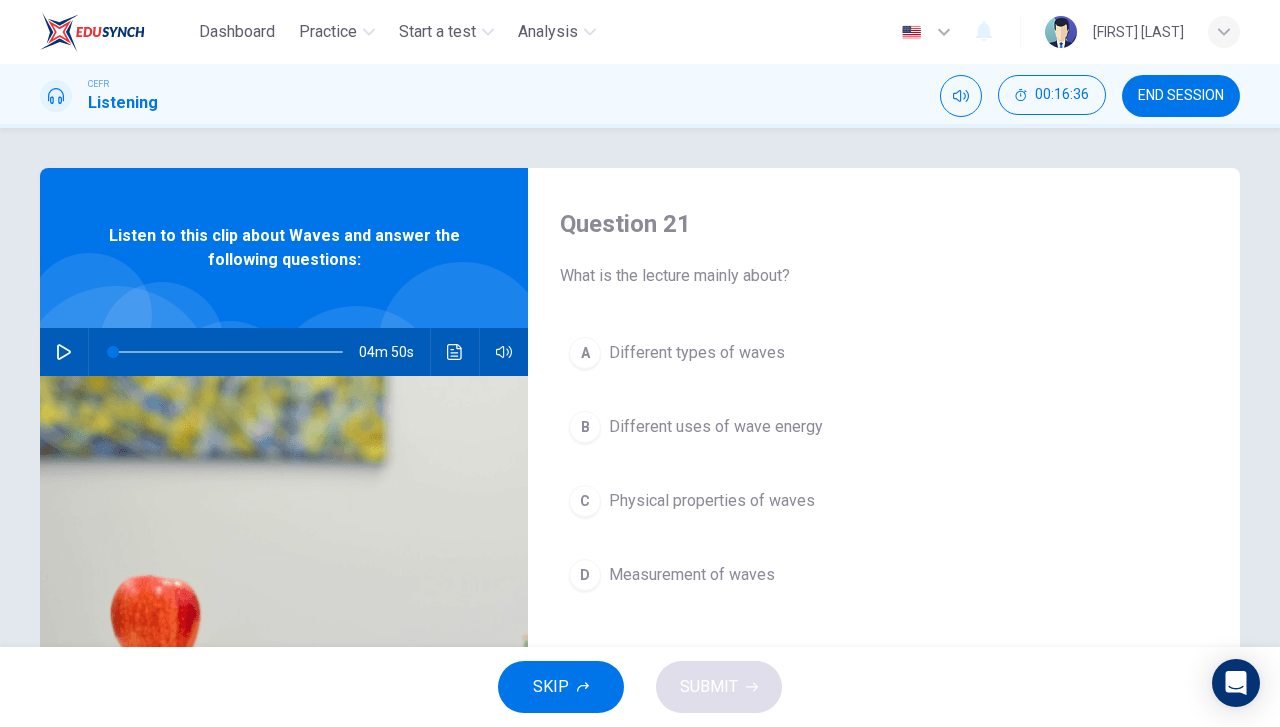 click on "END SESSION" at bounding box center [1181, 96] 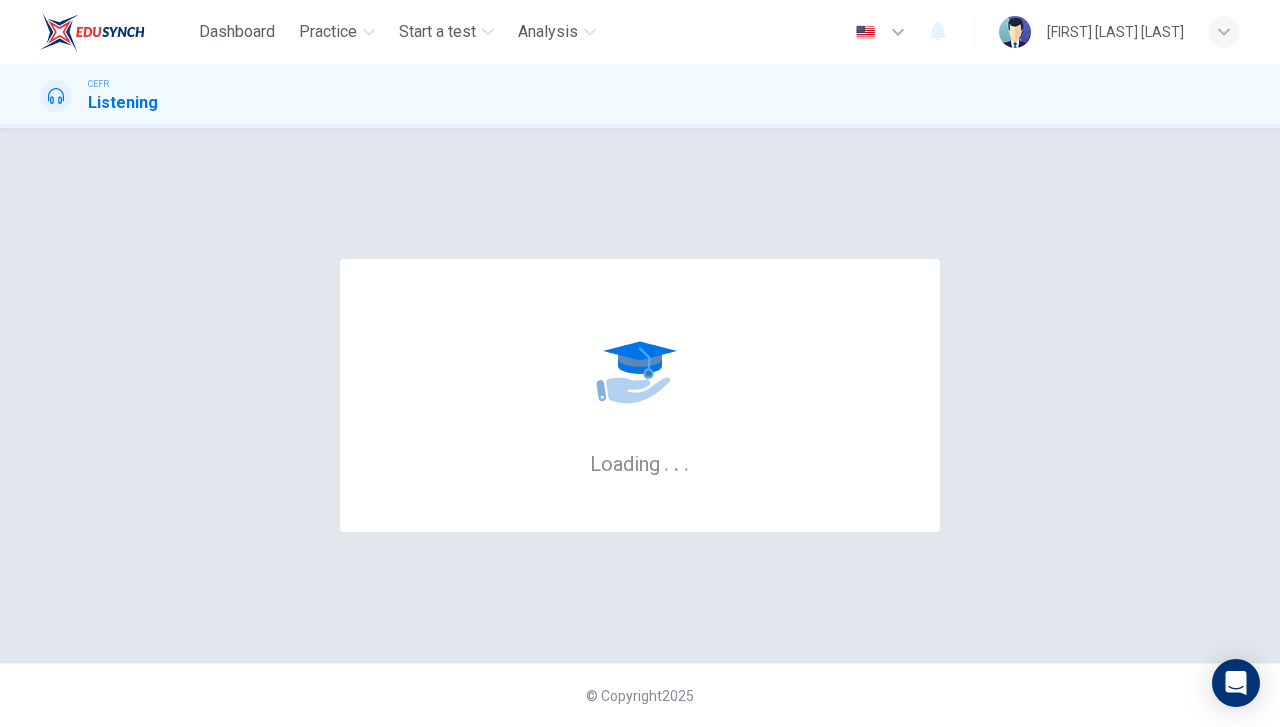 scroll, scrollTop: 0, scrollLeft: 0, axis: both 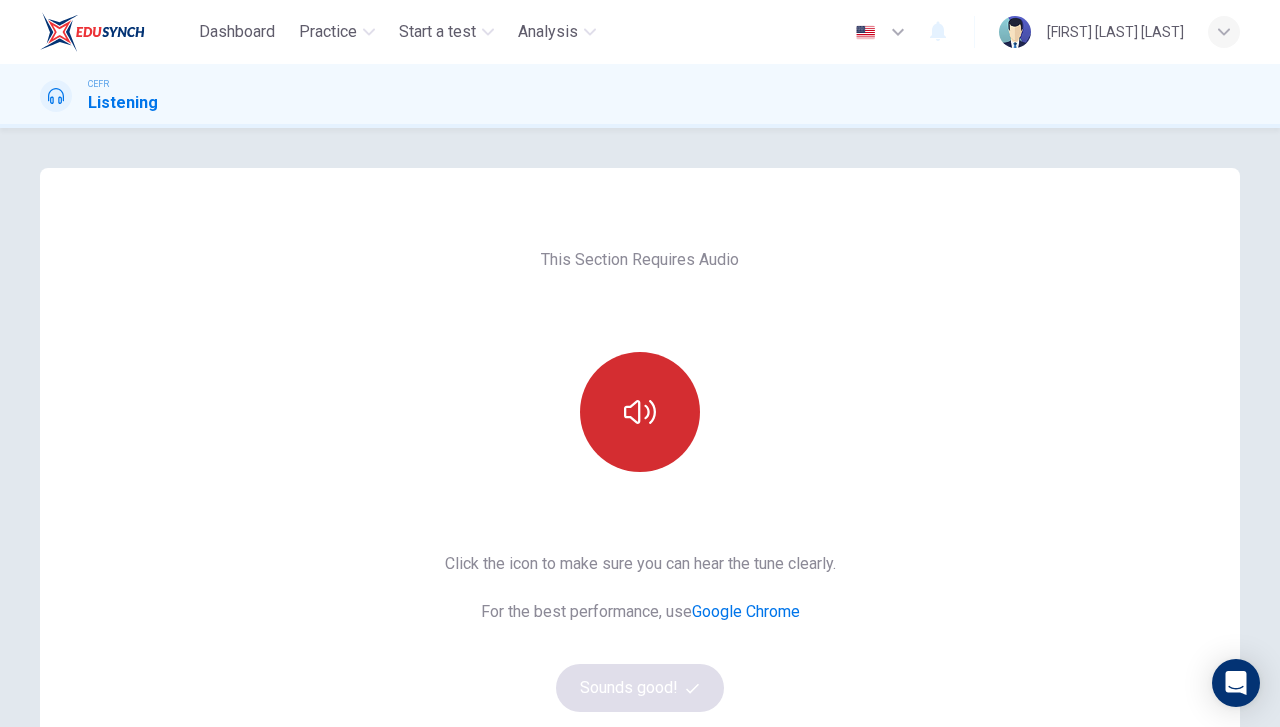 click at bounding box center (640, 412) 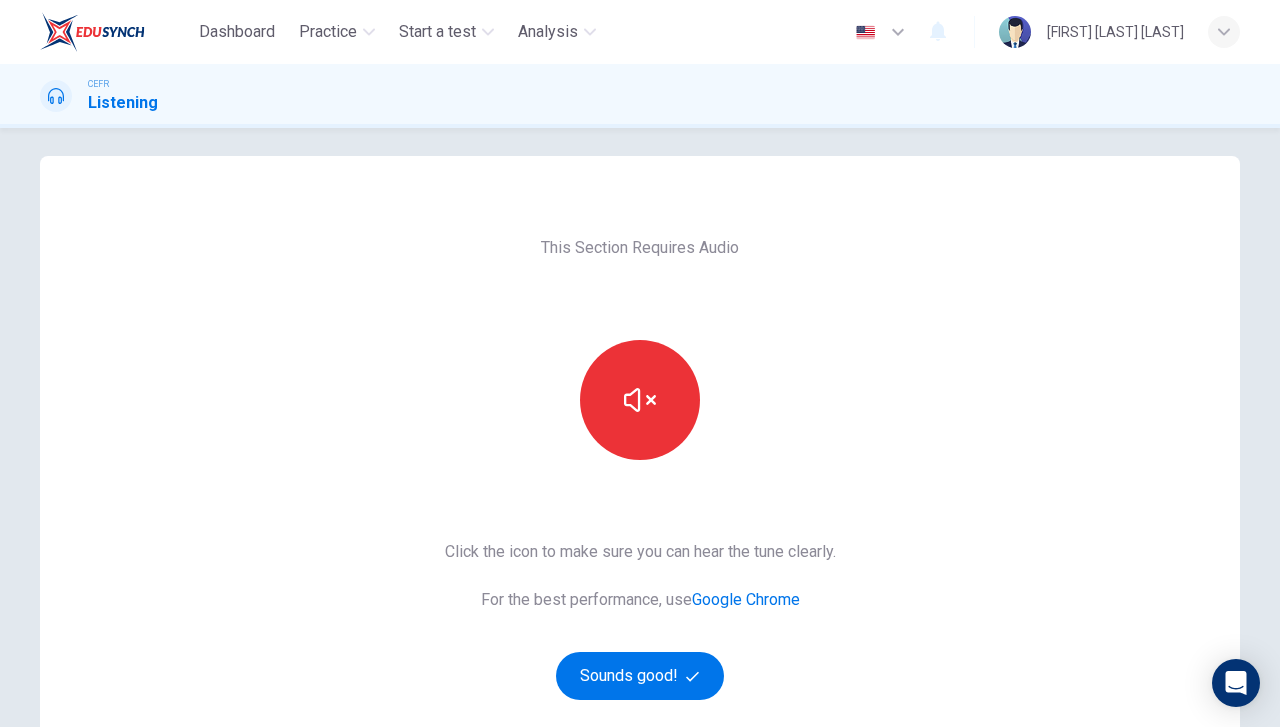 scroll, scrollTop: 0, scrollLeft: 0, axis: both 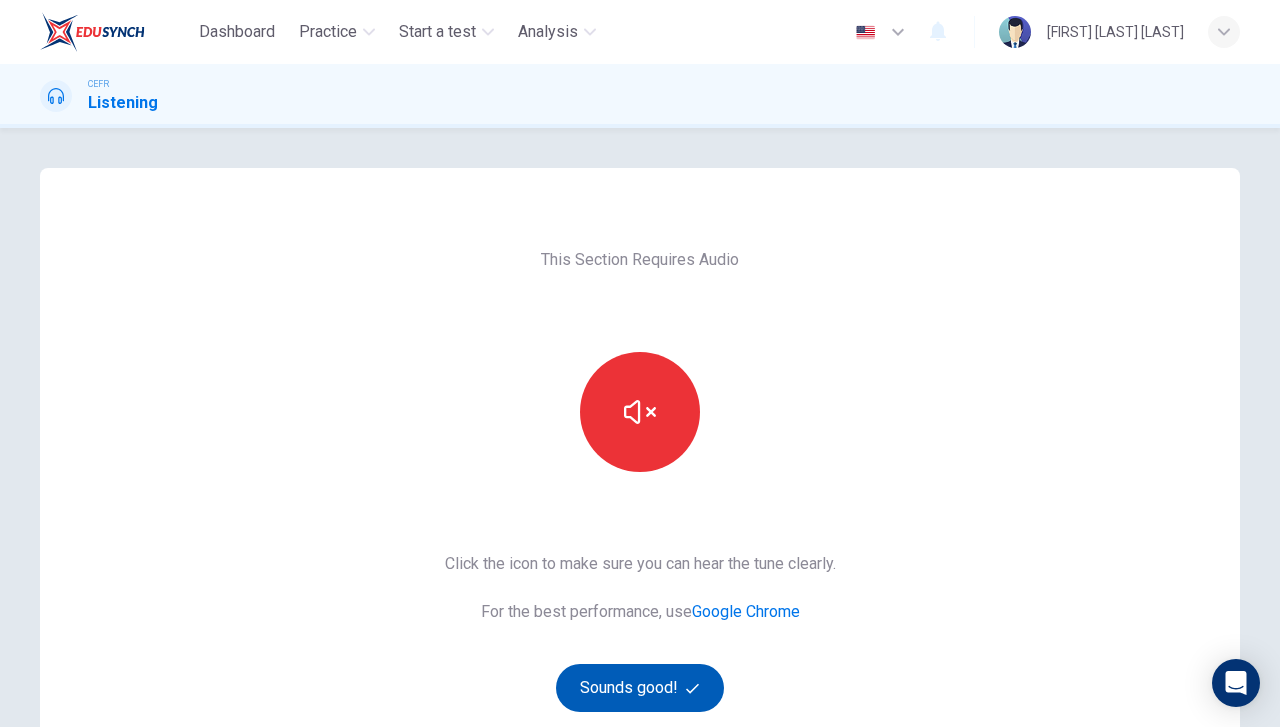 click on "Sounds good!" at bounding box center [640, 688] 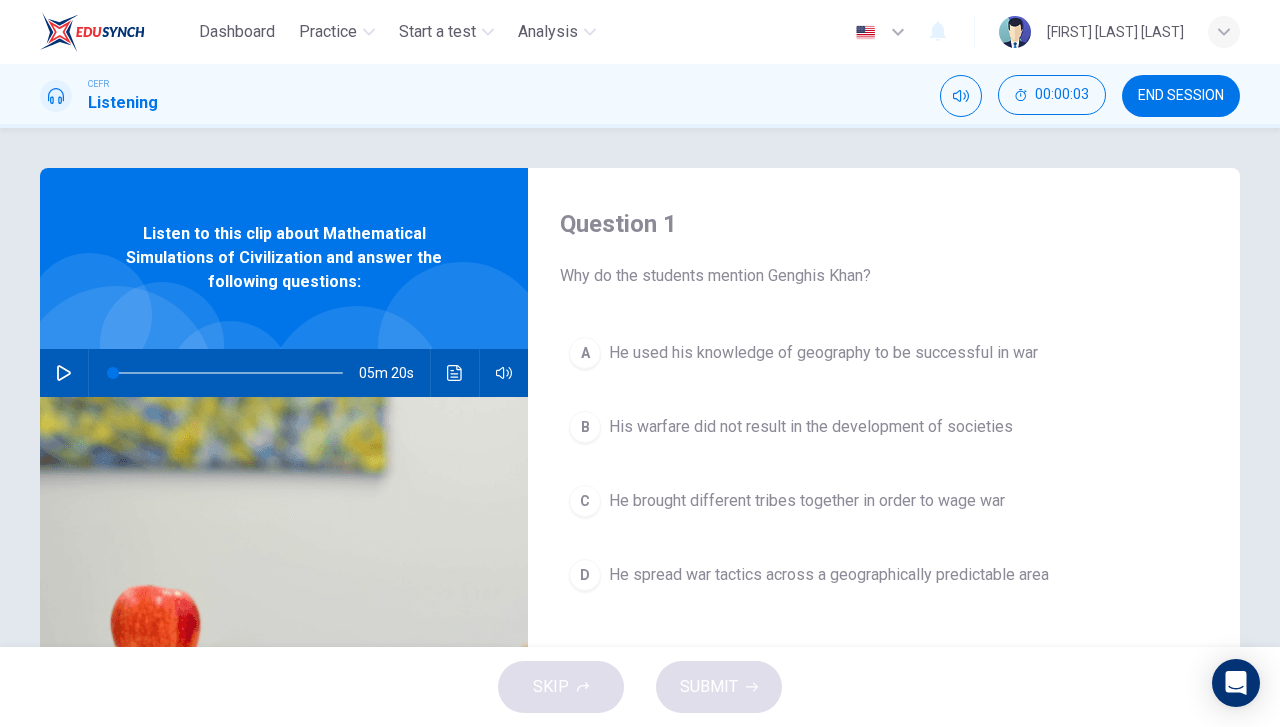 scroll, scrollTop: 100, scrollLeft: 0, axis: vertical 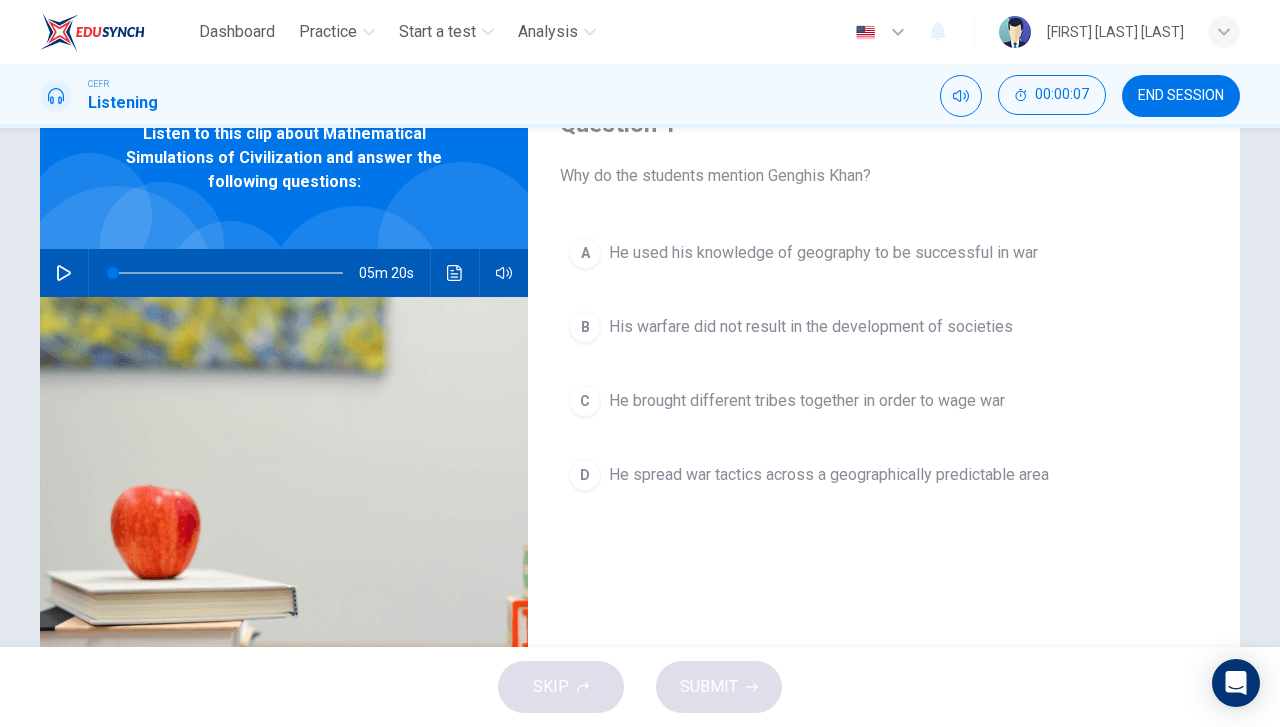 click at bounding box center [64, 273] 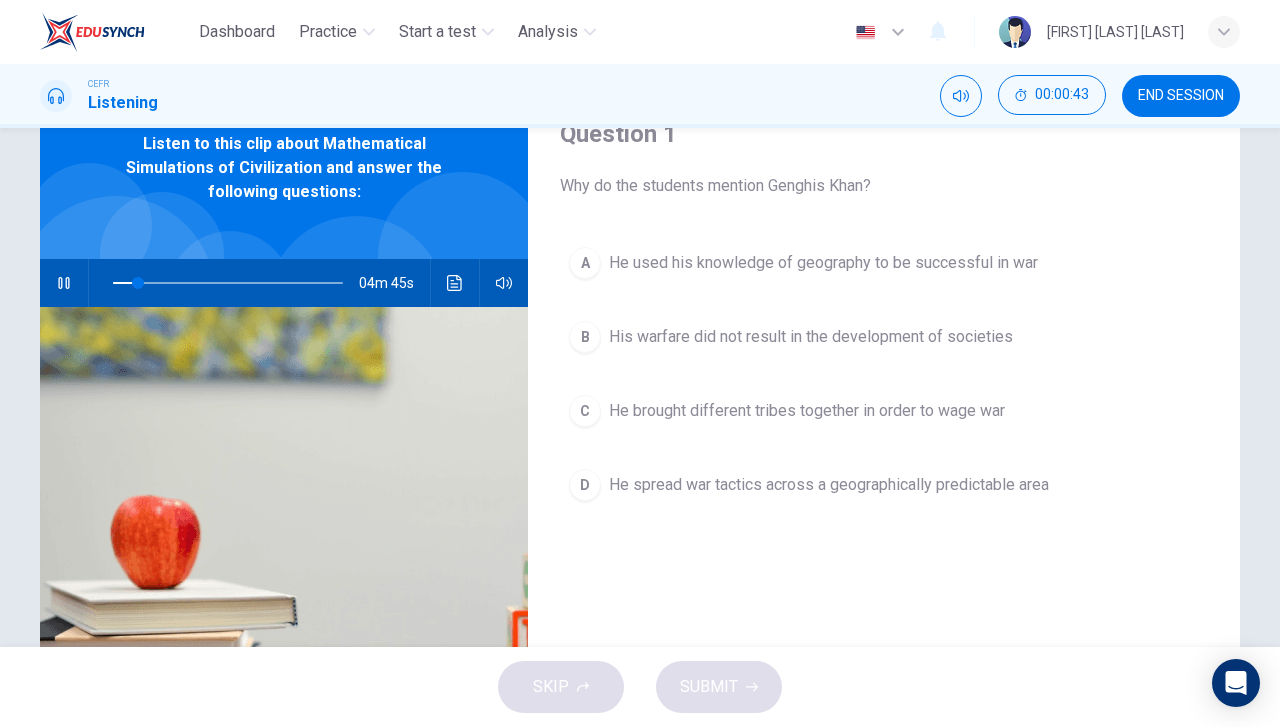 scroll, scrollTop: 100, scrollLeft: 0, axis: vertical 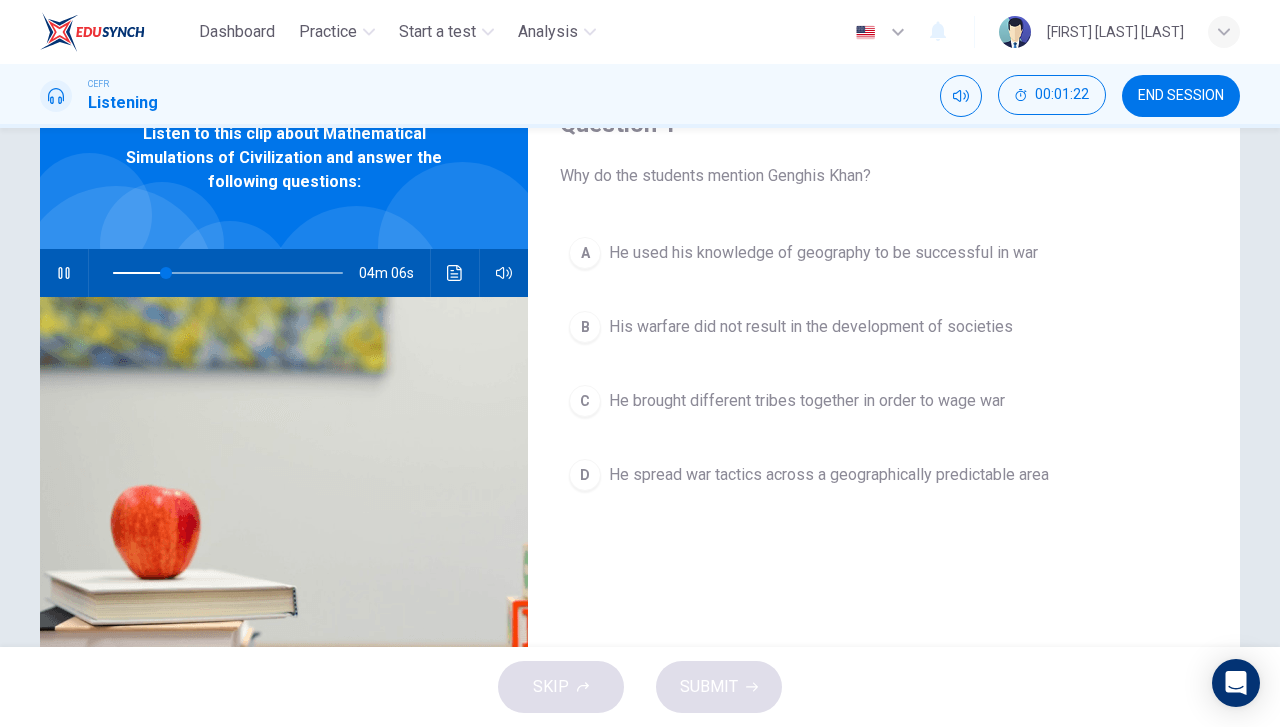 click at bounding box center [64, 273] 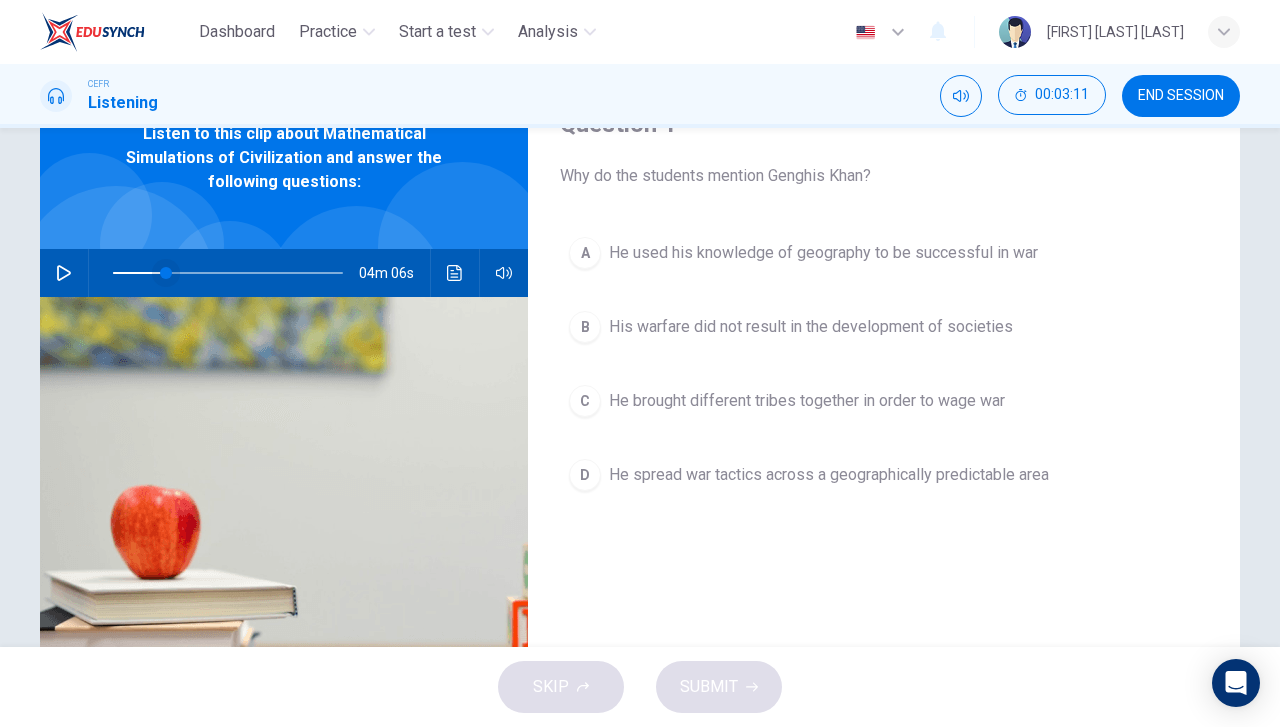 click at bounding box center (166, 273) 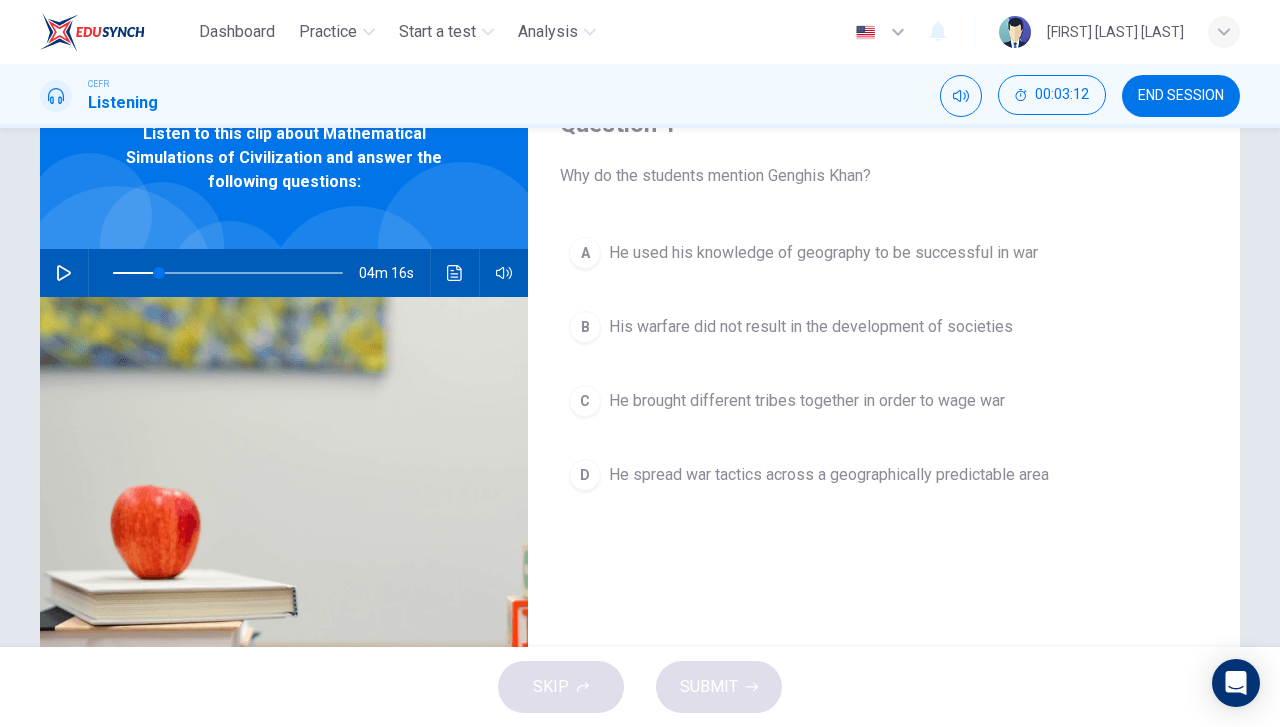click at bounding box center (64, 273) 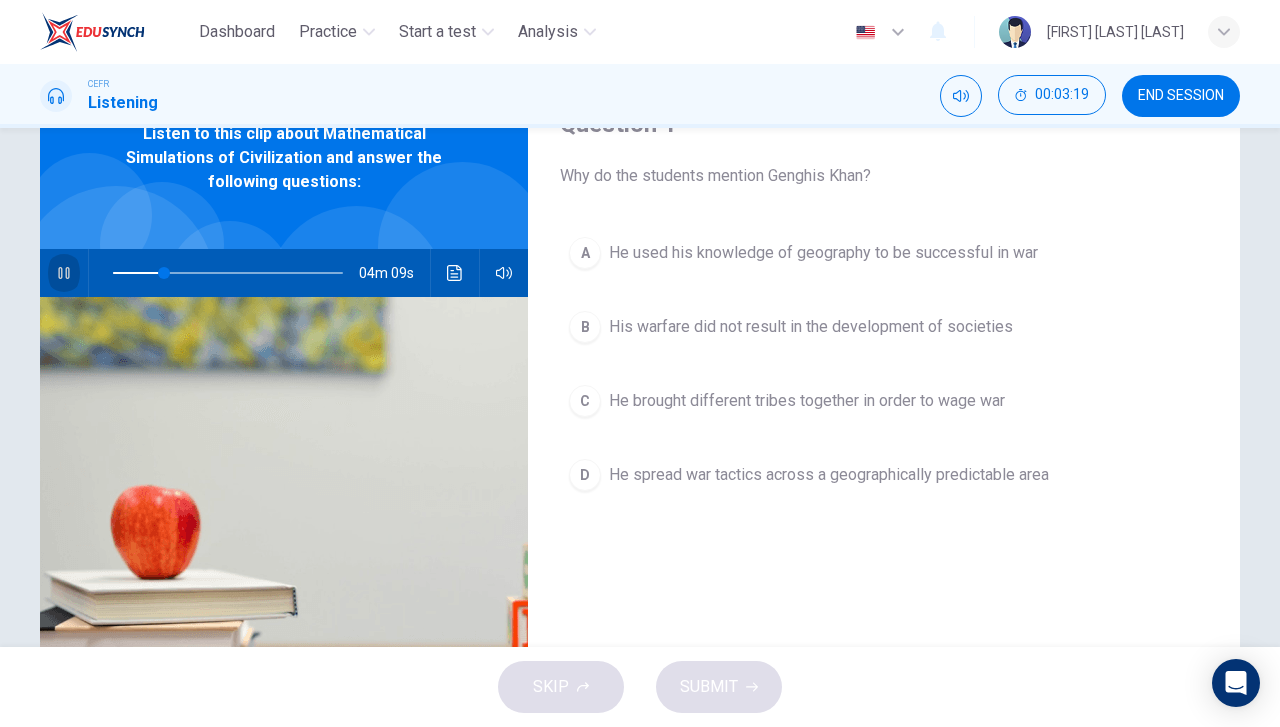 click at bounding box center (64, 273) 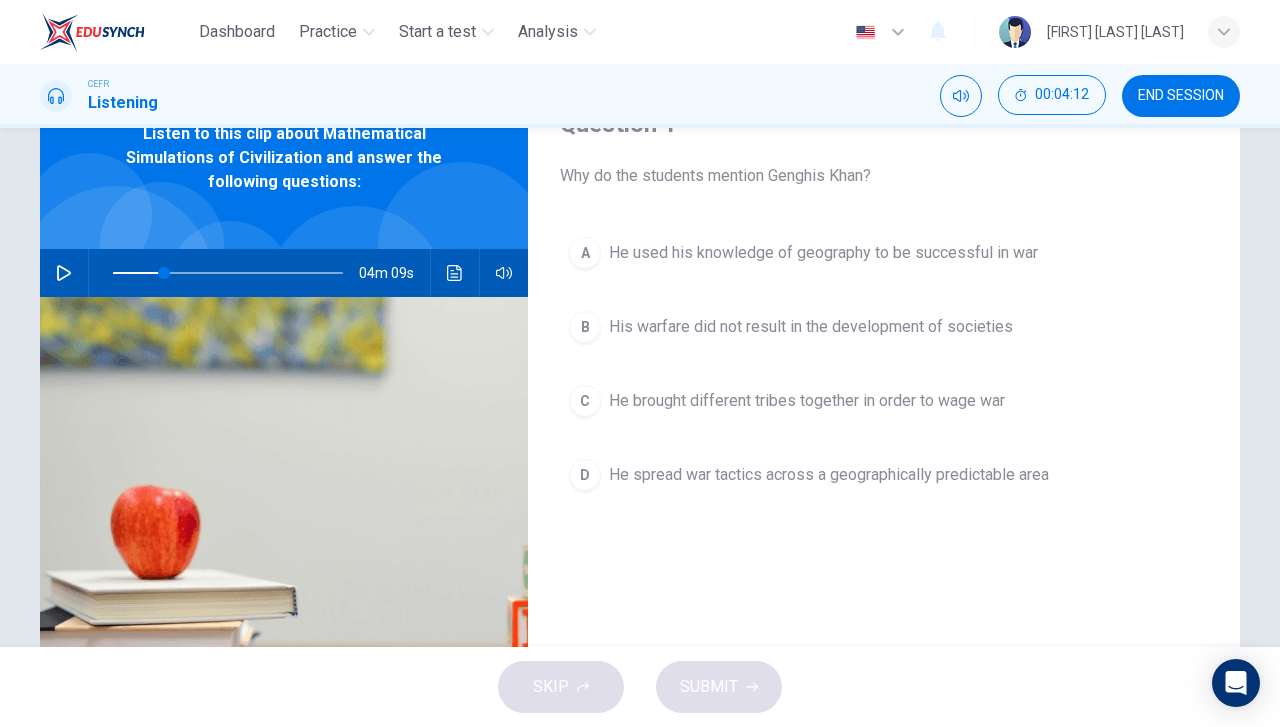 click at bounding box center [64, 273] 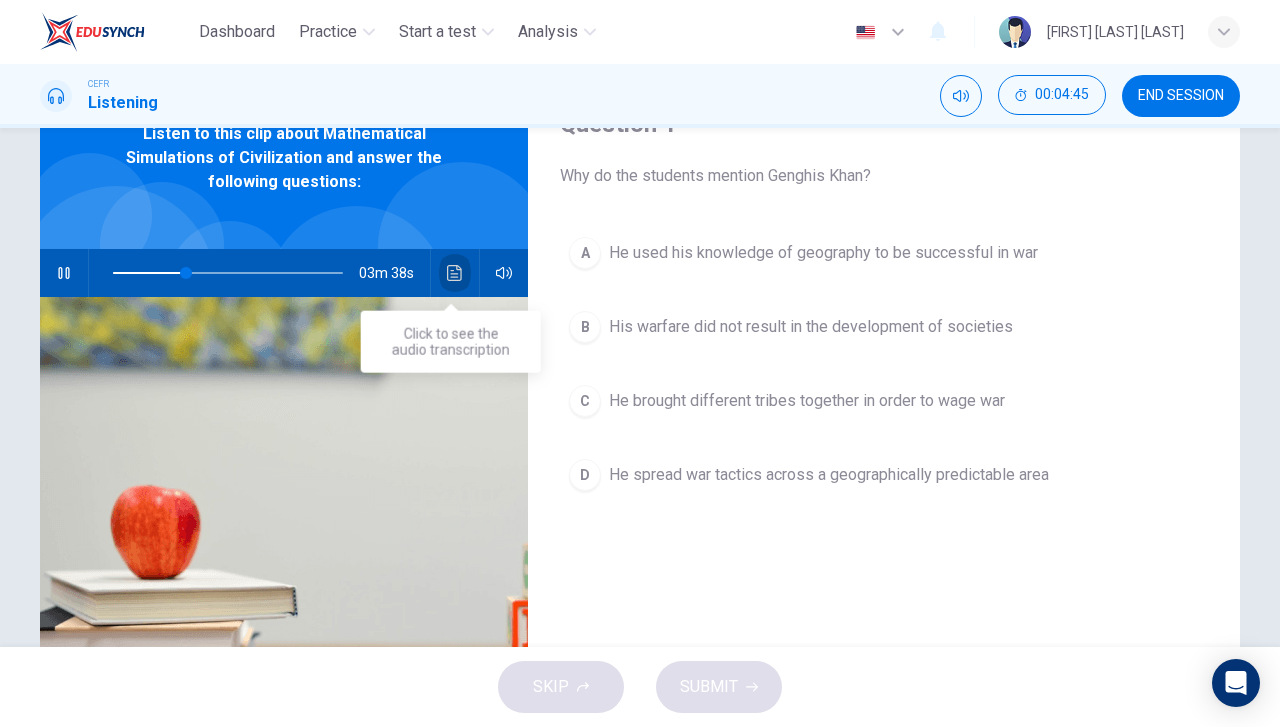 click at bounding box center [455, 273] 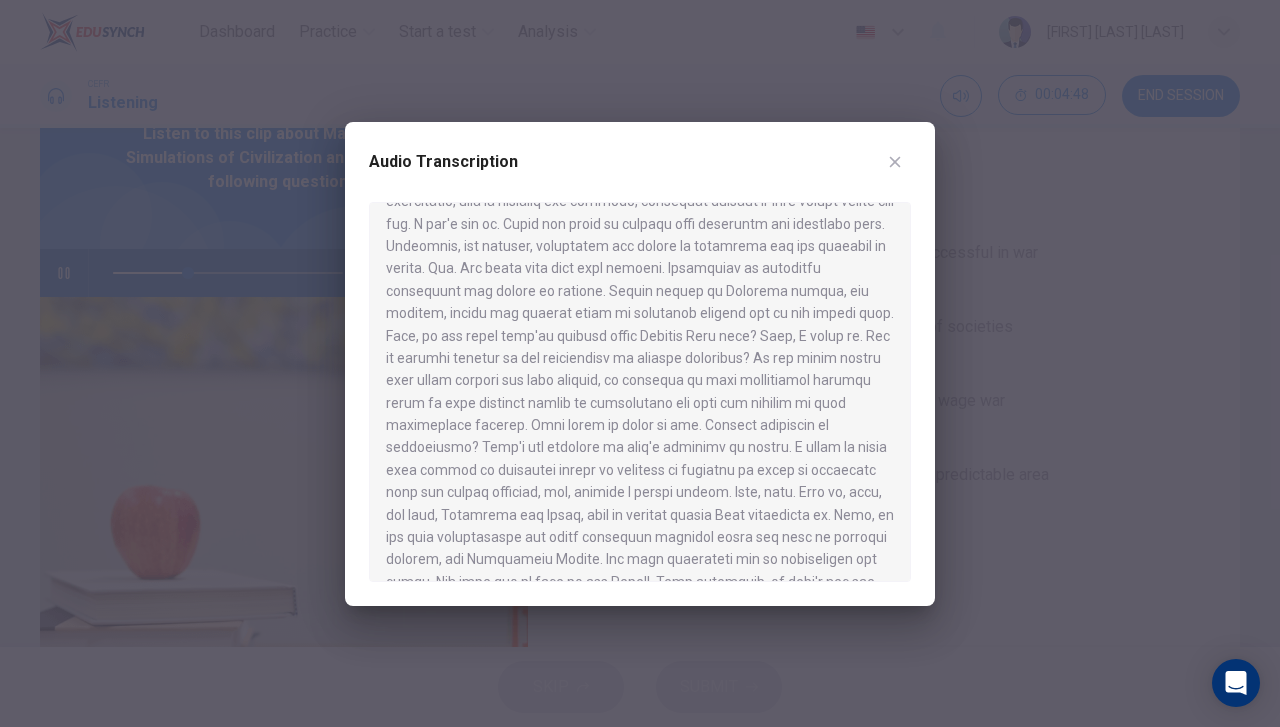 scroll, scrollTop: 300, scrollLeft: 0, axis: vertical 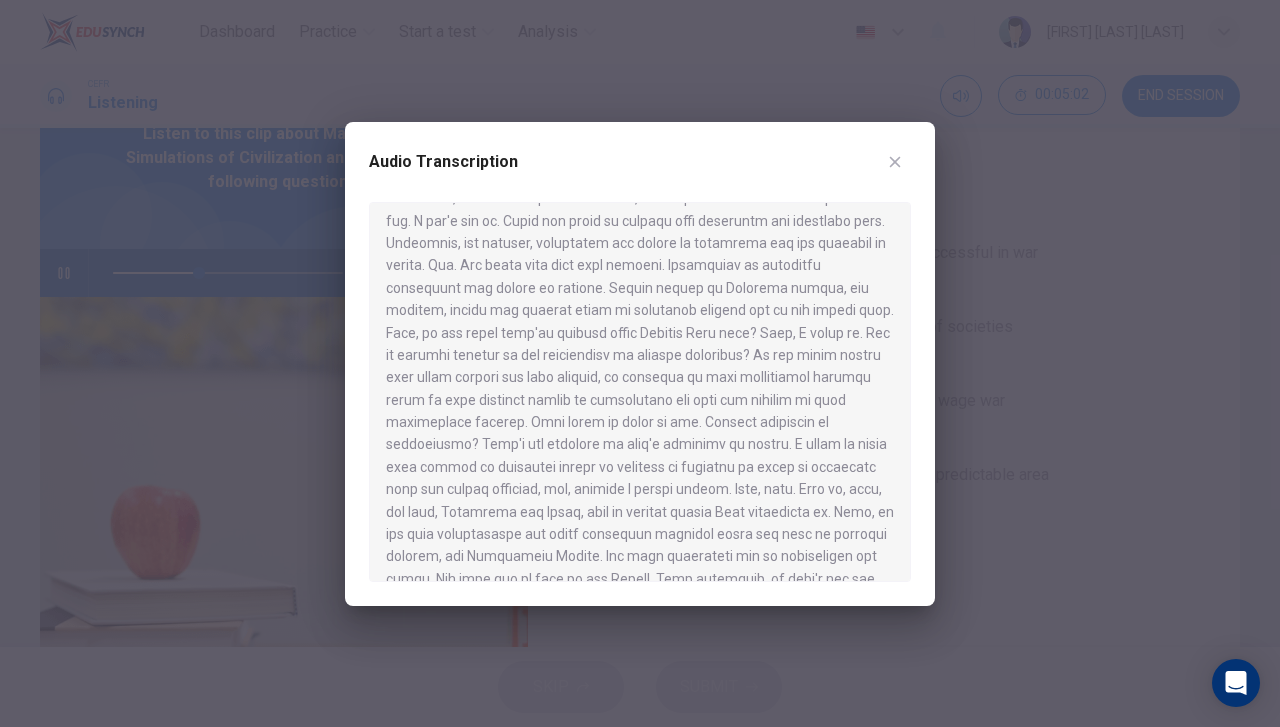 click at bounding box center [640, 363] 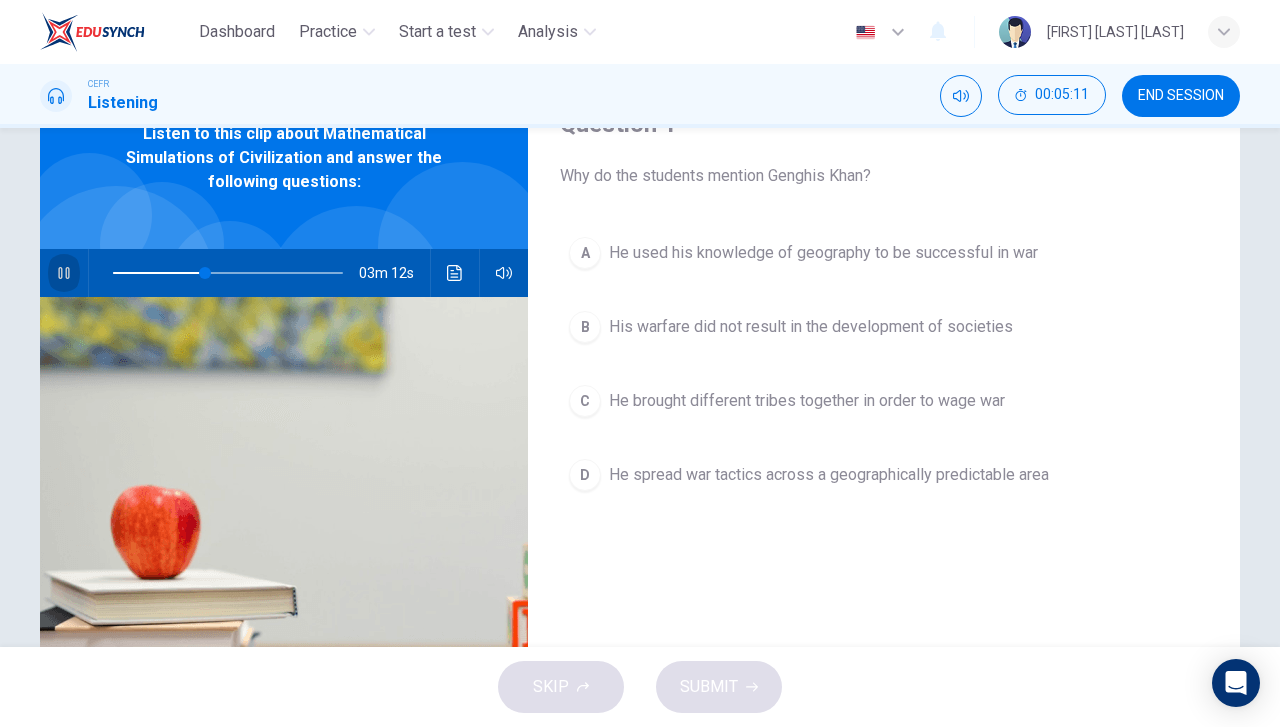 click at bounding box center (64, 273) 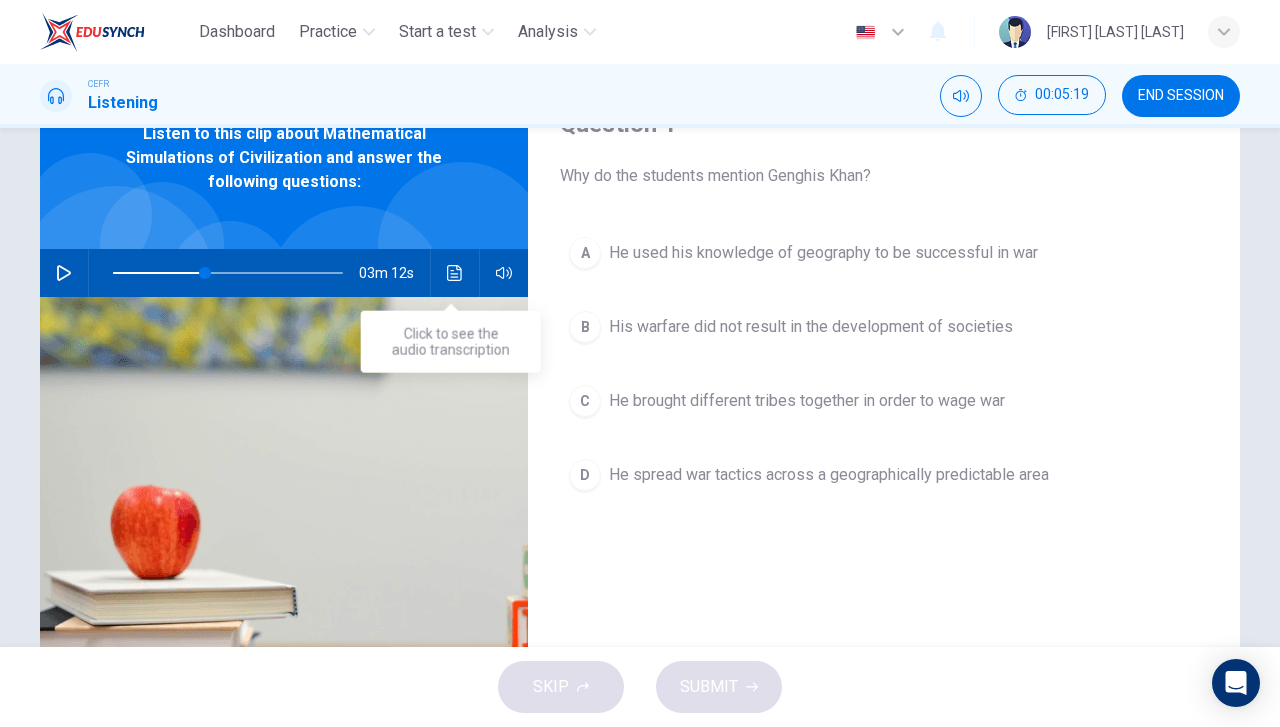 click at bounding box center (455, 273) 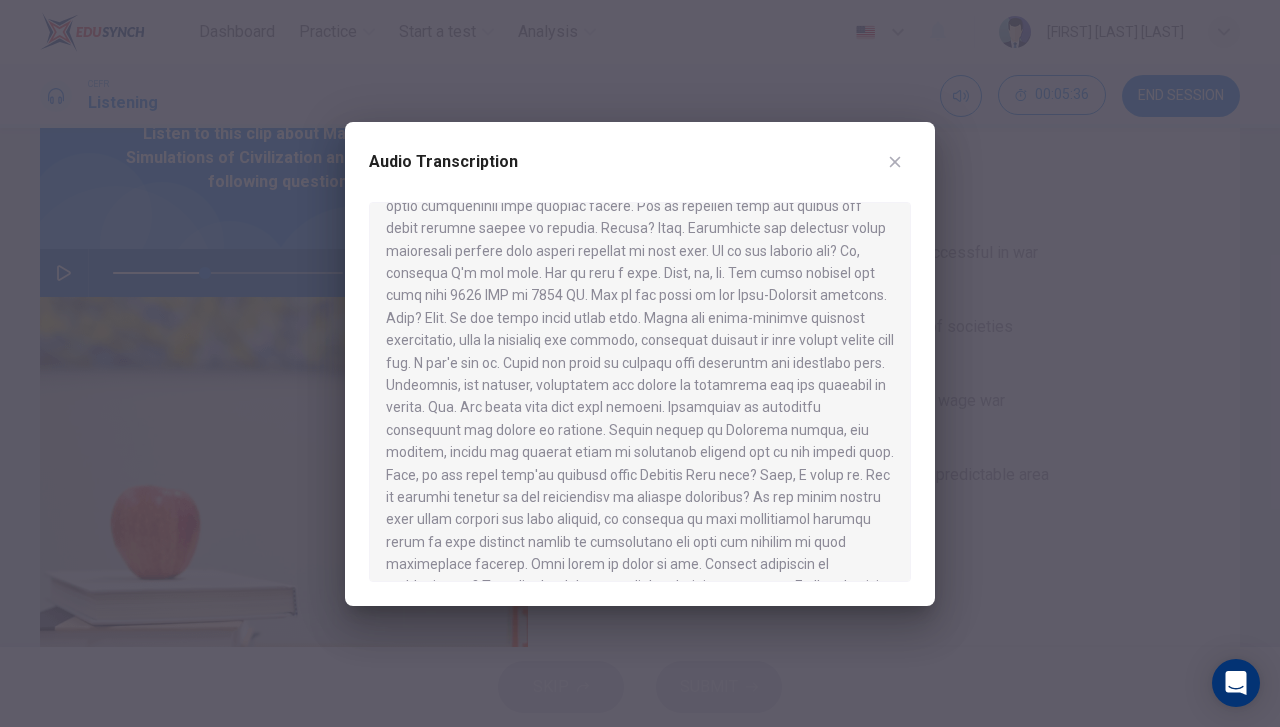 scroll, scrollTop: 200, scrollLeft: 0, axis: vertical 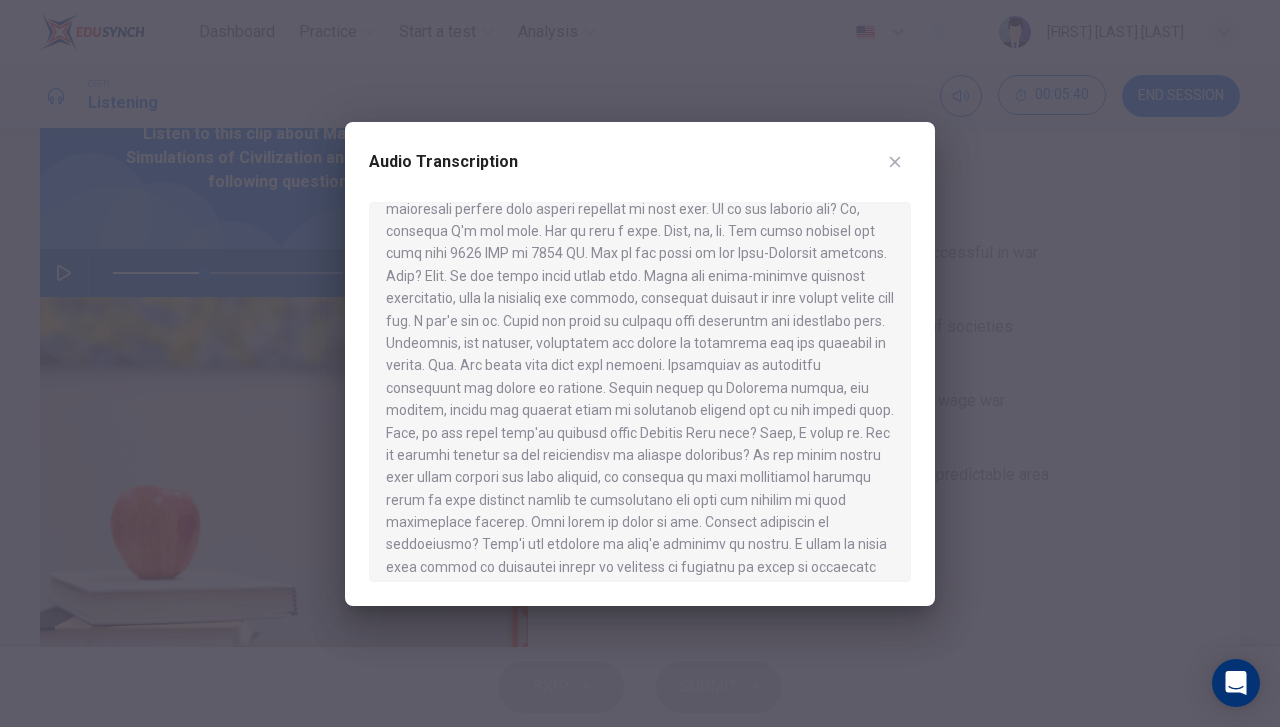 click at bounding box center (640, 363) 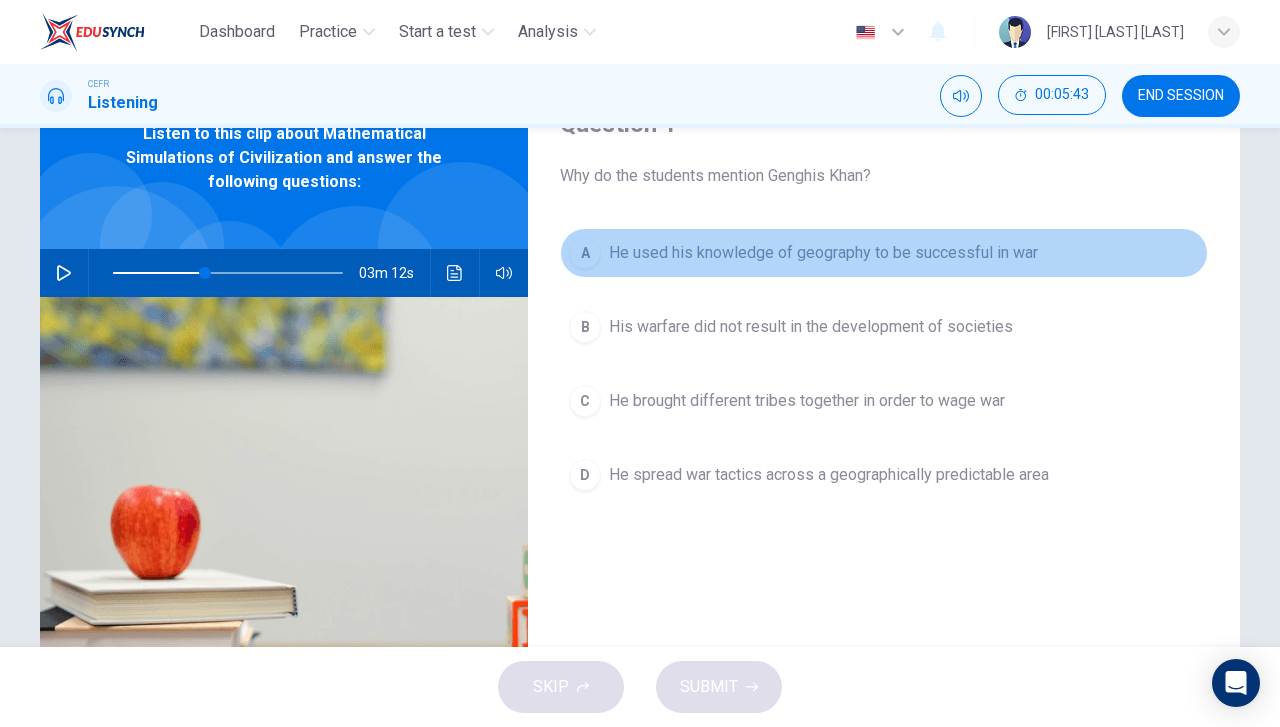 click on "He used his knowledge of geography to be successful in war" at bounding box center (823, 253) 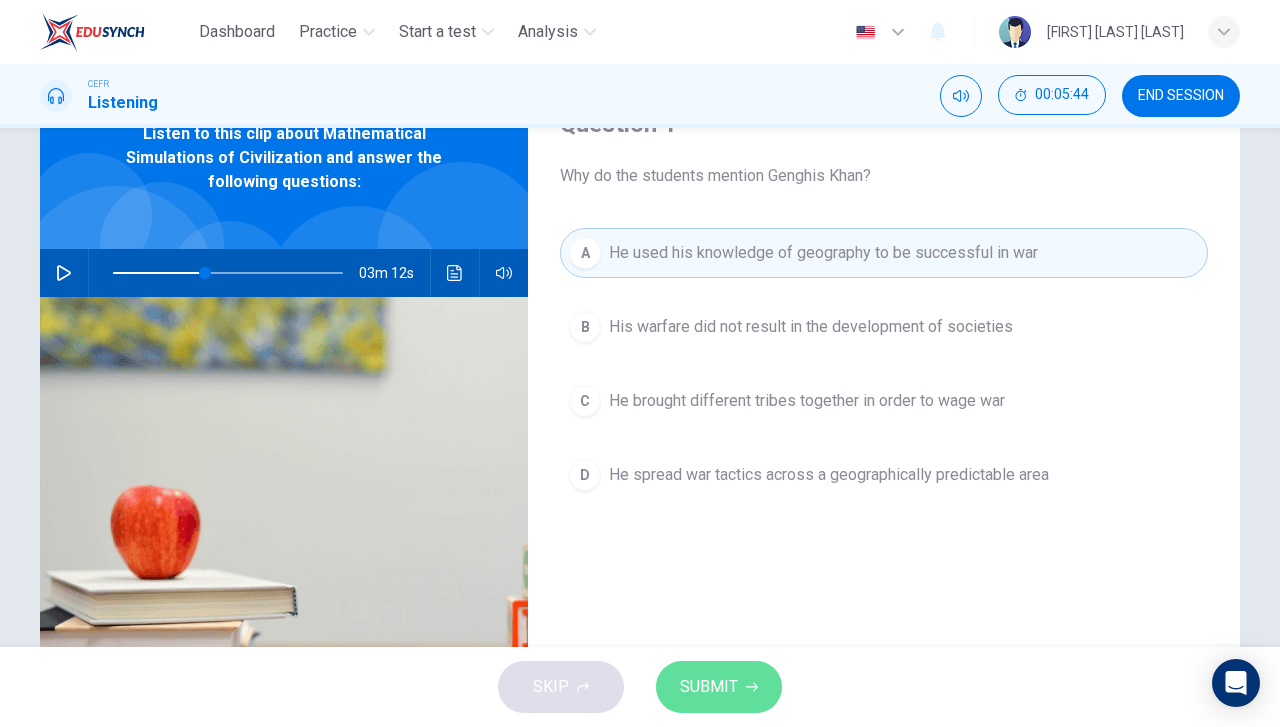 click on "SUBMIT" at bounding box center (709, 687) 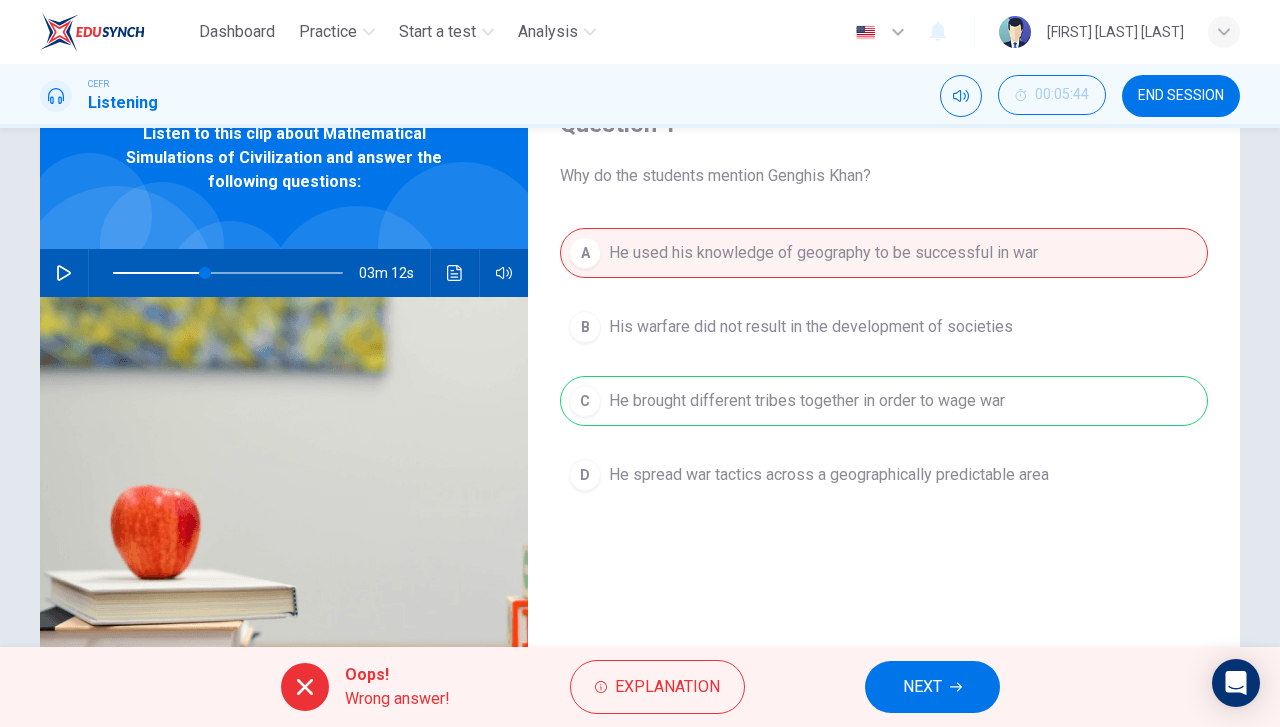 click on "NEXT" at bounding box center (922, 687) 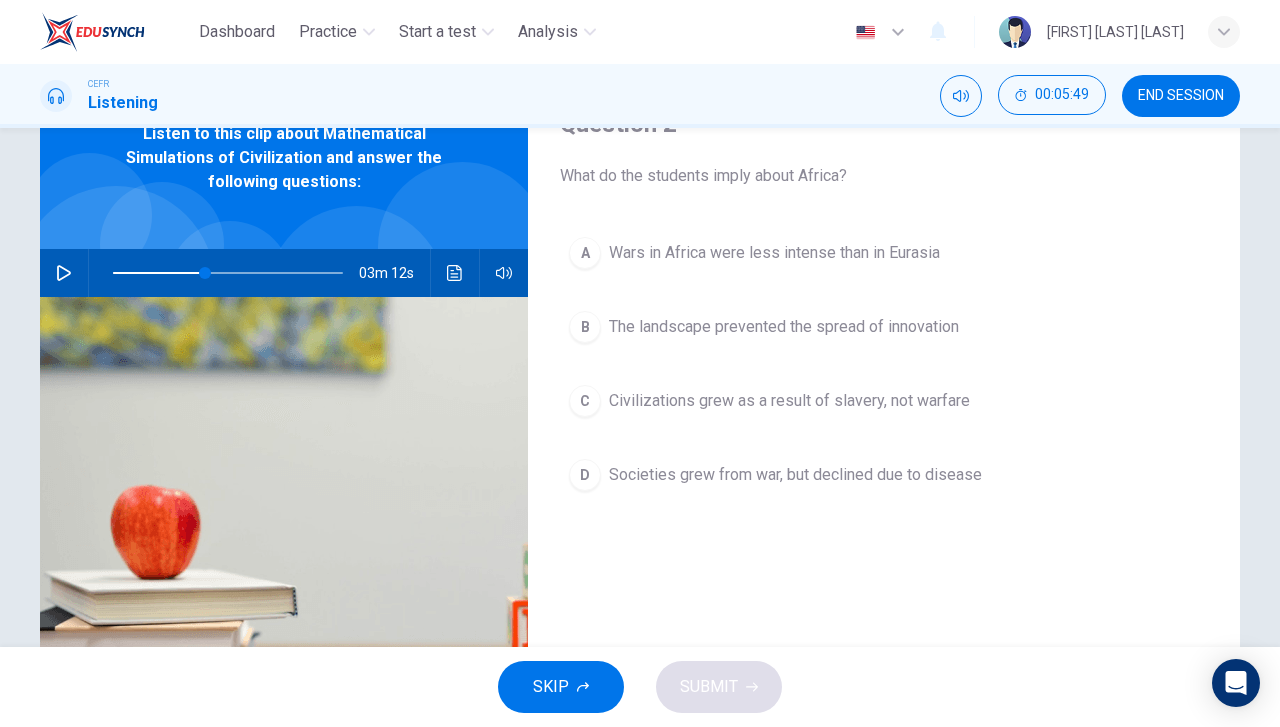 click at bounding box center [224, 273] 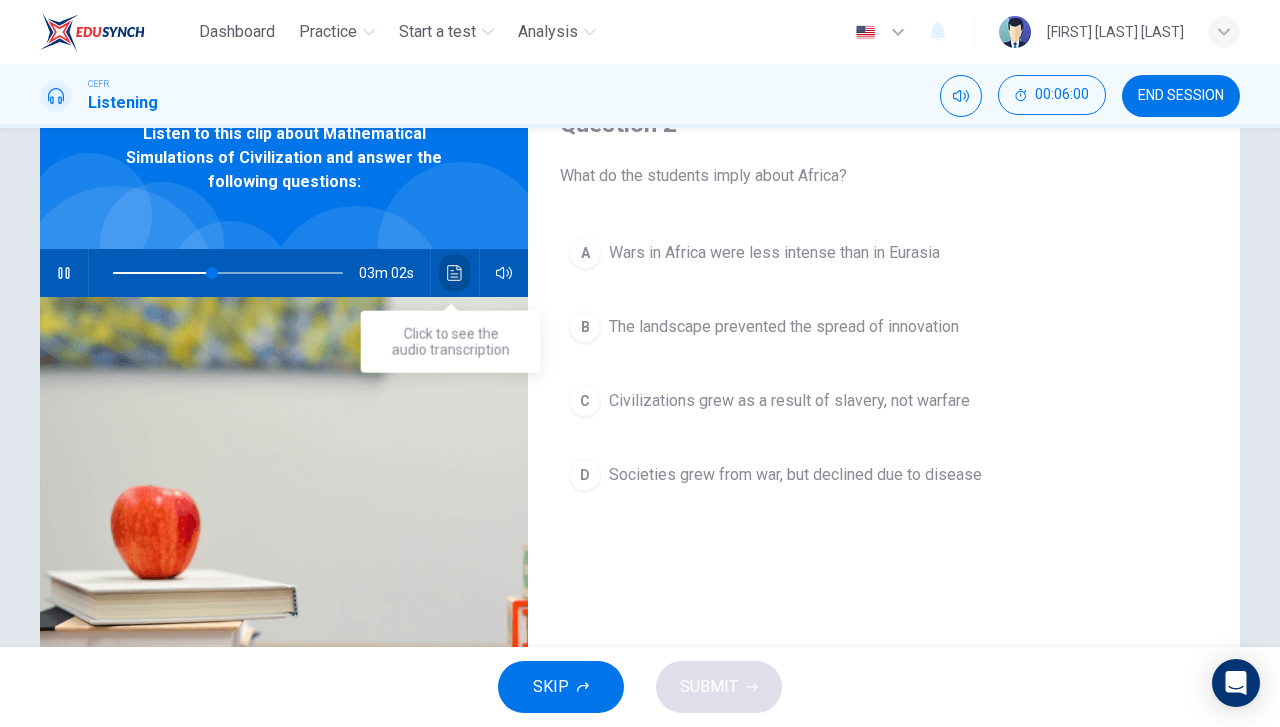 click at bounding box center (455, 273) 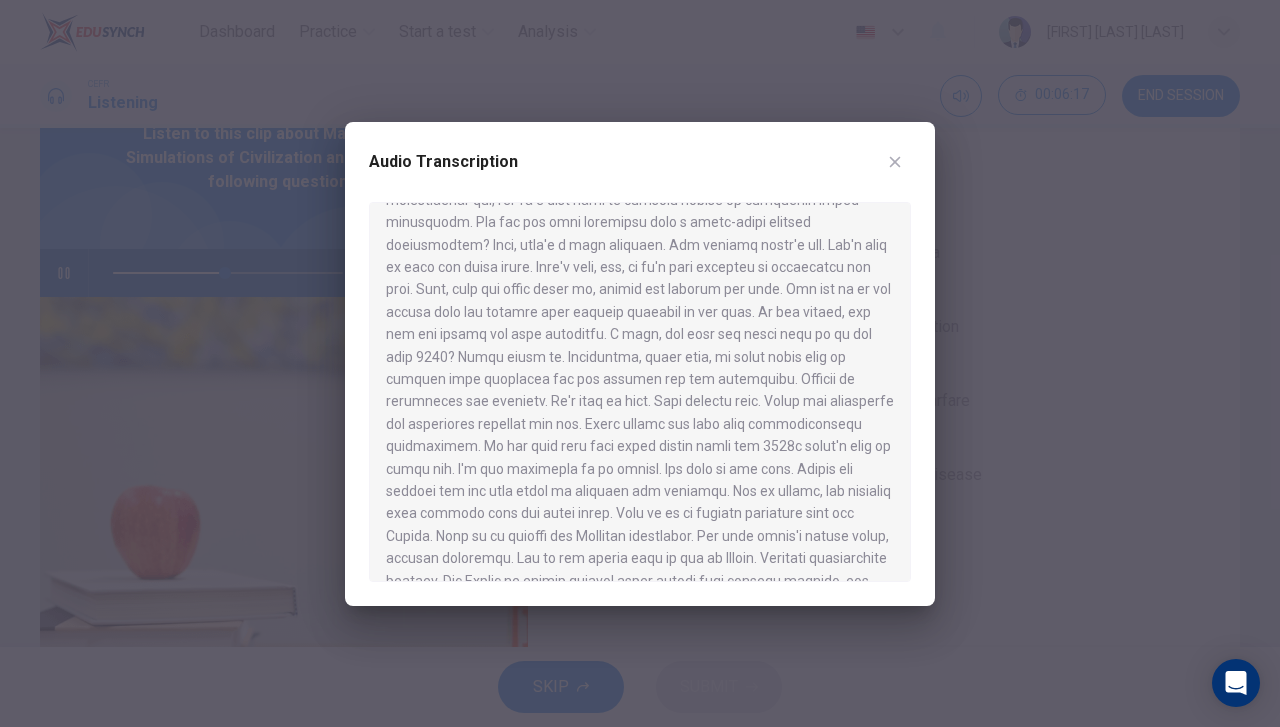 scroll, scrollTop: 1000, scrollLeft: 0, axis: vertical 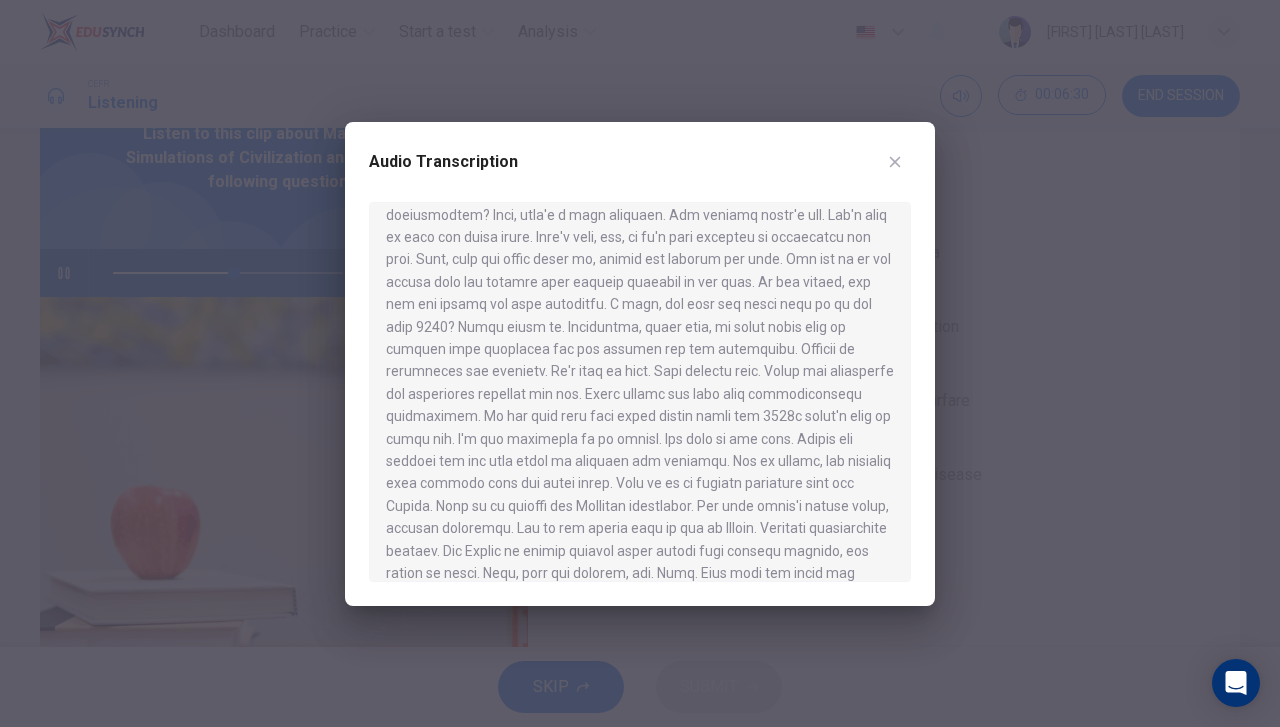 click at bounding box center (640, 363) 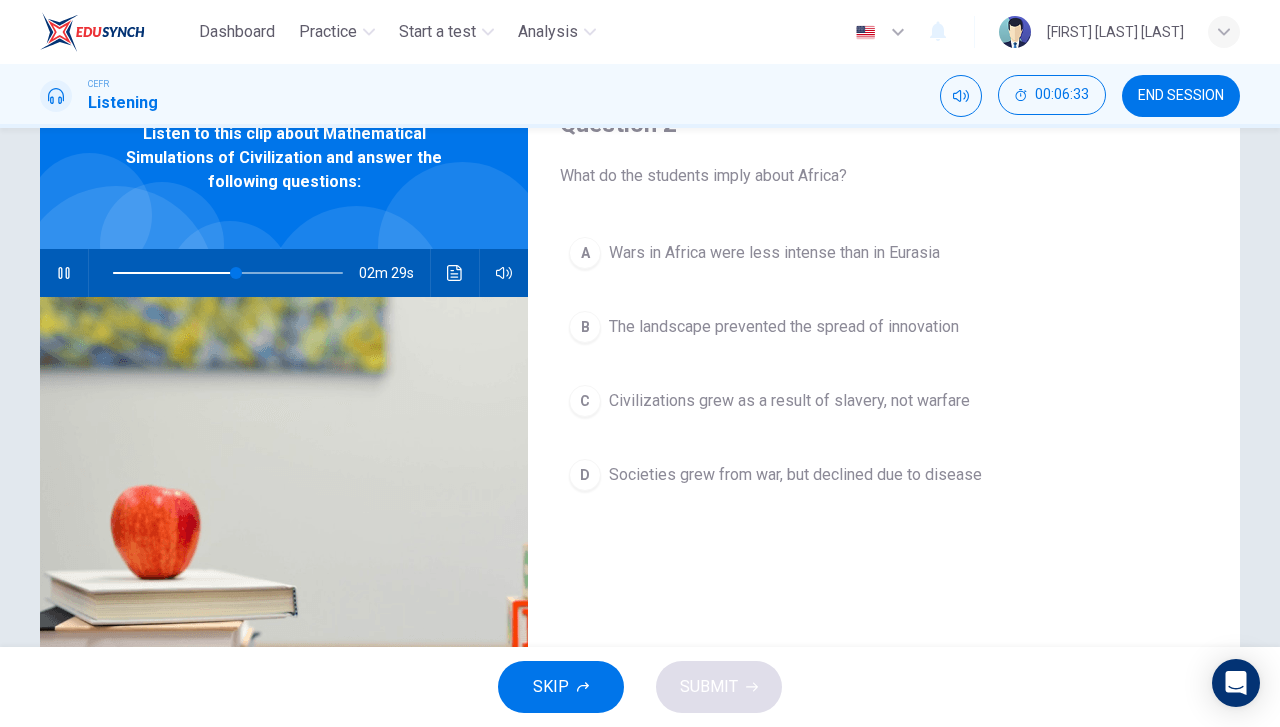 click on "Civilizations grew as a result of slavery, not warfare" at bounding box center (774, 253) 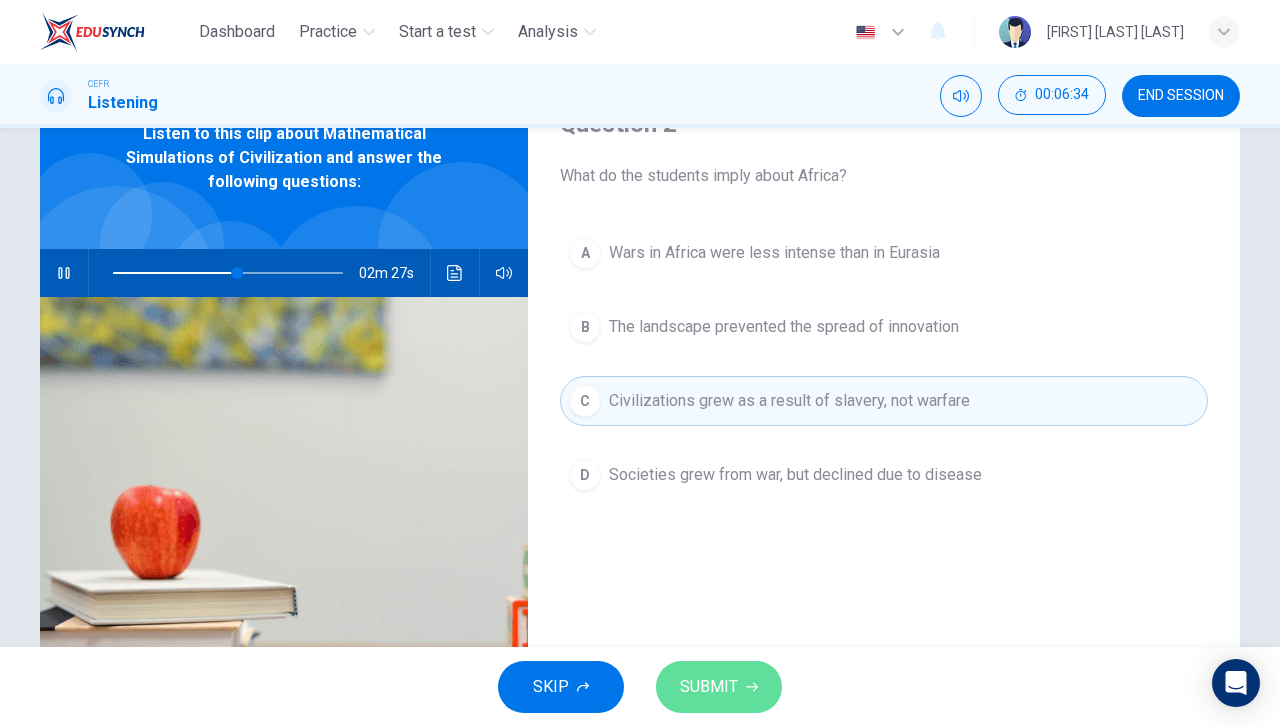 click on "SUBMIT" at bounding box center (719, 687) 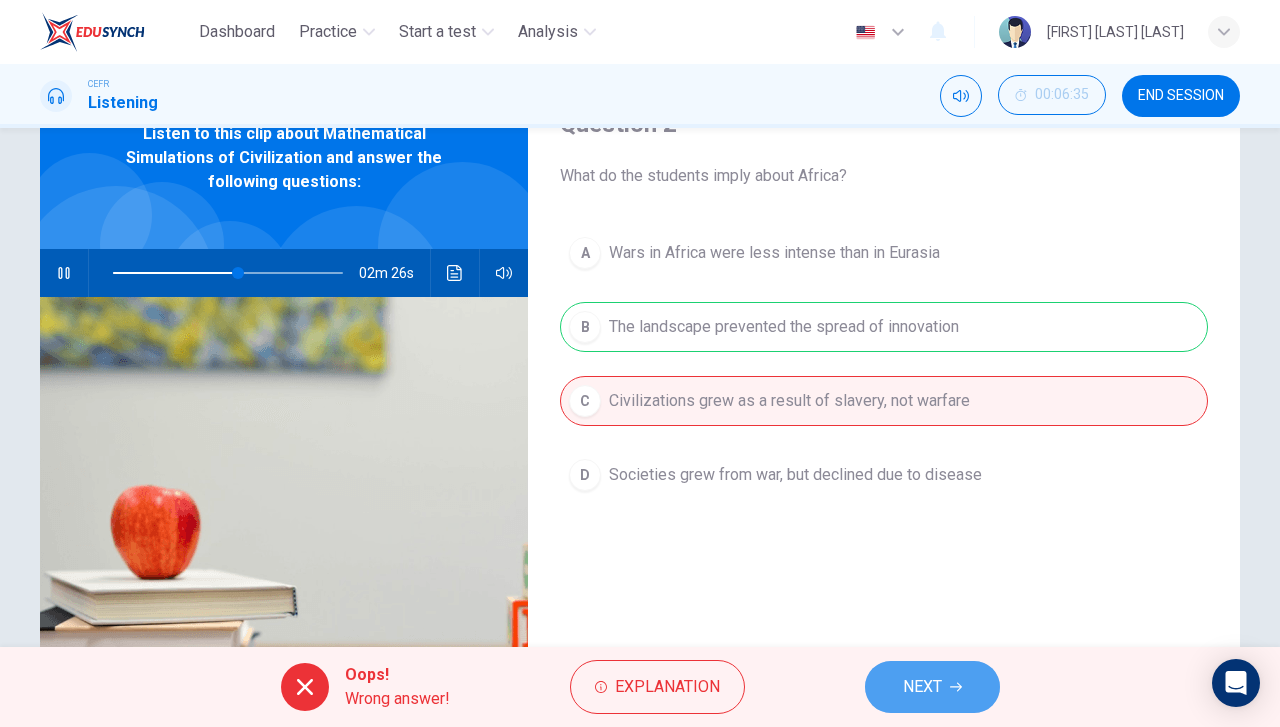 click on "NEXT" at bounding box center (932, 687) 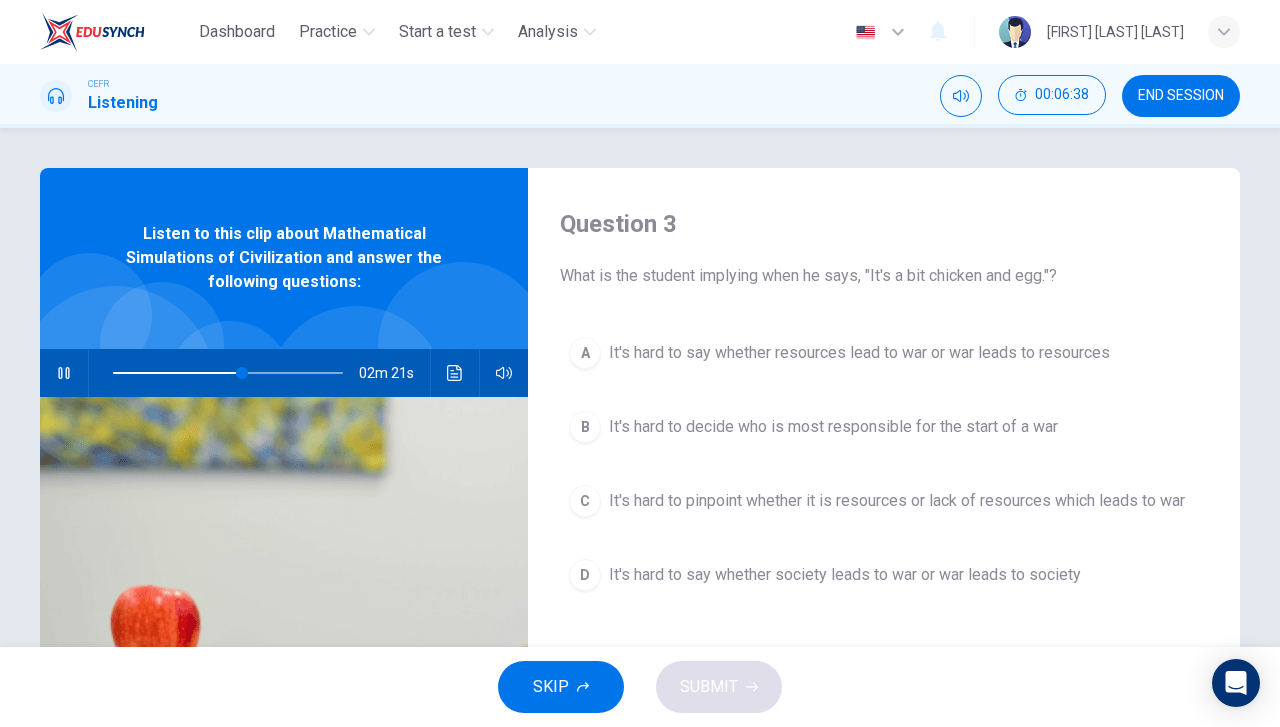 scroll, scrollTop: 100, scrollLeft: 0, axis: vertical 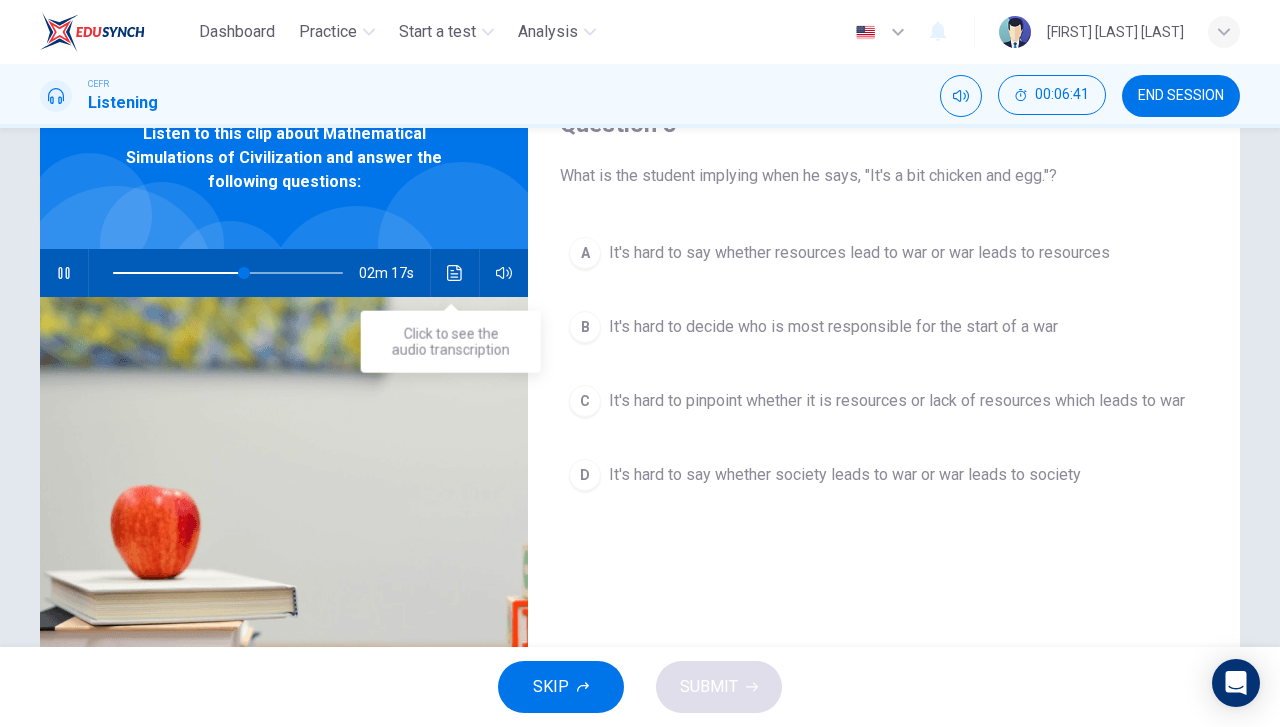 click at bounding box center (455, 273) 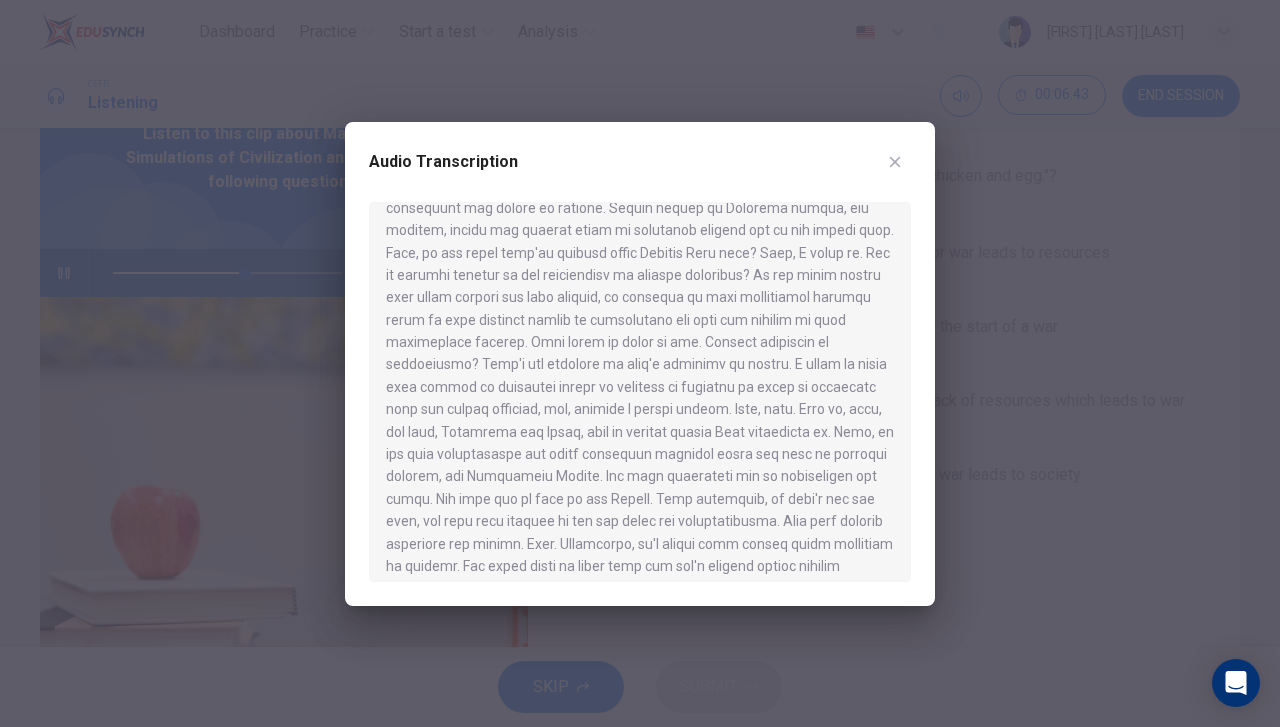 scroll, scrollTop: 600, scrollLeft: 0, axis: vertical 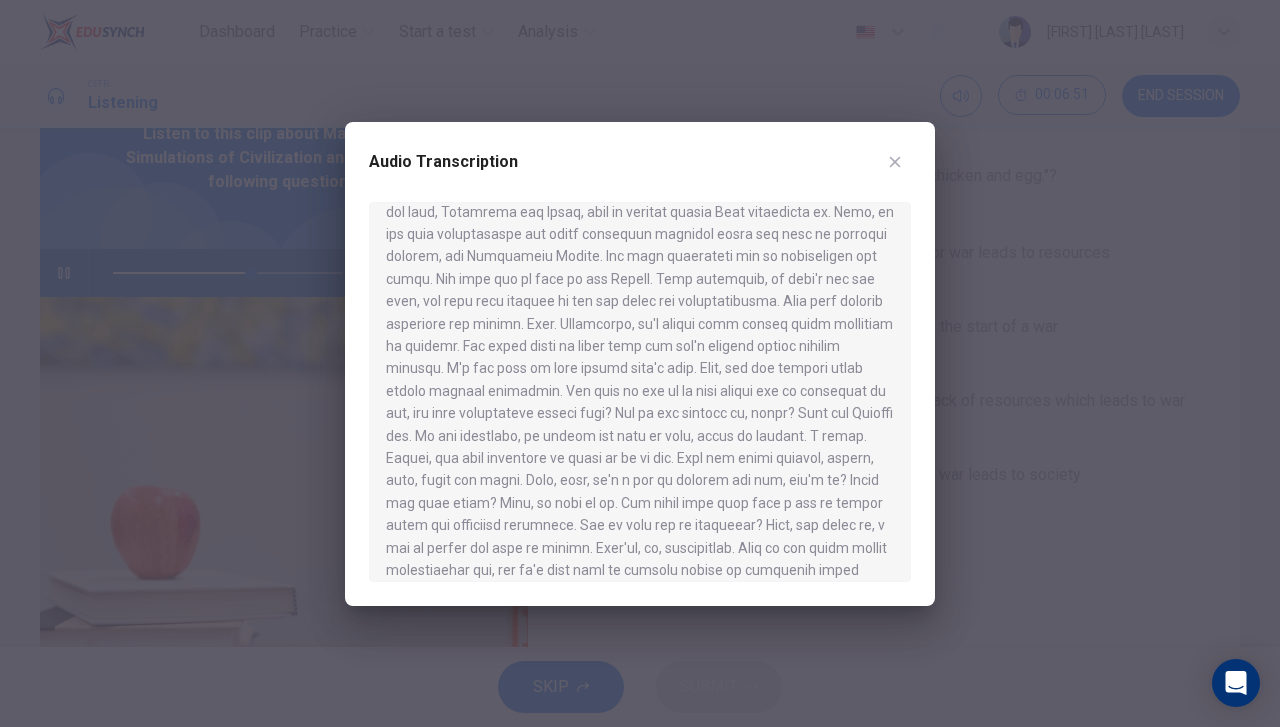 click at bounding box center (640, 363) 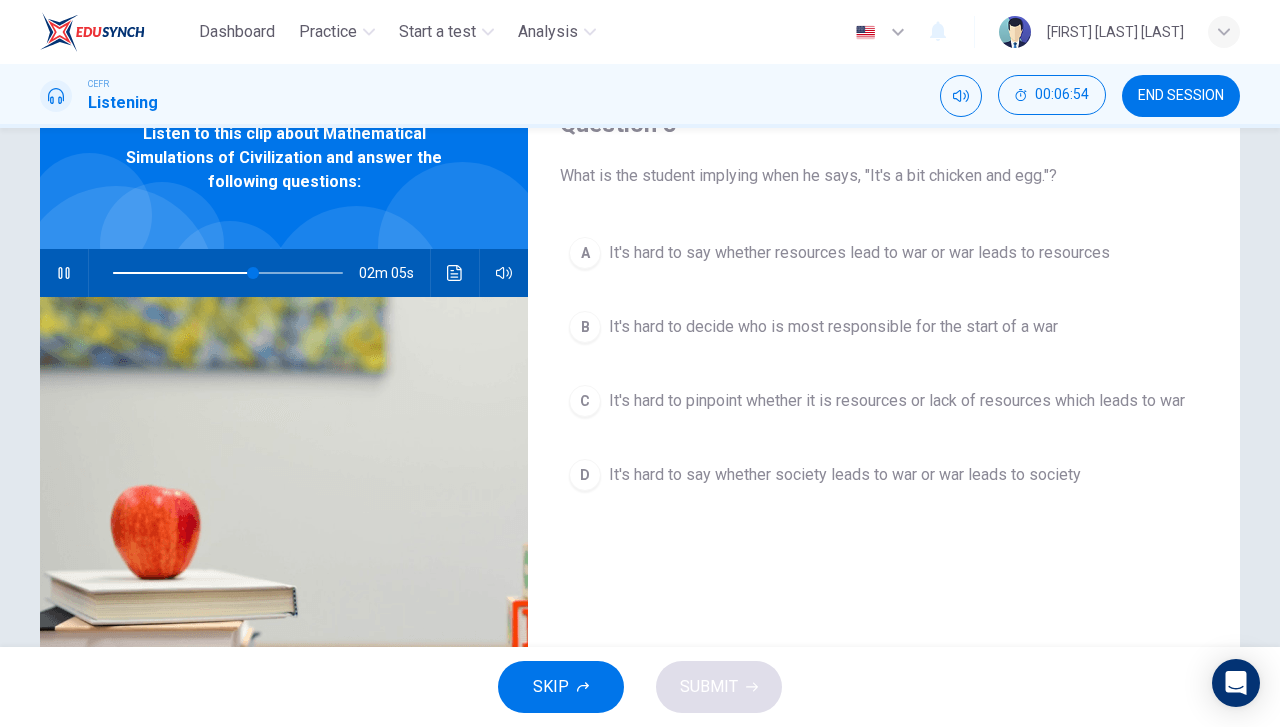 click on "It's hard to pinpoint whether it is resources or lack of resources which leads to war" at bounding box center (859, 253) 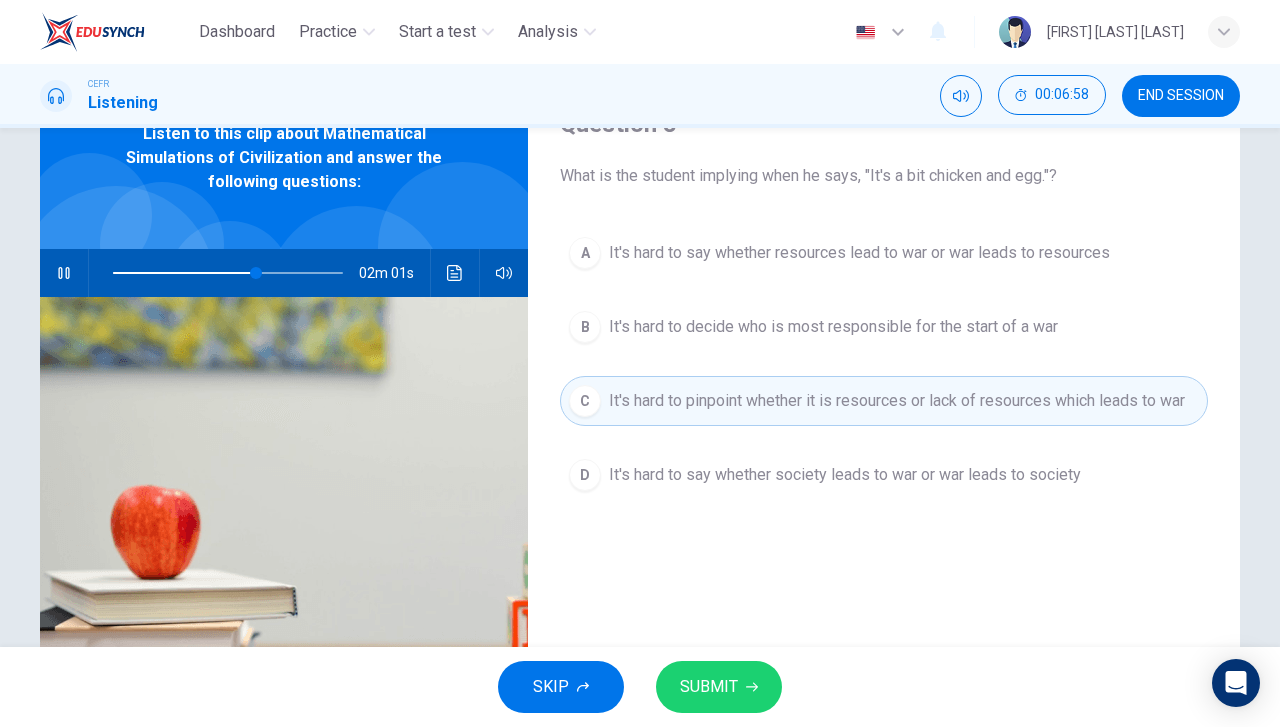 click at bounding box center [64, 273] 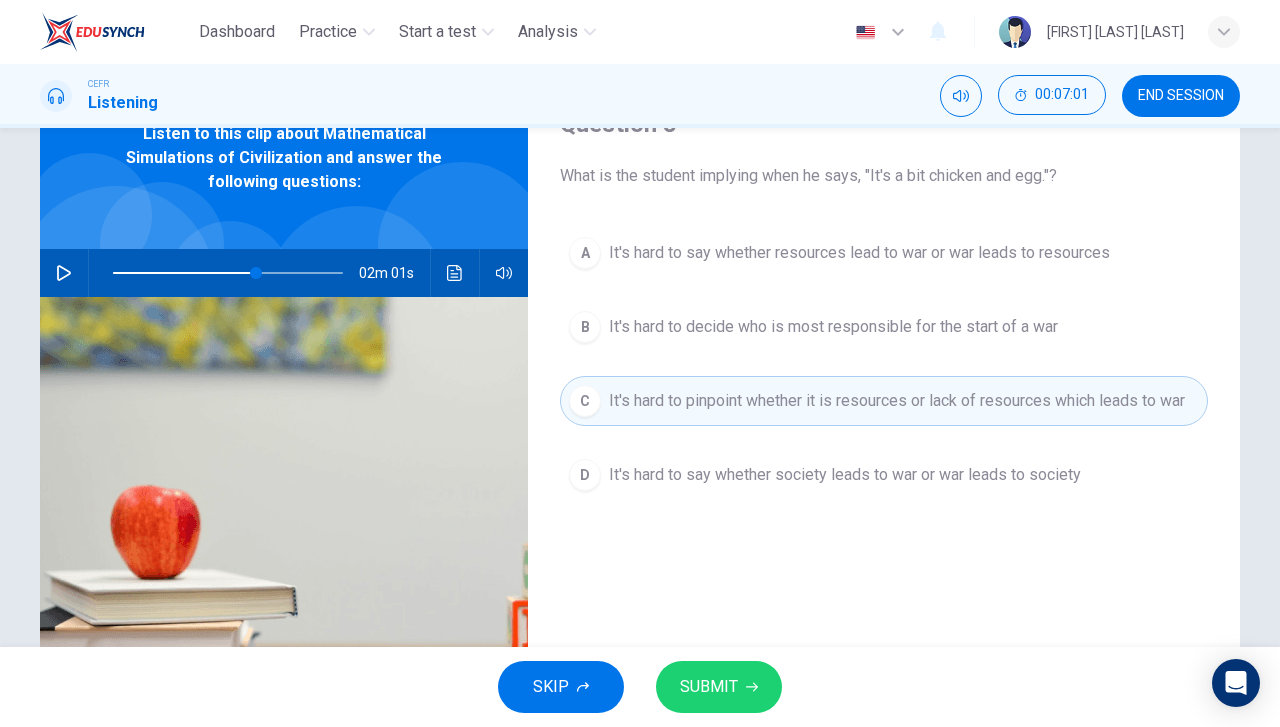 click on "D It's hard to say whether society leads to war or war leads to society" at bounding box center [884, 475] 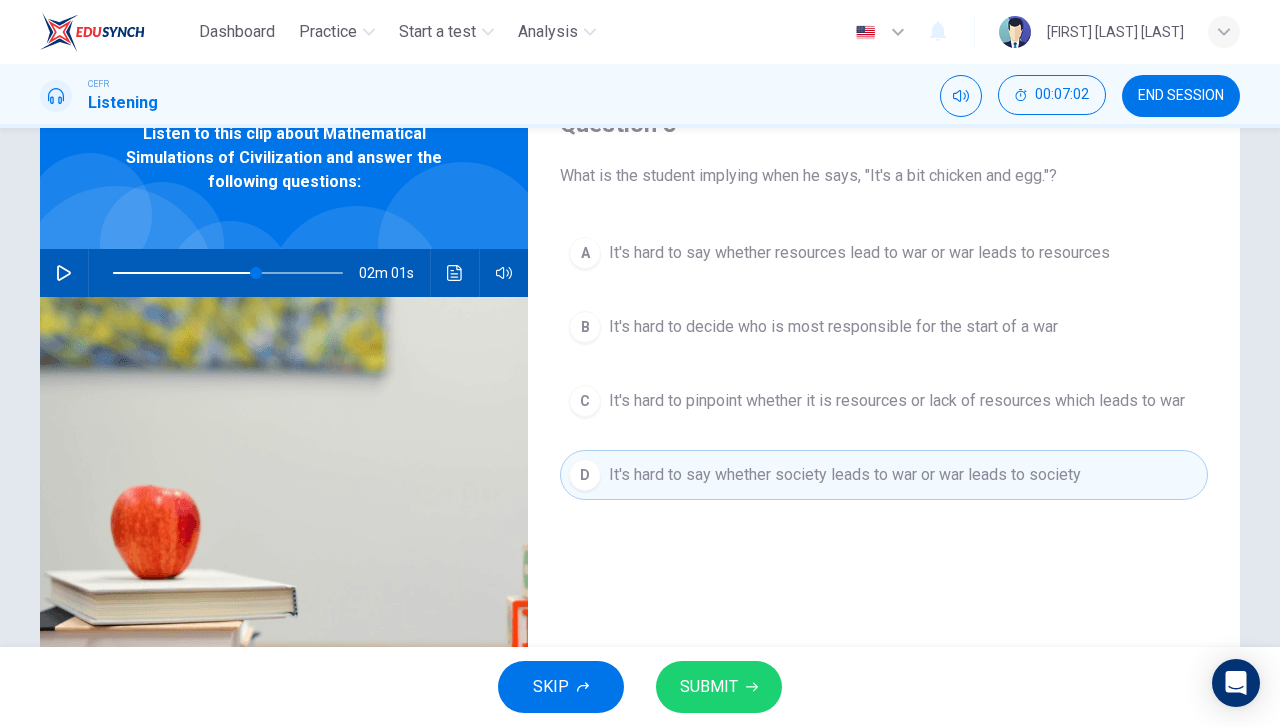 click on "SUBMIT" at bounding box center [719, 687] 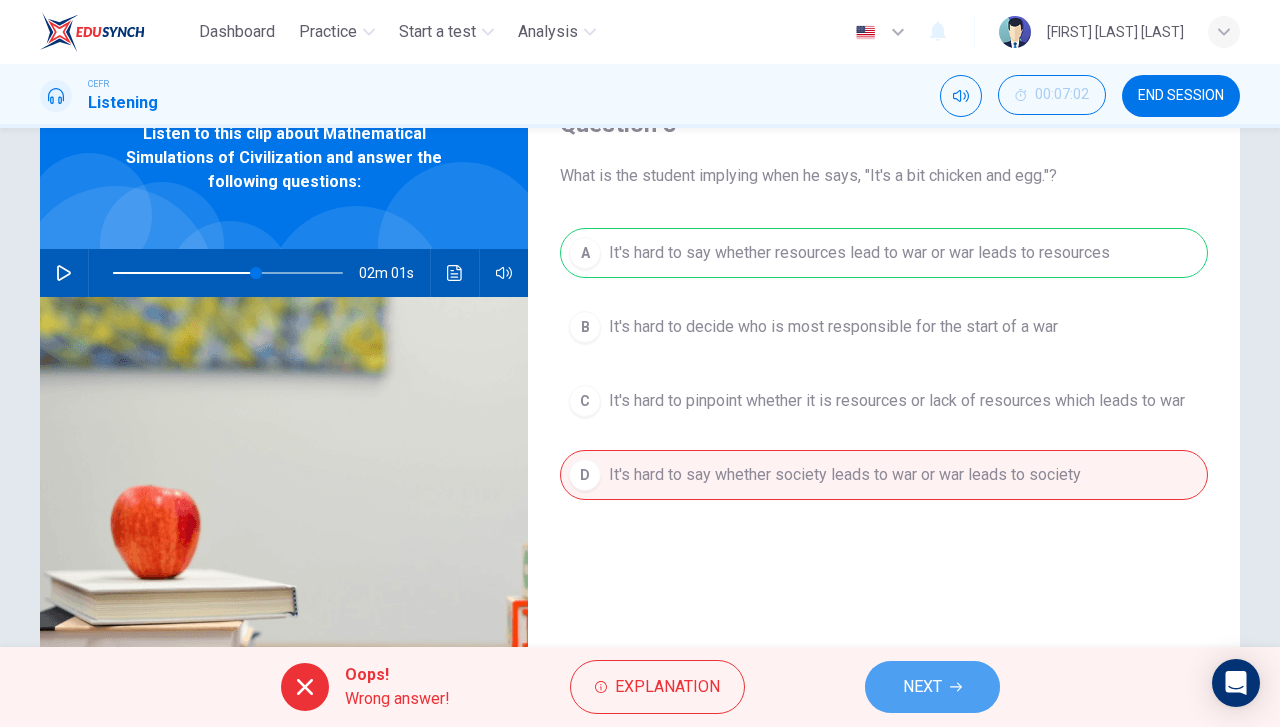 click on "NEXT" at bounding box center [922, 687] 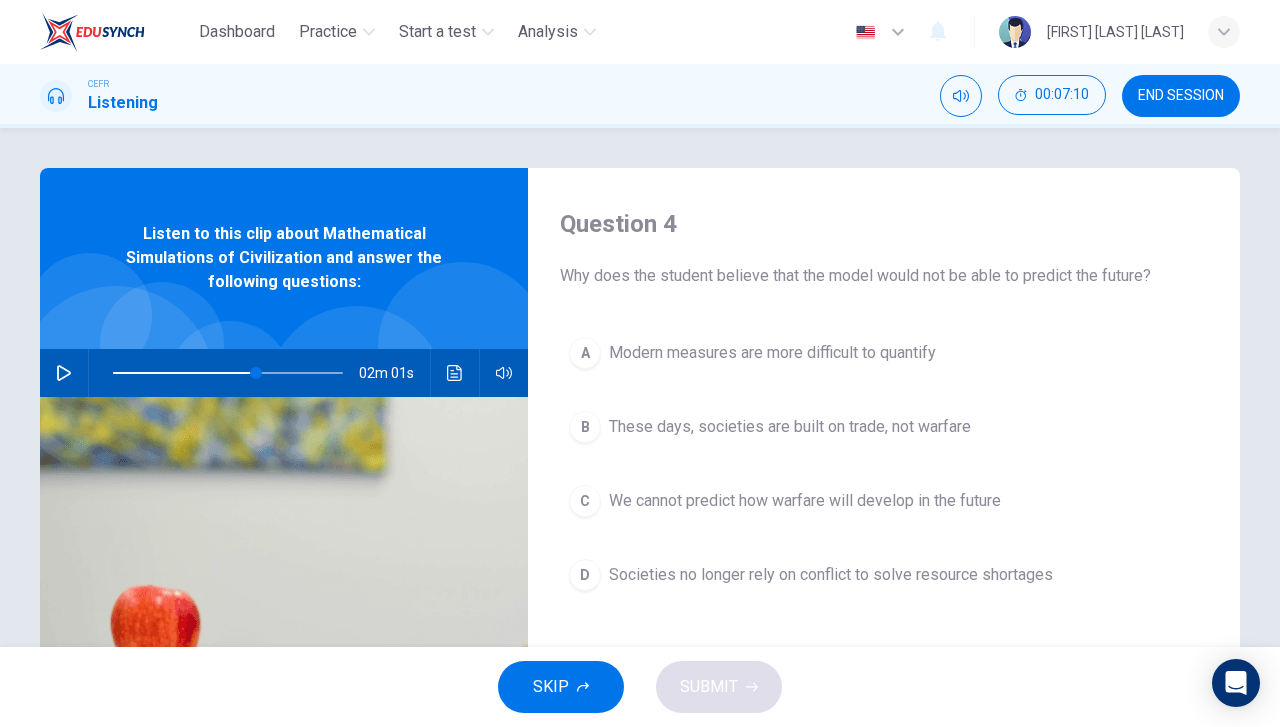 scroll, scrollTop: 100, scrollLeft: 0, axis: vertical 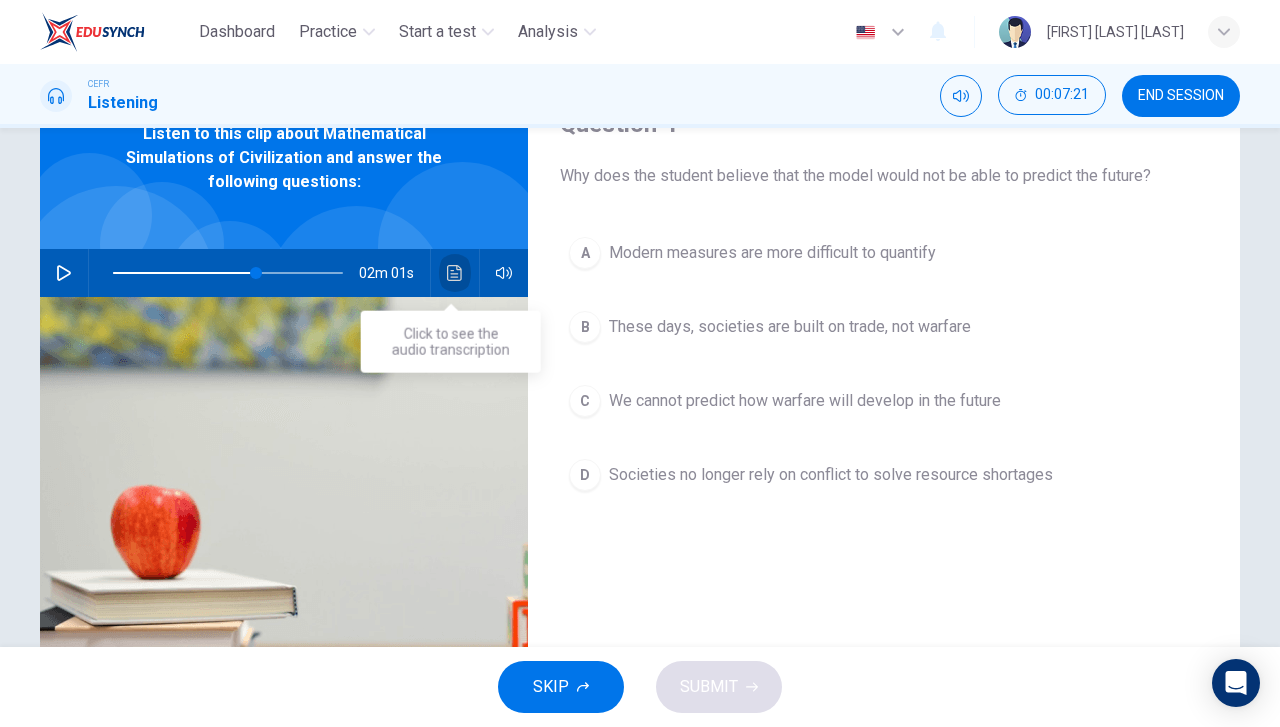 click at bounding box center [455, 273] 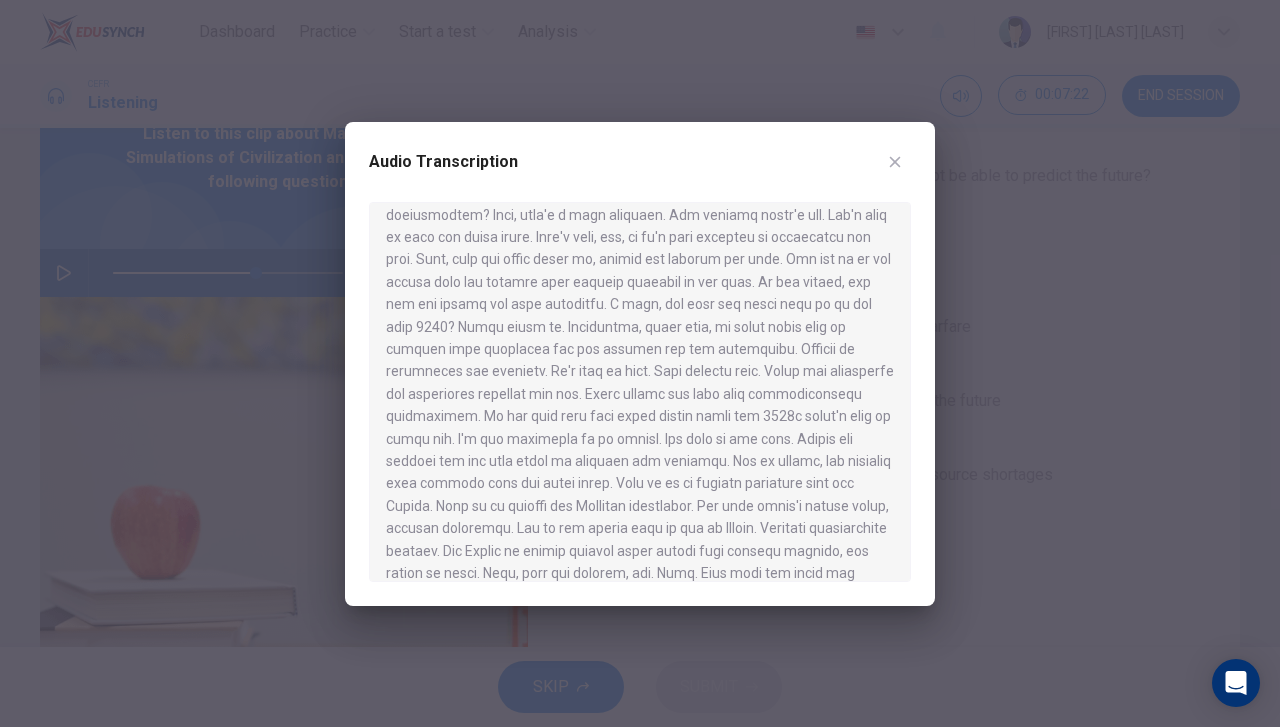 scroll, scrollTop: 1153, scrollLeft: 0, axis: vertical 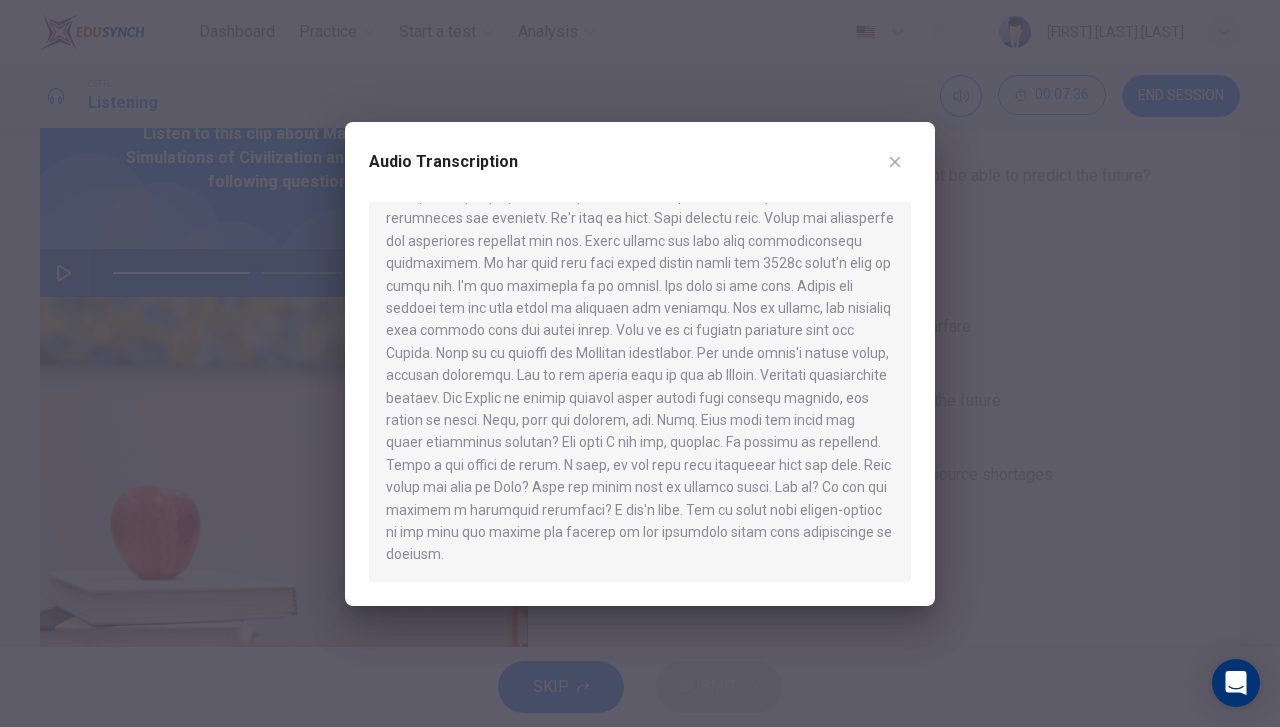 click at bounding box center [640, 363] 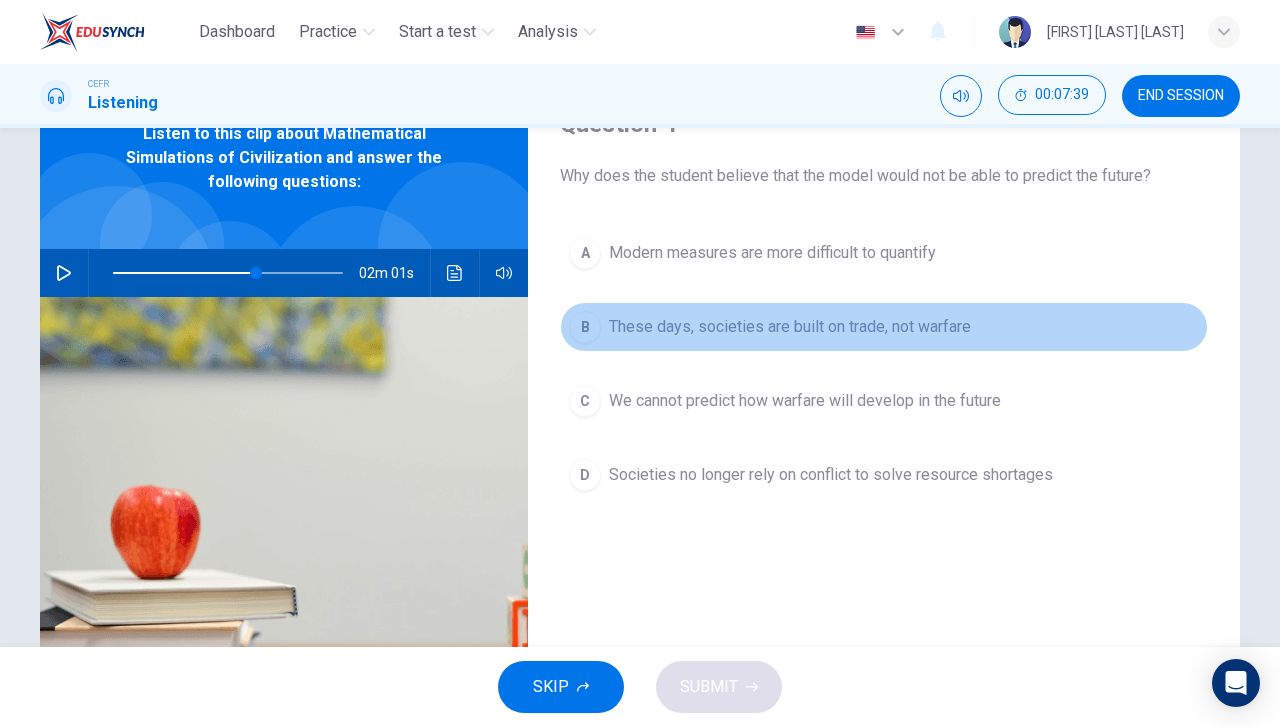 click on "B These days, societies are built on trade, not warfare" at bounding box center [884, 327] 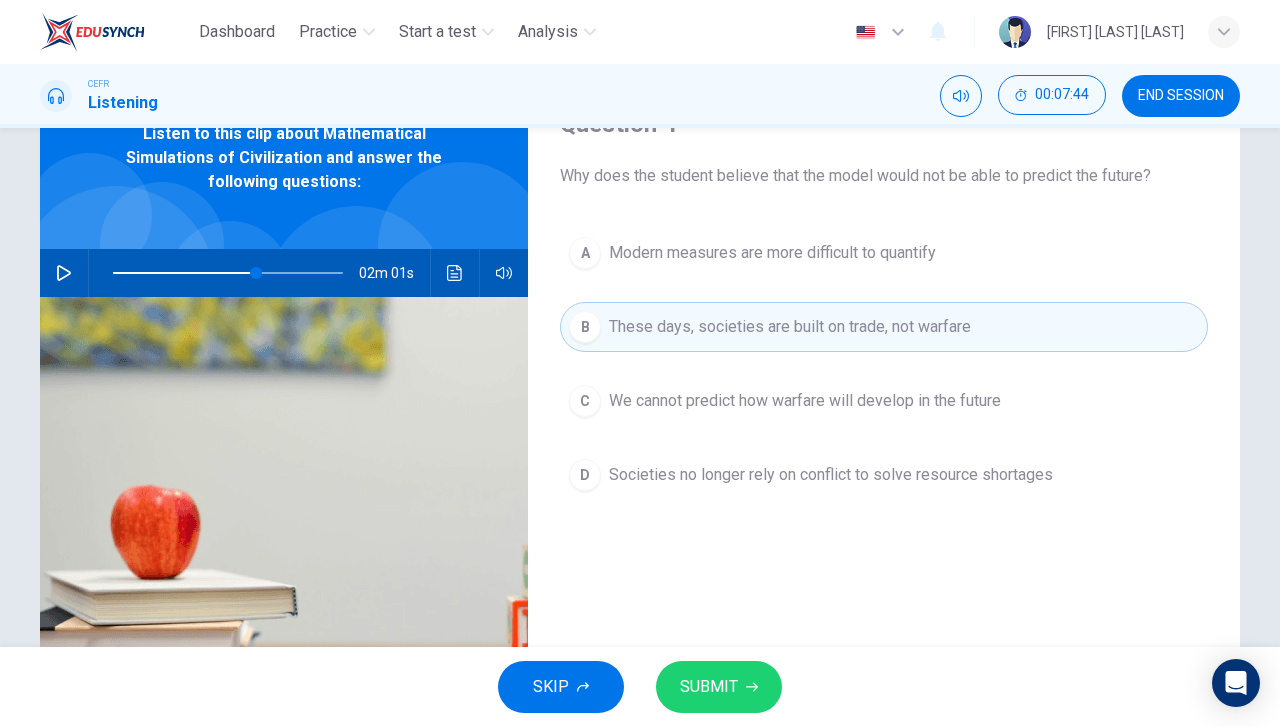 click on "SUBMIT" at bounding box center [719, 687] 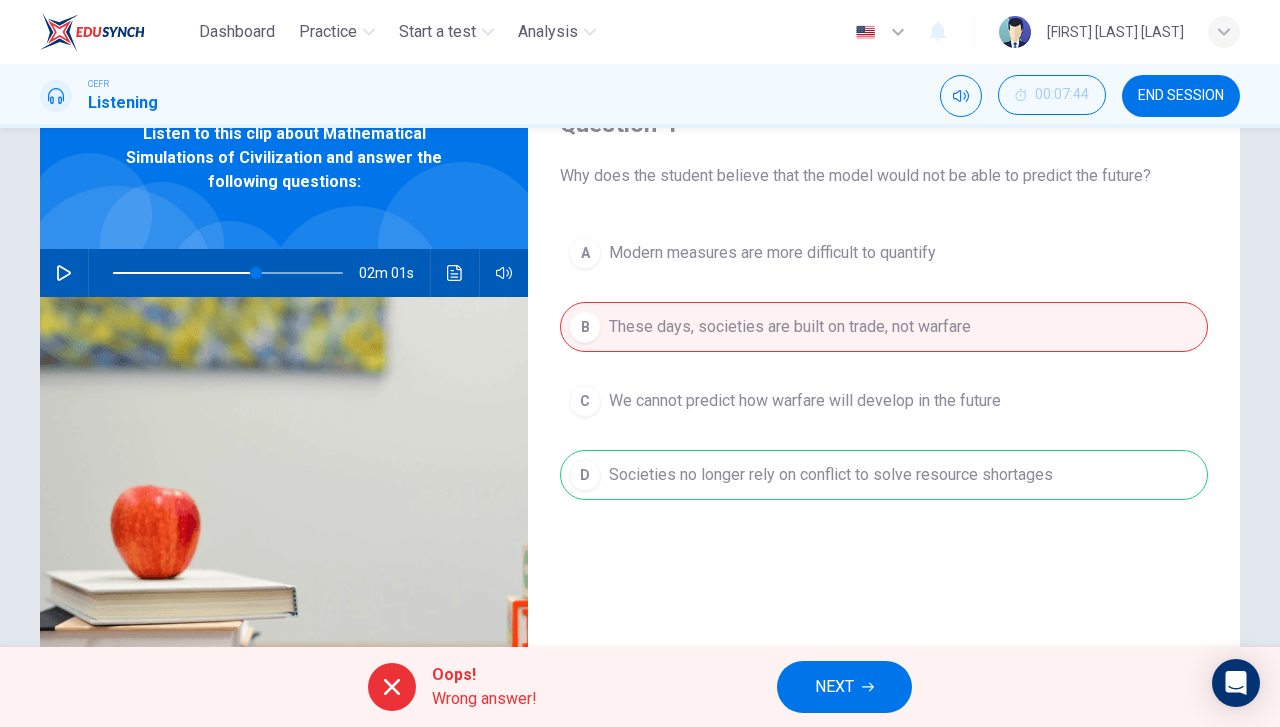 click on "NEXT" at bounding box center [844, 687] 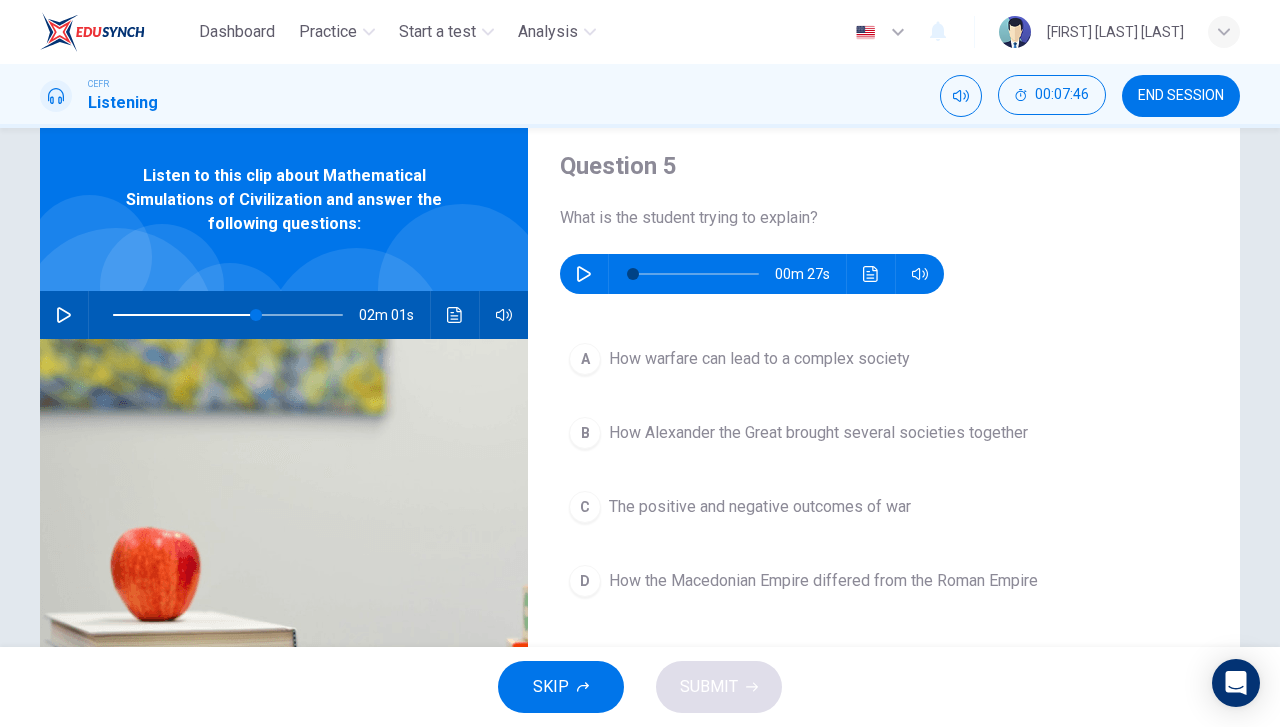 scroll, scrollTop: 100, scrollLeft: 0, axis: vertical 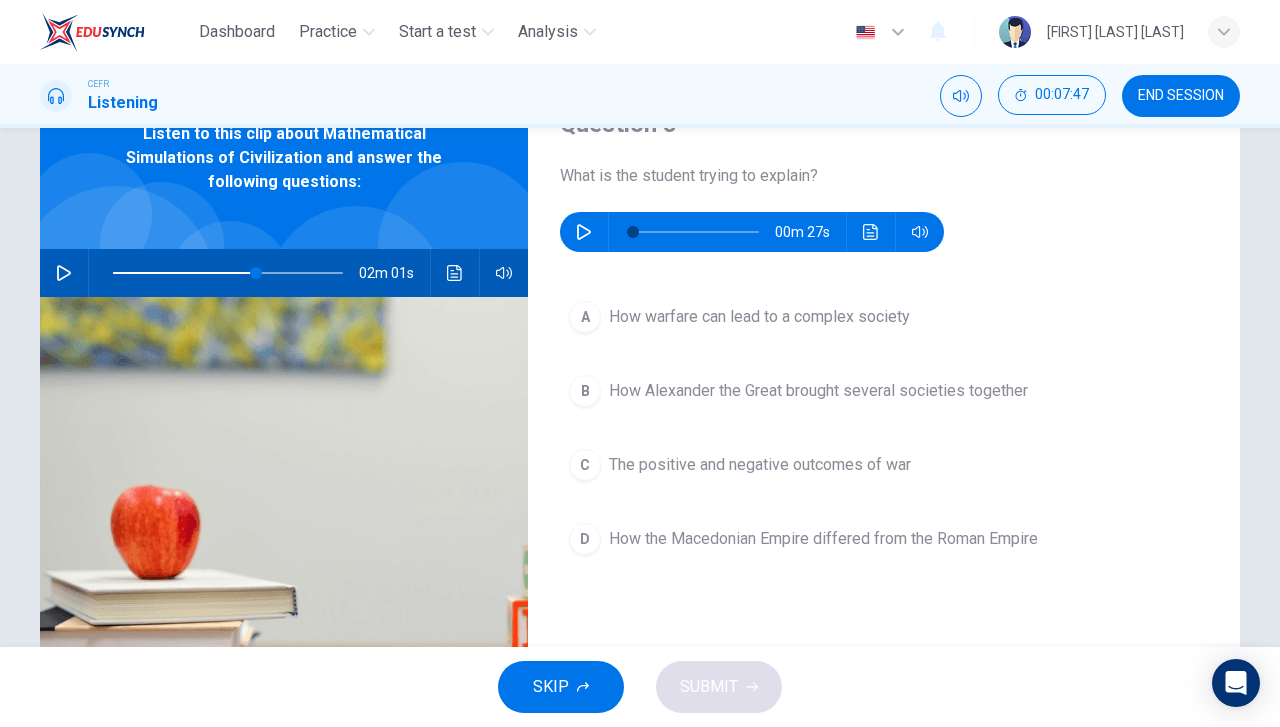 click at bounding box center (584, 232) 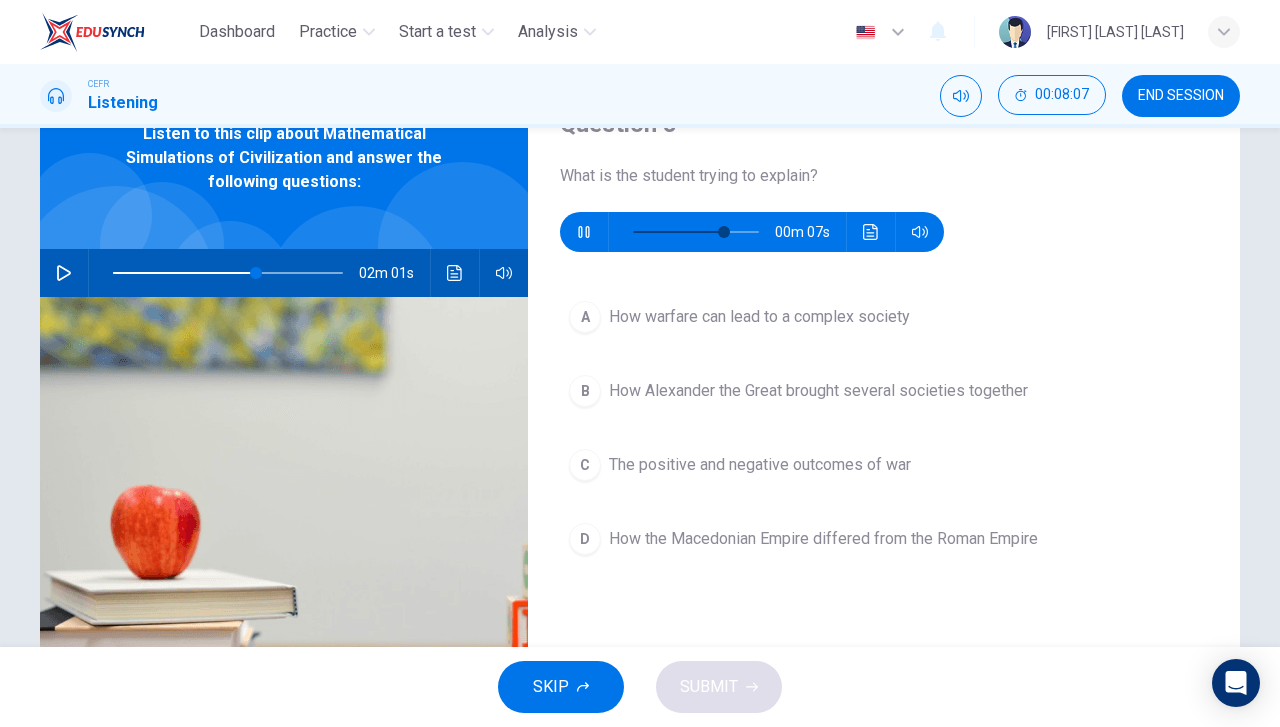 click on "How the Macedonian Empire differed from the Roman Empire" at bounding box center [759, 317] 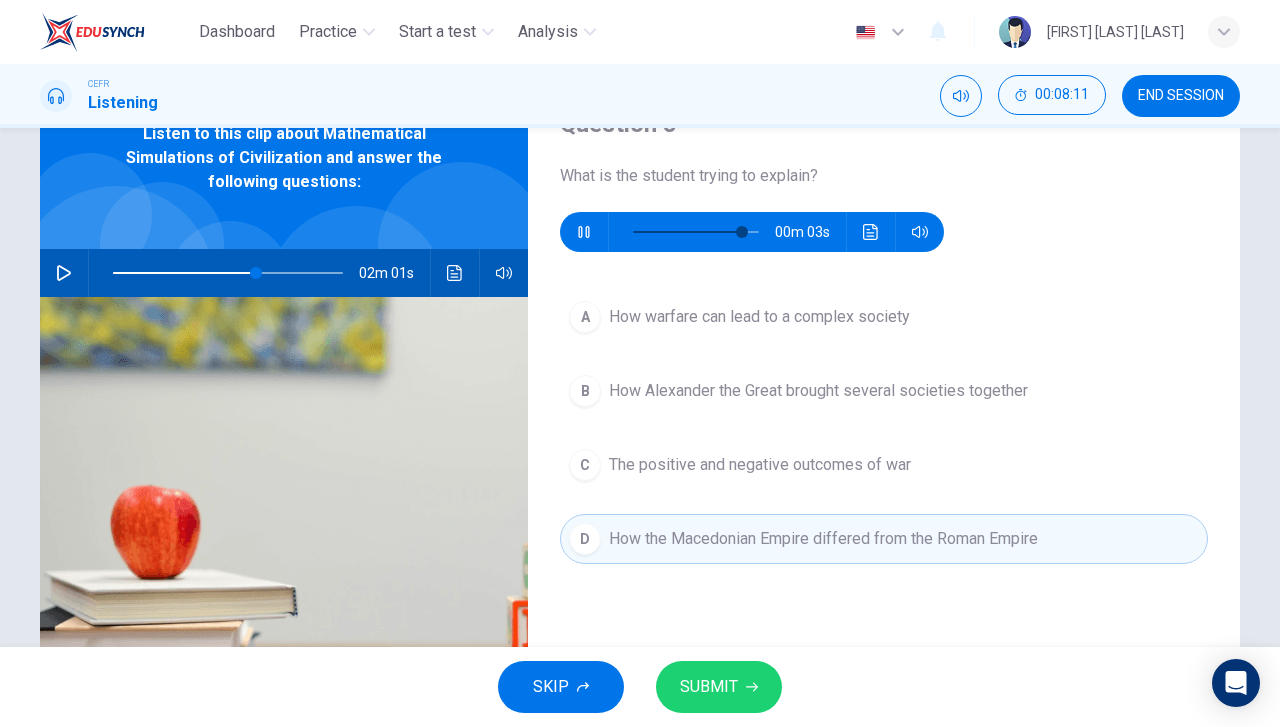 click at bounding box center (752, 687) 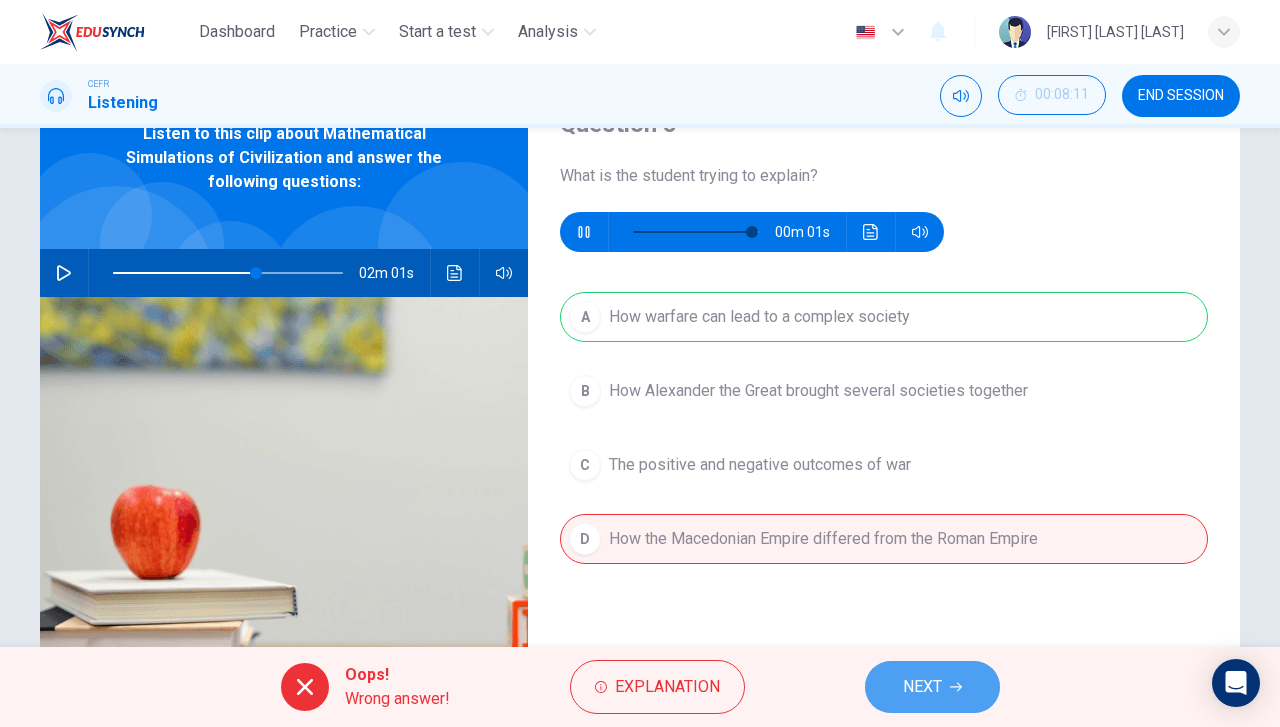 click on "NEXT" at bounding box center [932, 687] 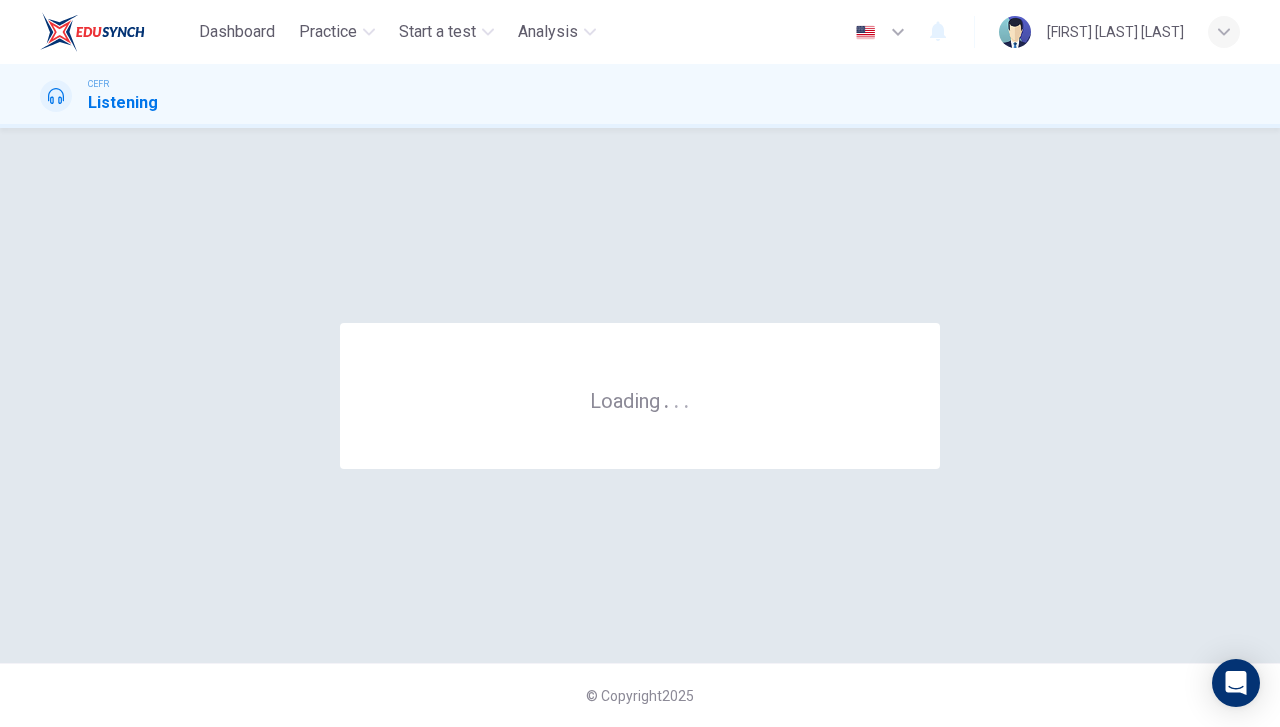 scroll, scrollTop: 0, scrollLeft: 0, axis: both 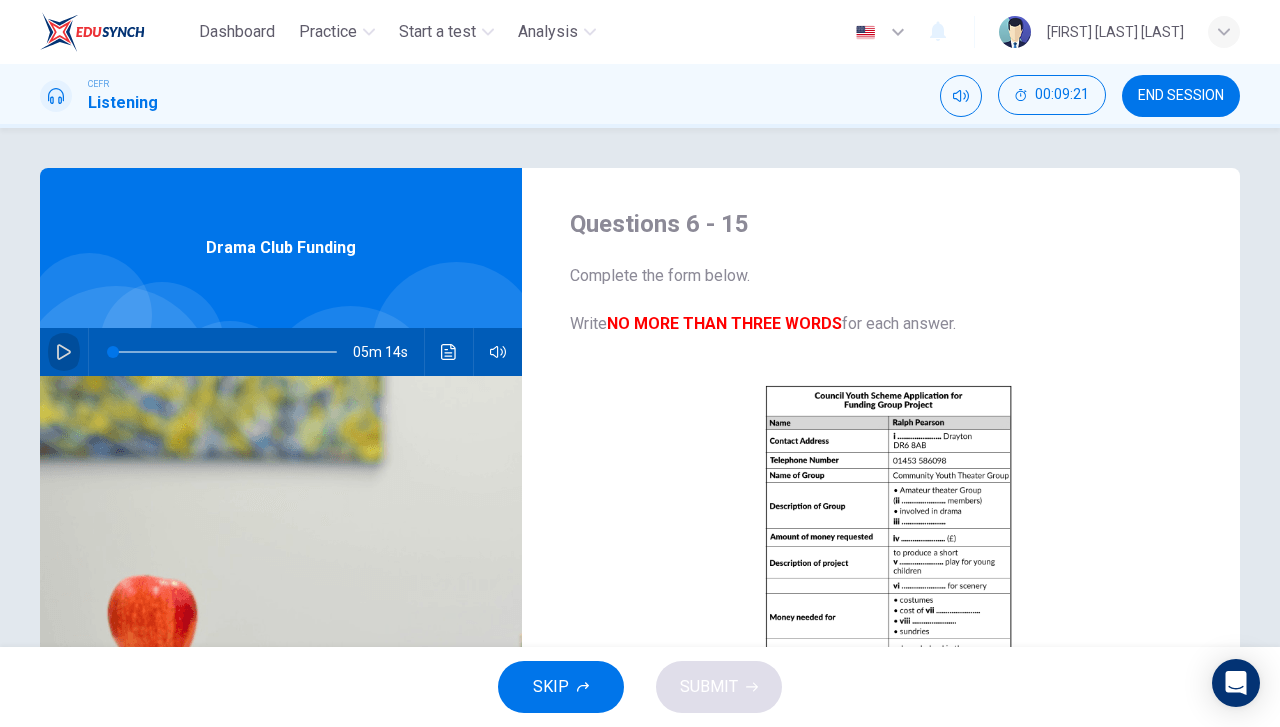 click at bounding box center (64, 352) 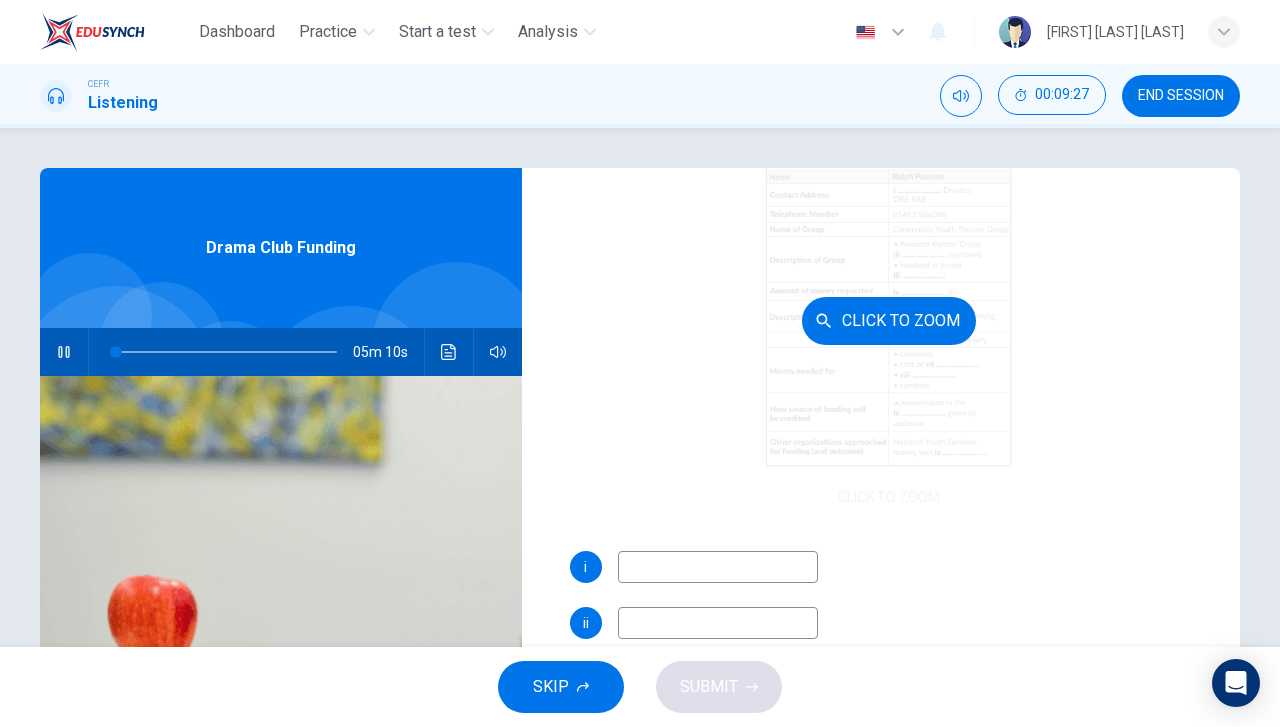 scroll, scrollTop: 210, scrollLeft: 0, axis: vertical 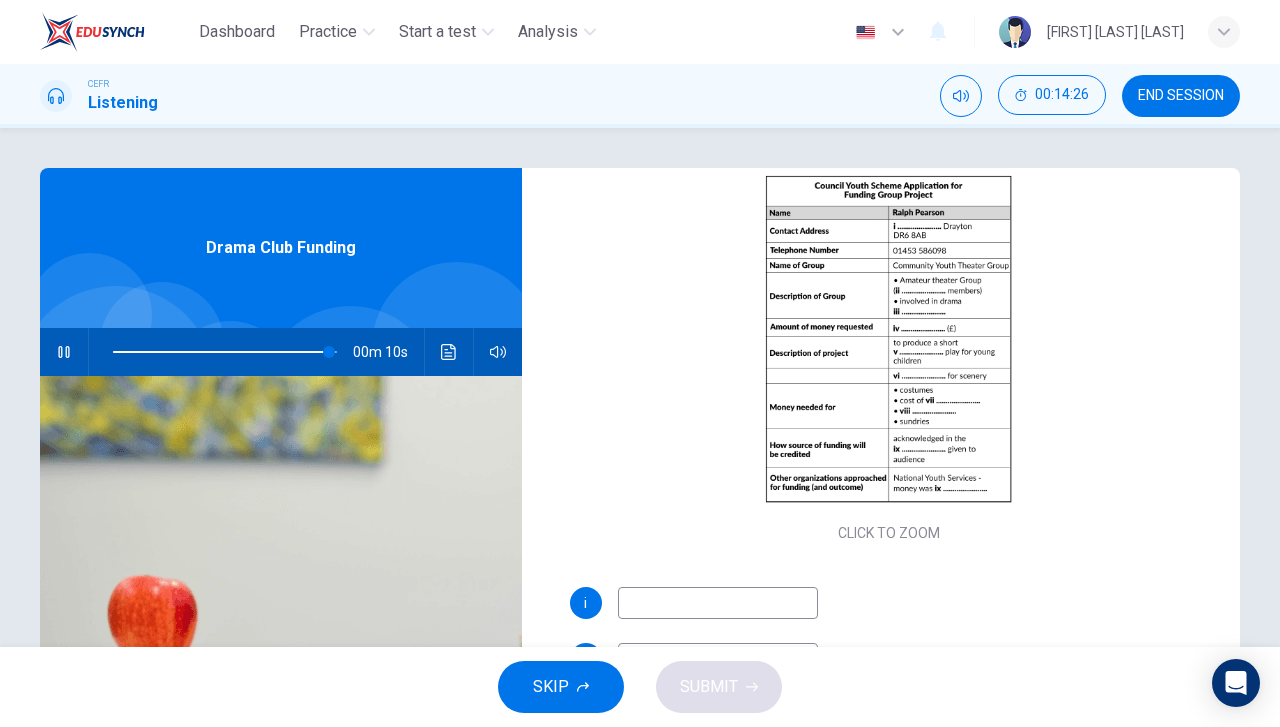 click at bounding box center [449, 352] 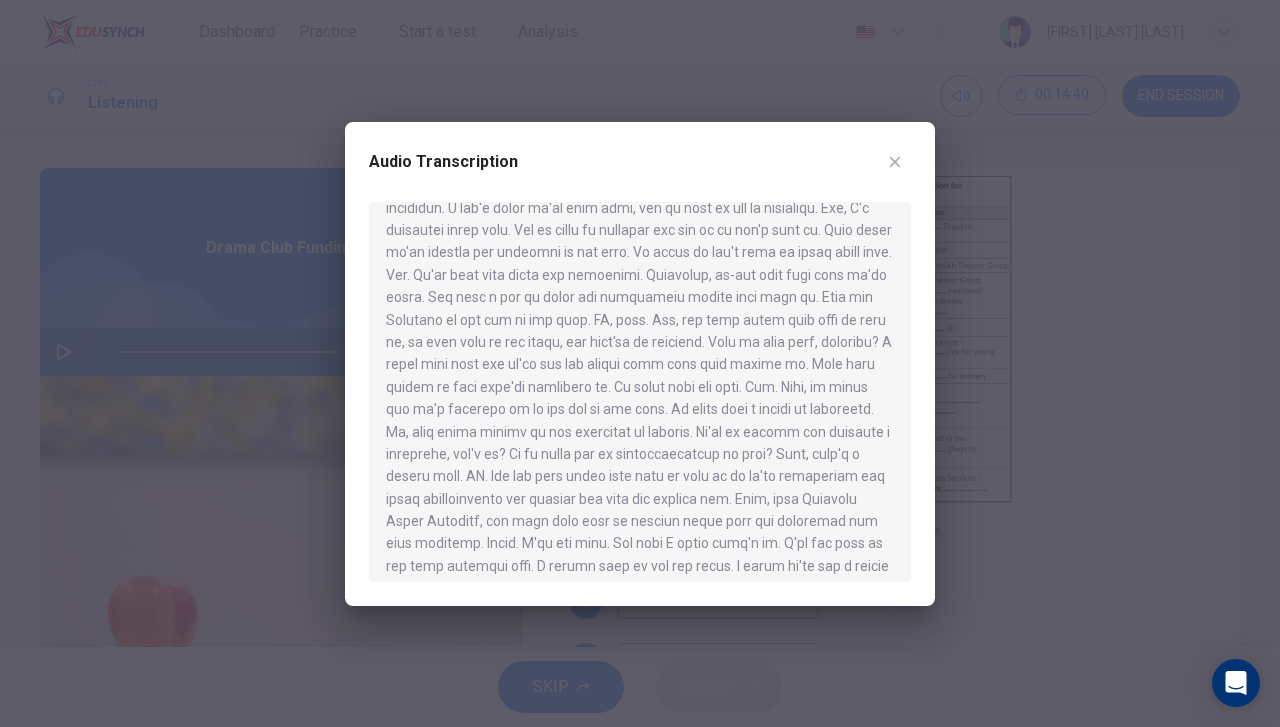 scroll, scrollTop: 672, scrollLeft: 0, axis: vertical 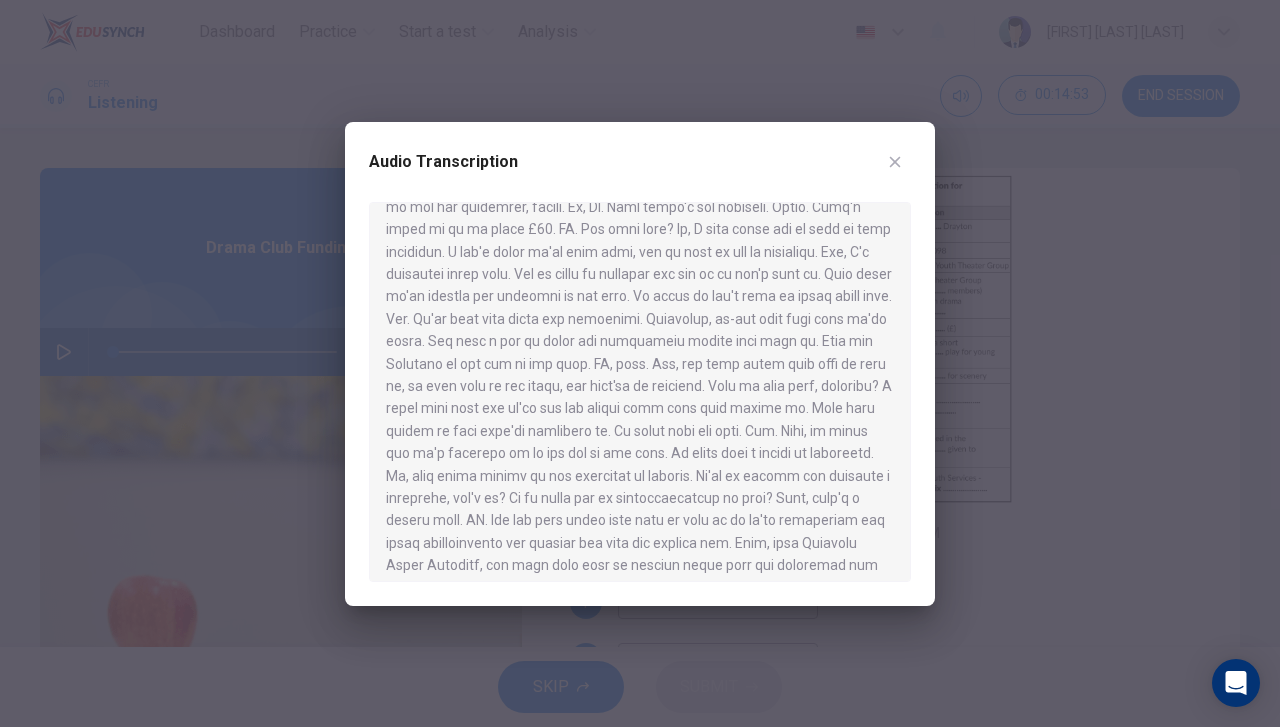 click at bounding box center [895, 162] 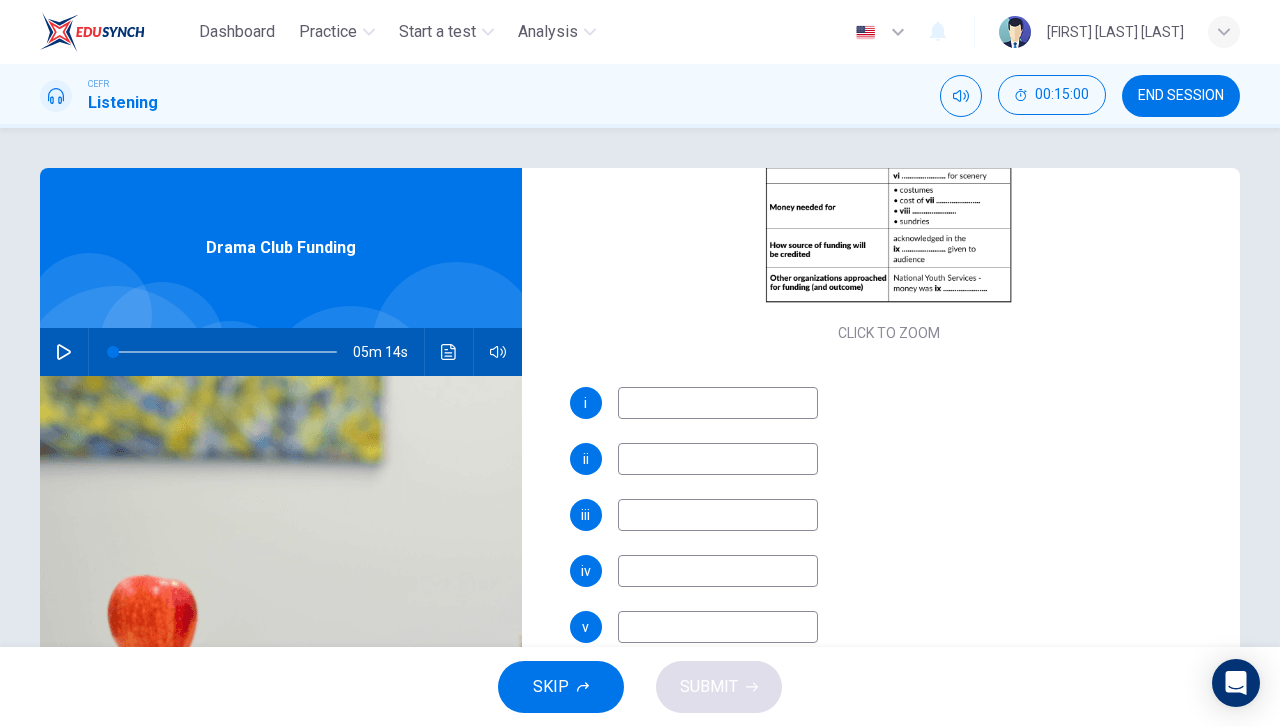 scroll, scrollTop: 510, scrollLeft: 0, axis: vertical 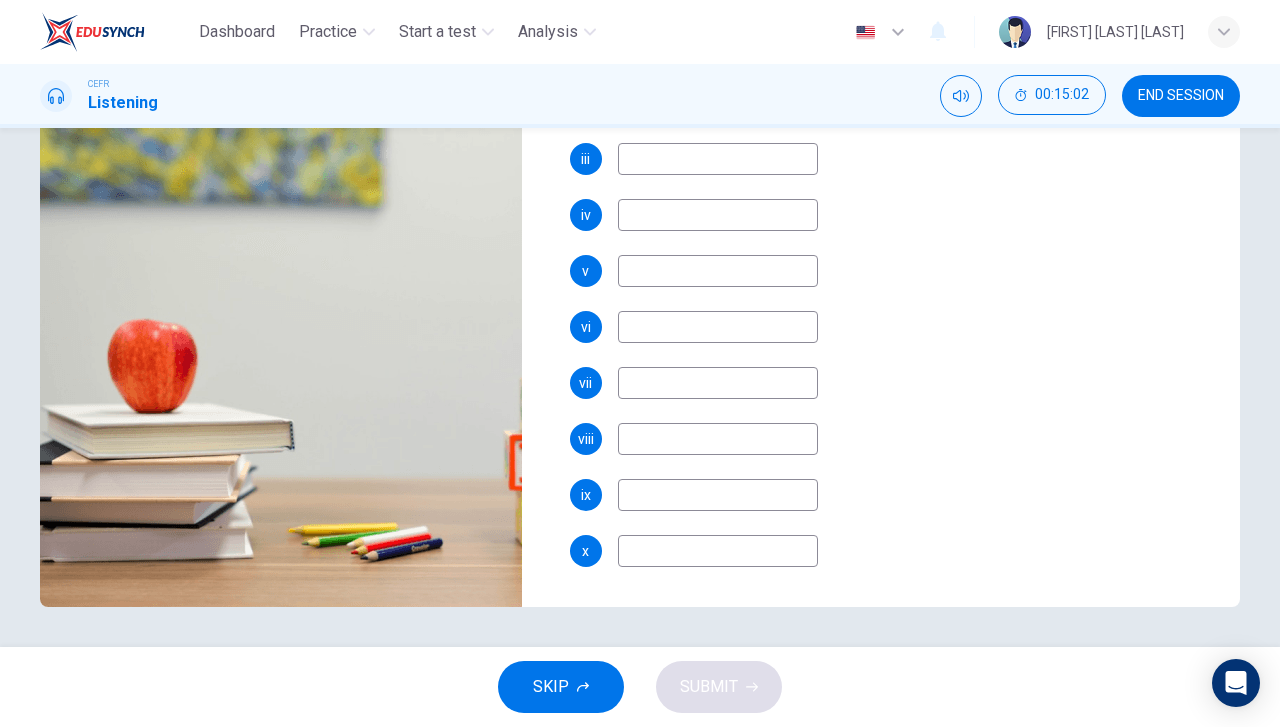 click at bounding box center [718, 47] 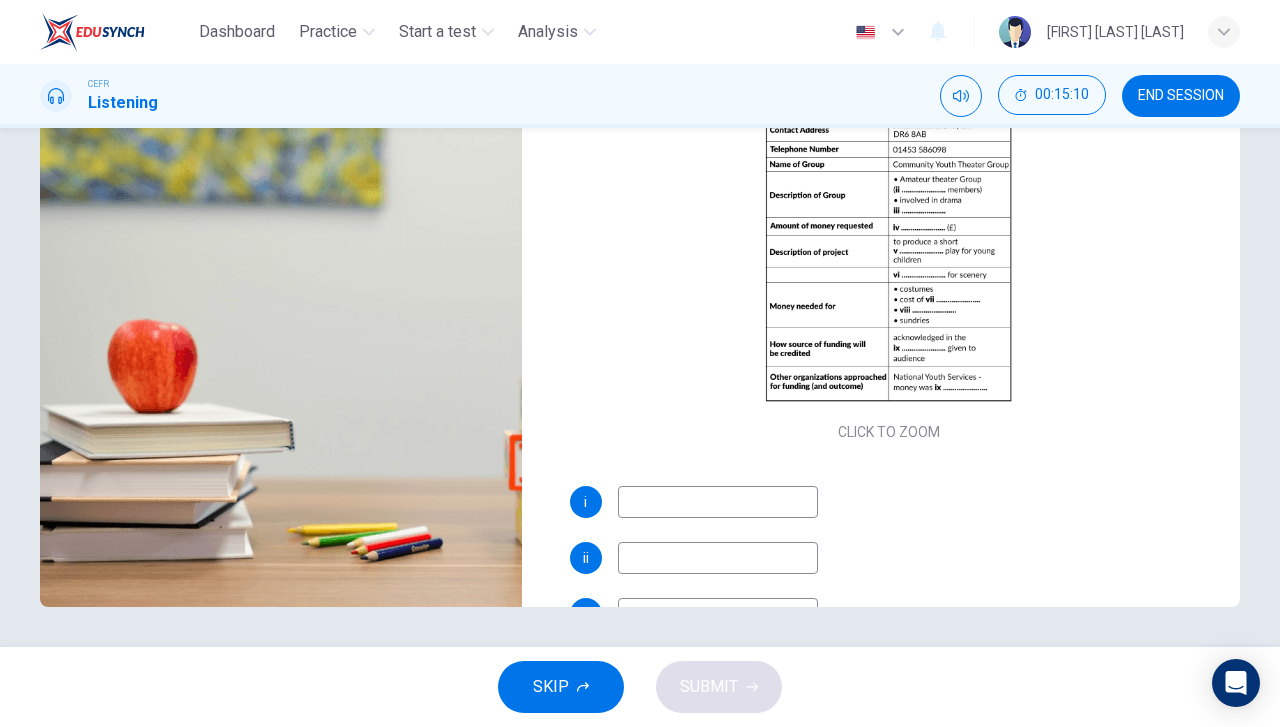 scroll, scrollTop: 100, scrollLeft: 0, axis: vertical 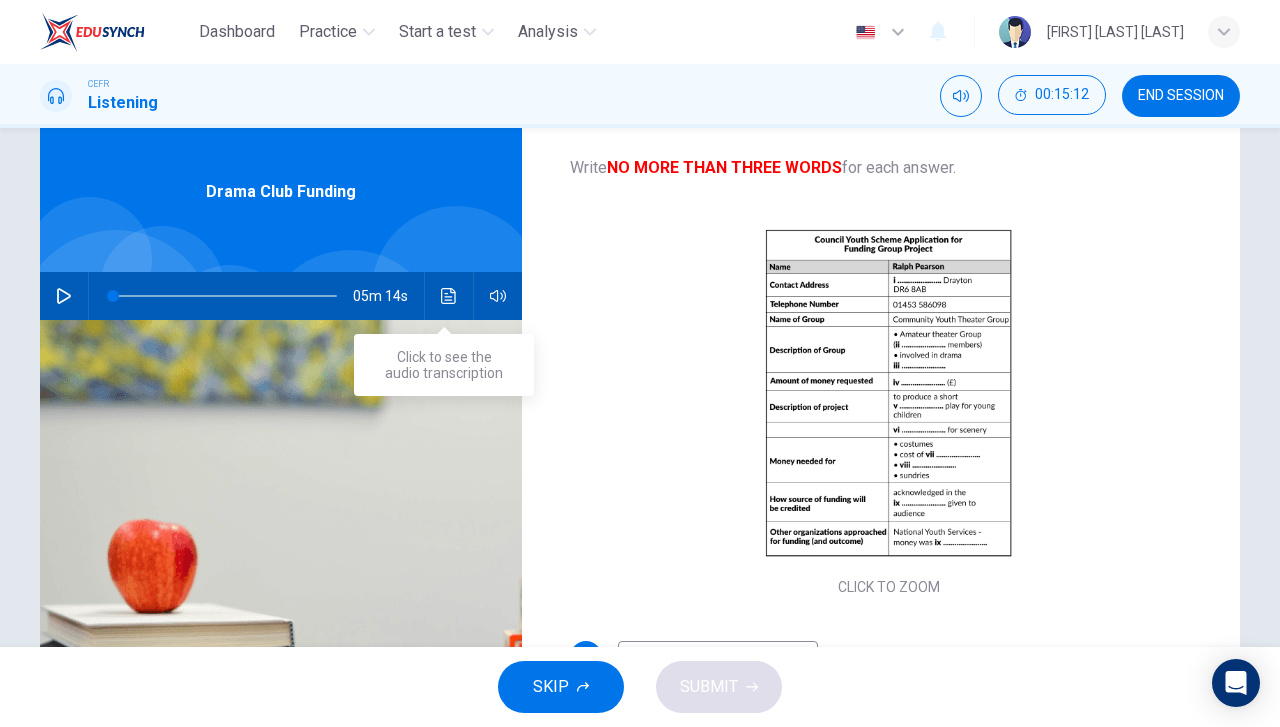 type on "programme" 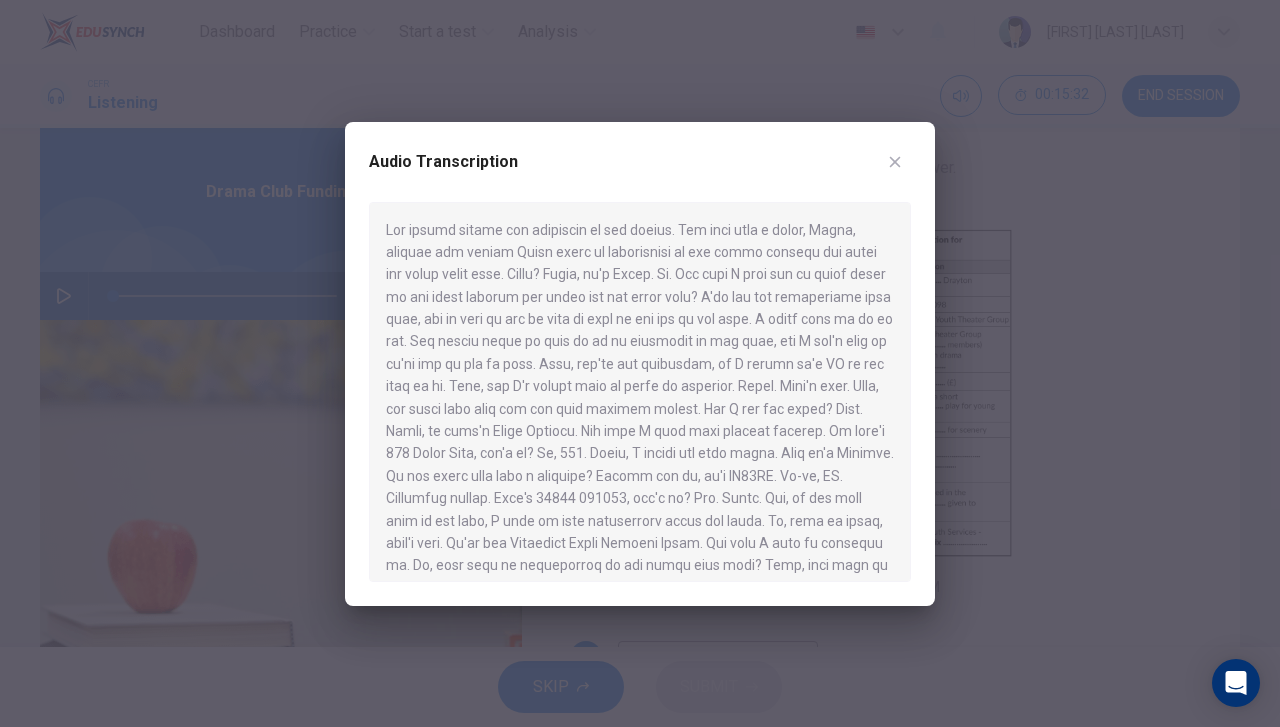 click at bounding box center (640, 363) 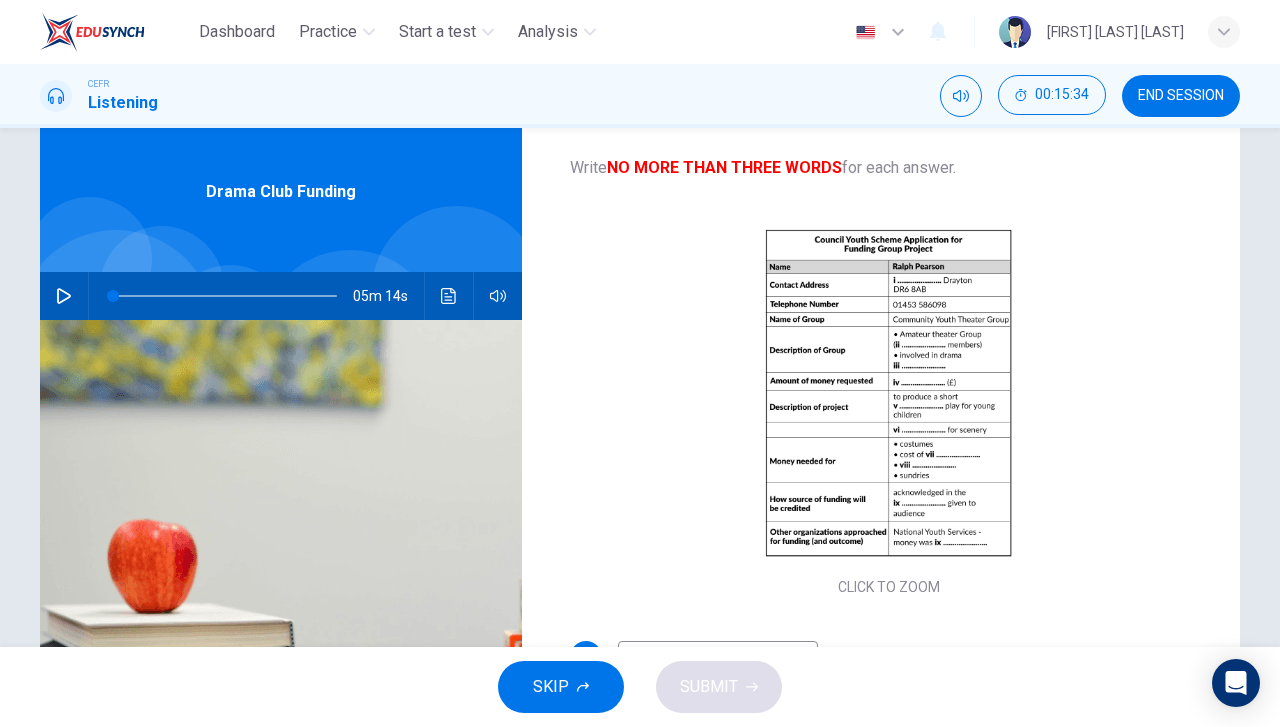 scroll, scrollTop: 300, scrollLeft: 0, axis: vertical 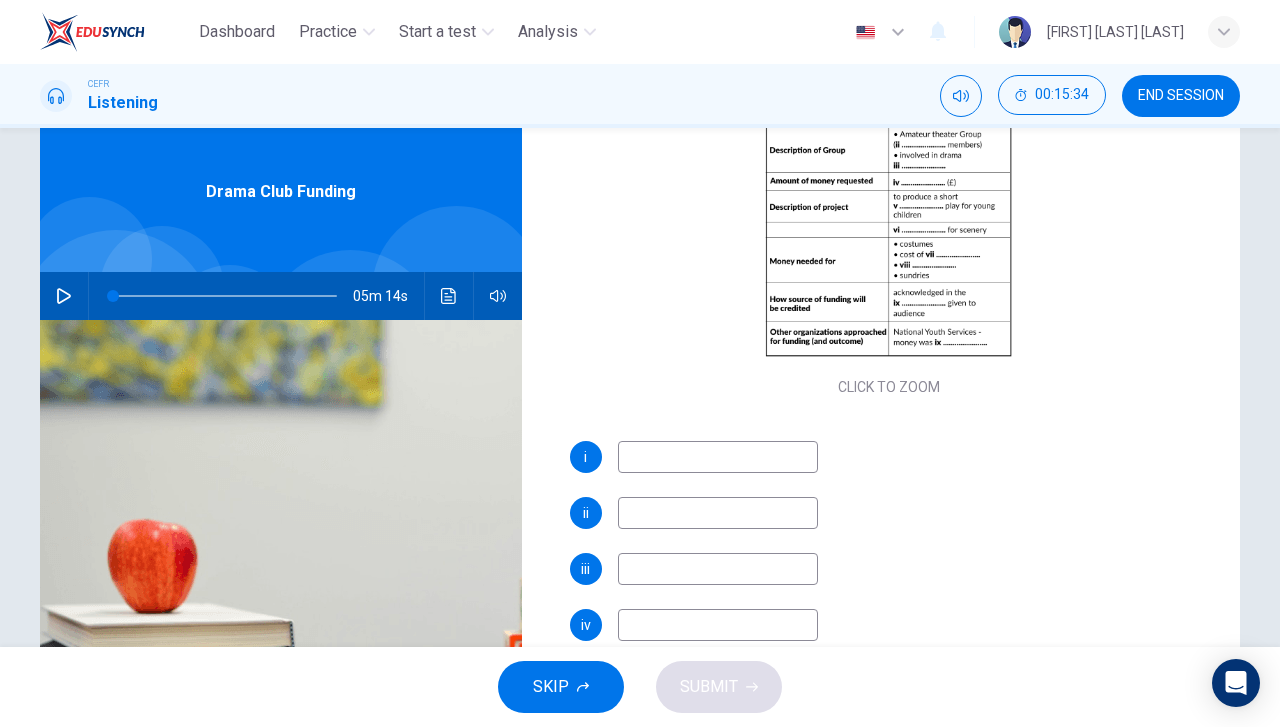 click at bounding box center [718, 457] 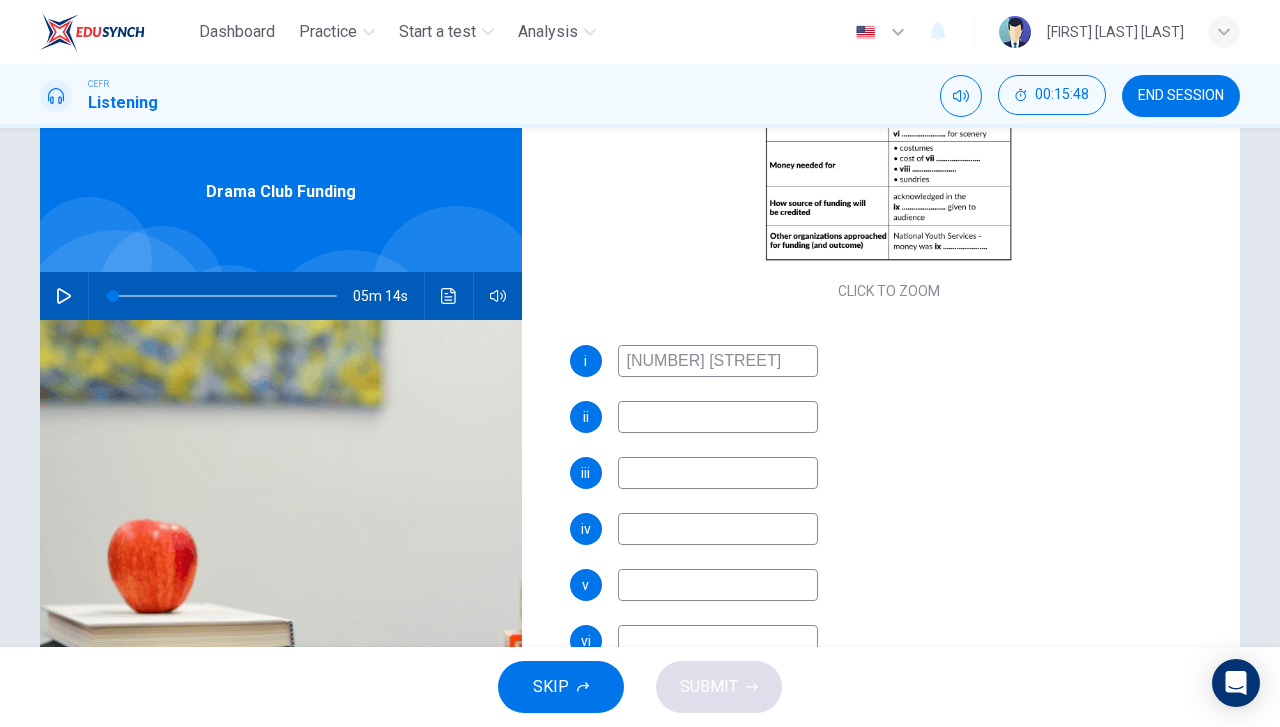 scroll, scrollTop: 400, scrollLeft: 0, axis: vertical 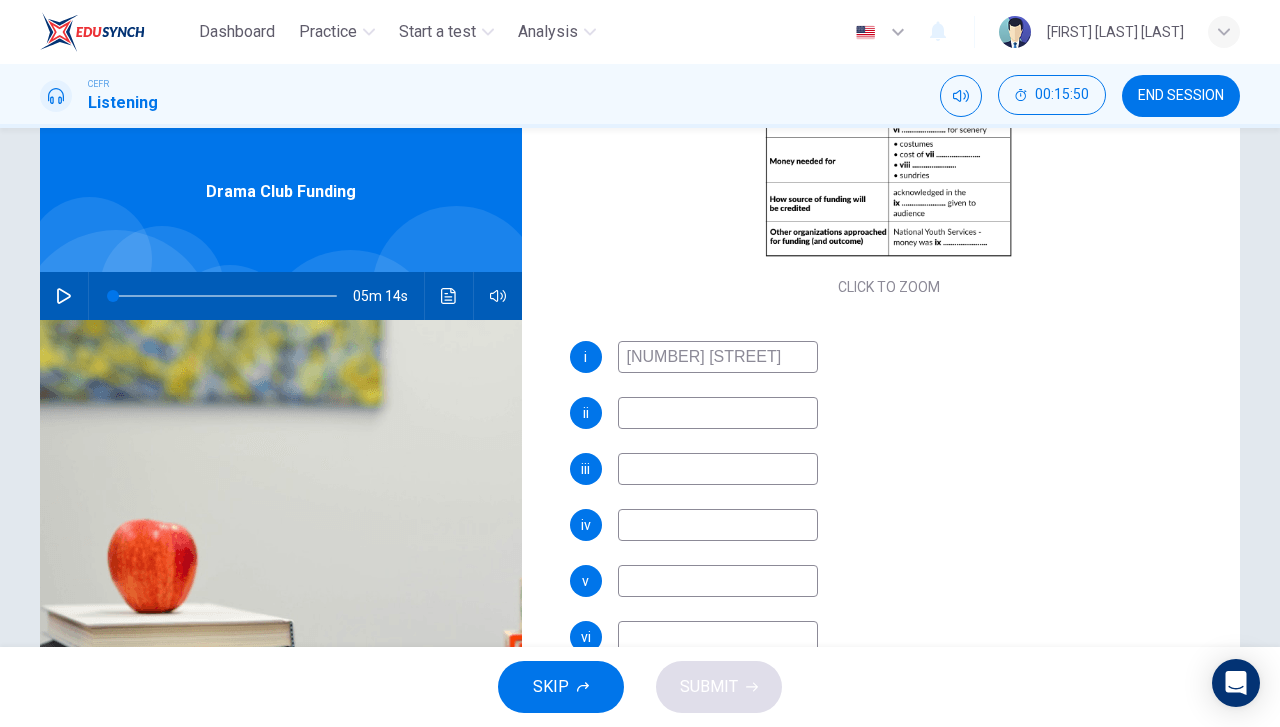 type on "230 South Road" 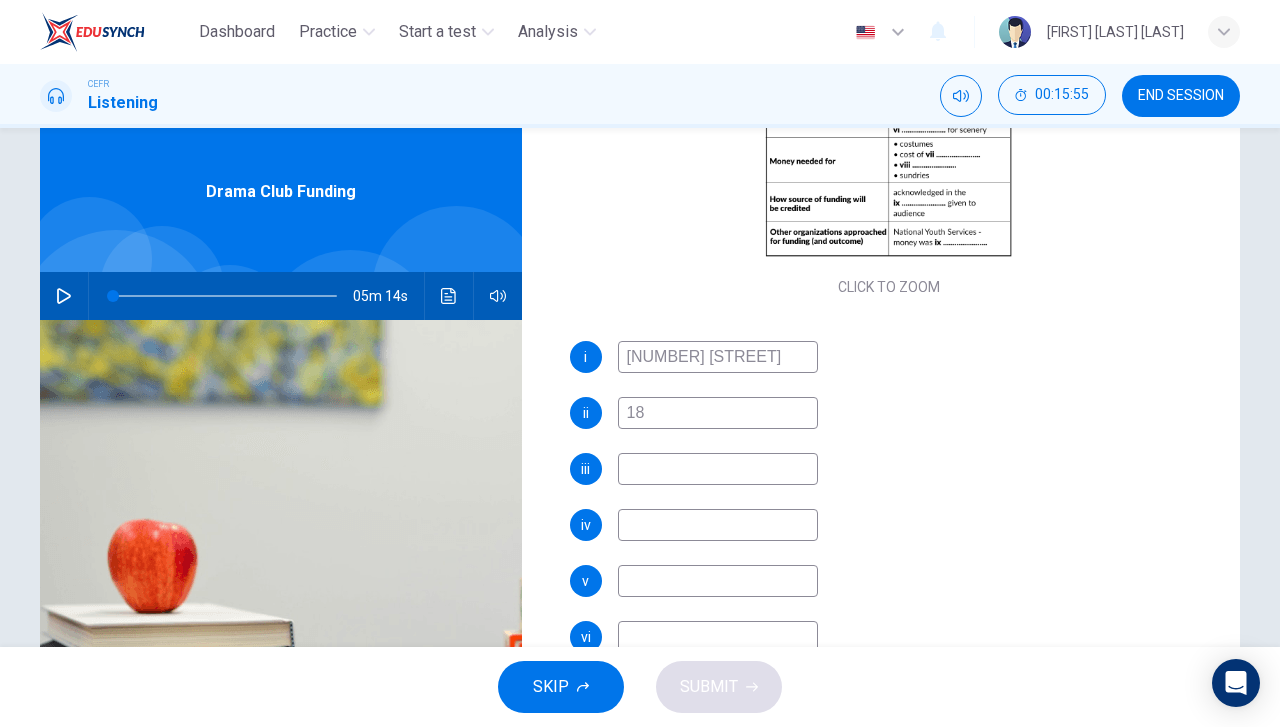 type on "18" 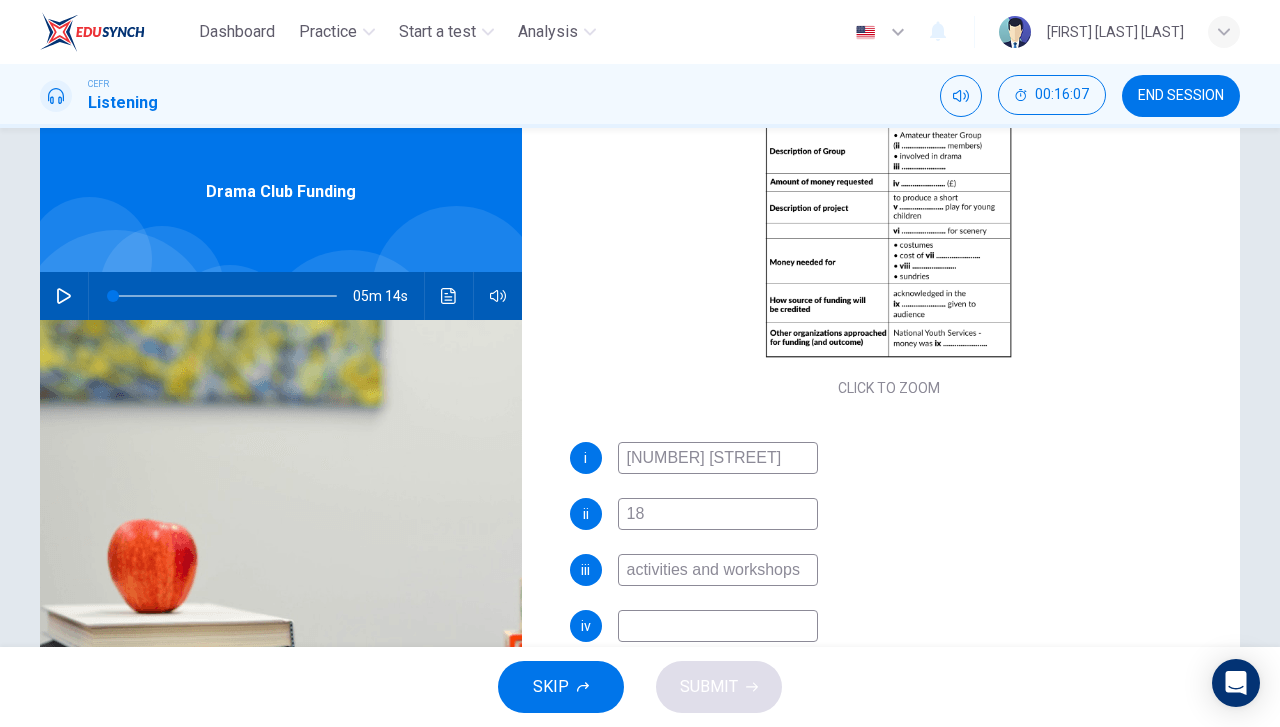 scroll, scrollTop: 400, scrollLeft: 0, axis: vertical 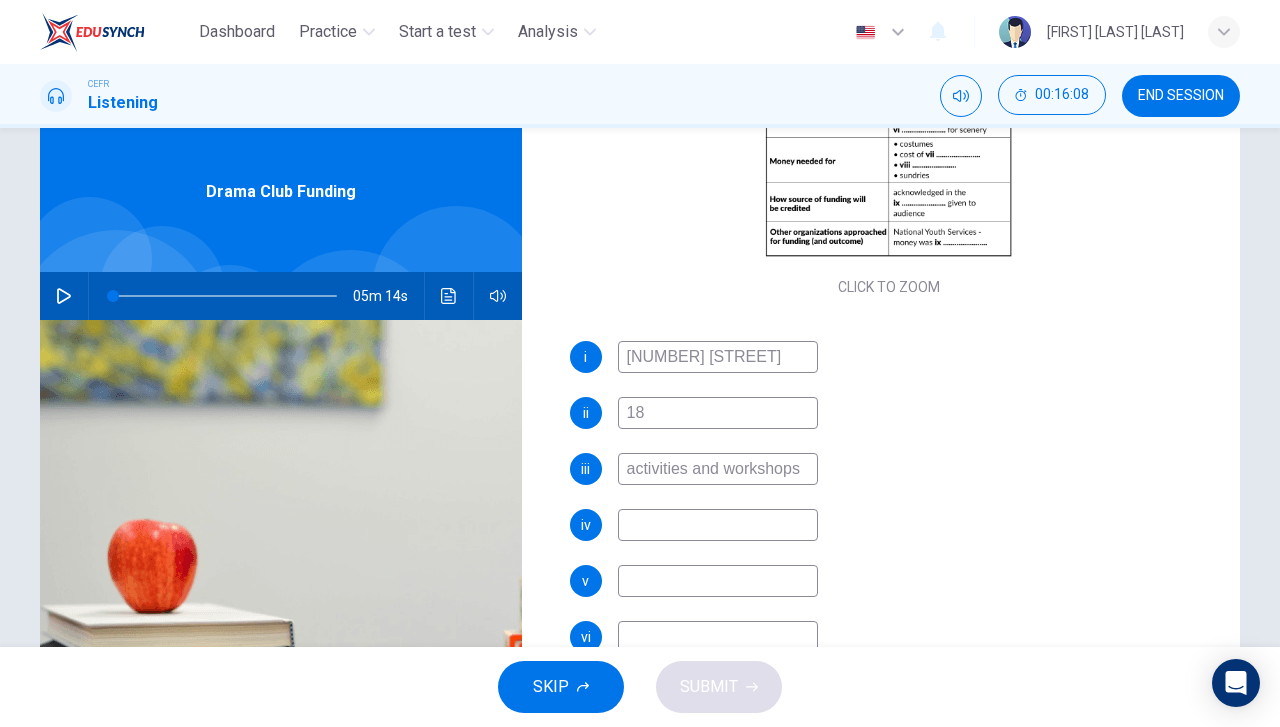 type on "activities and workshops" 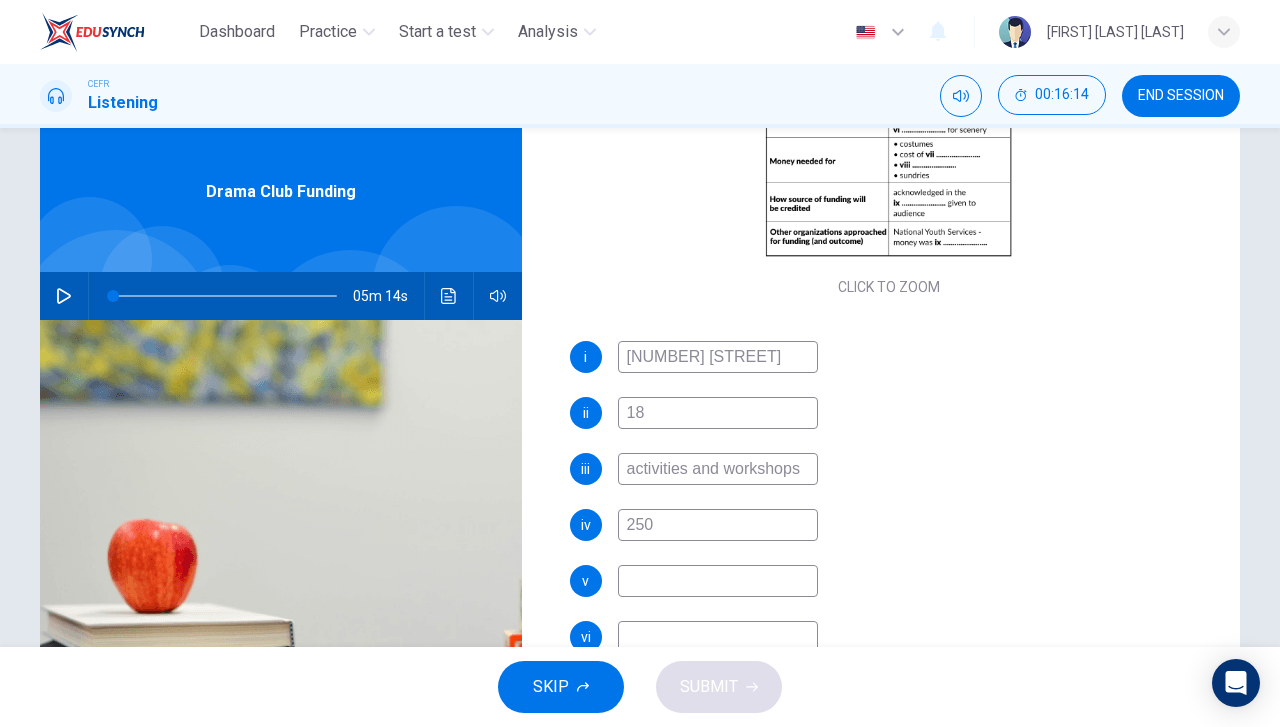 type on "250" 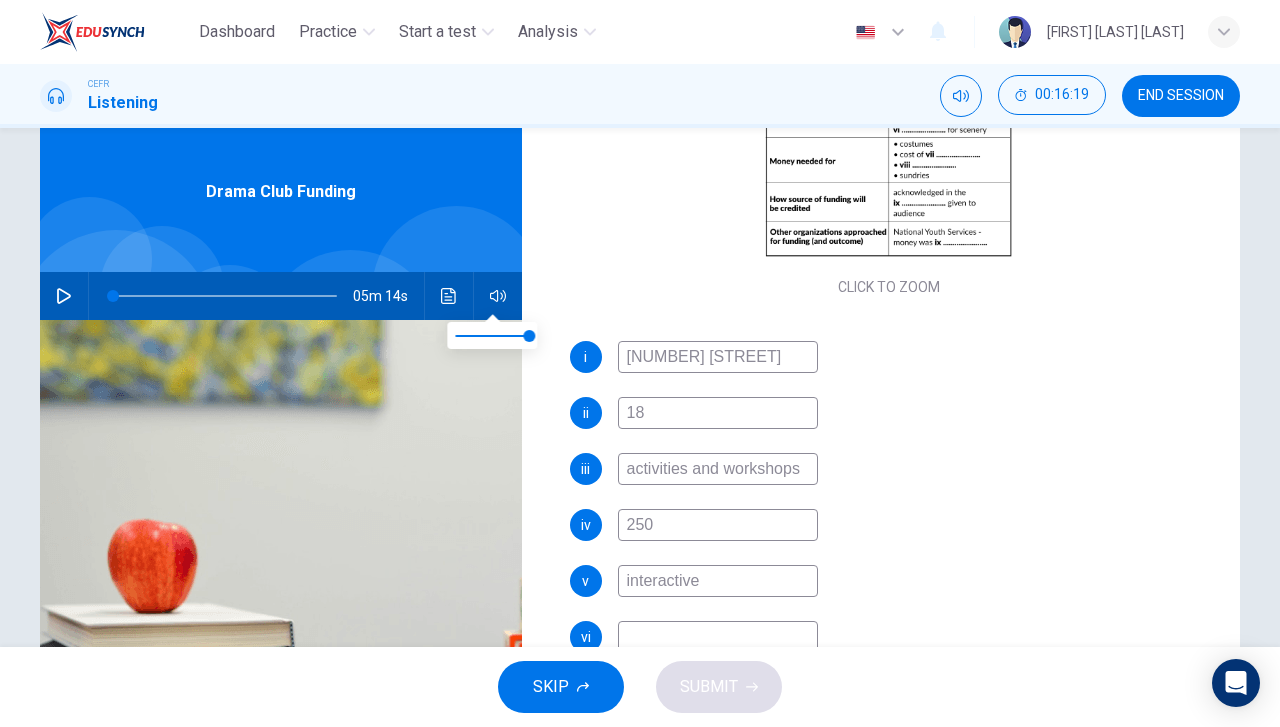 type on "interactive" 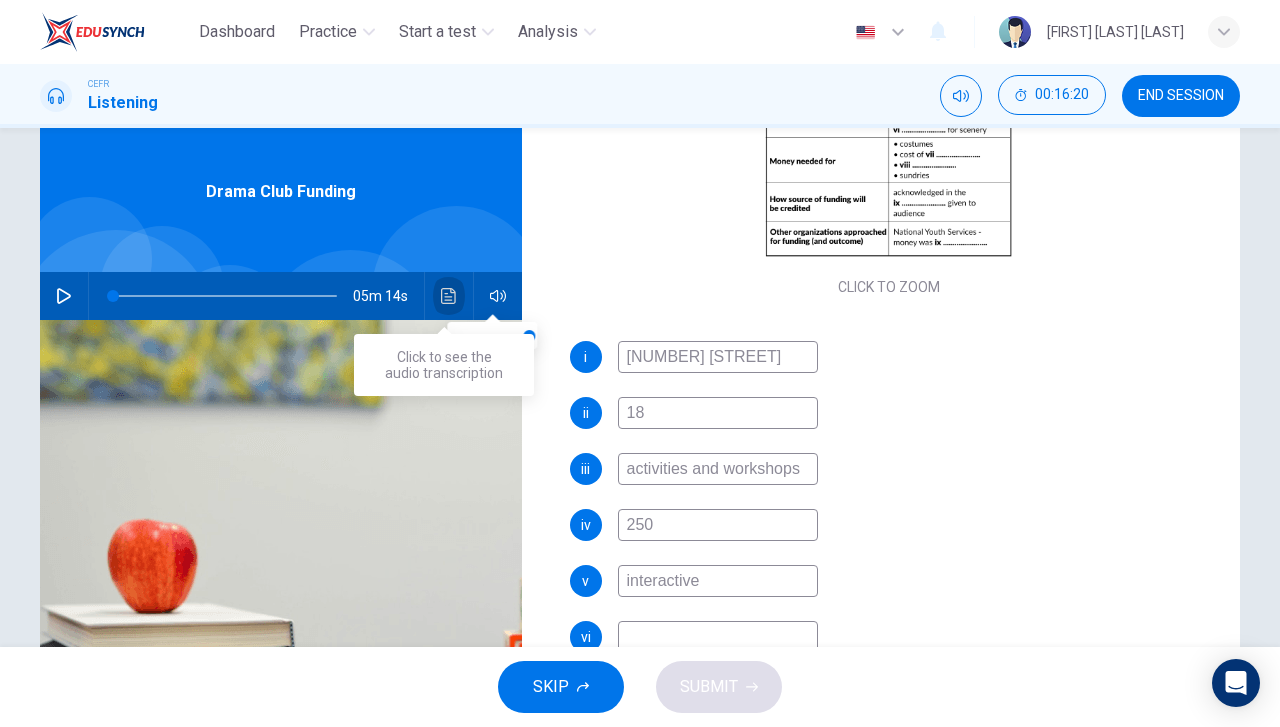 click at bounding box center [449, 296] 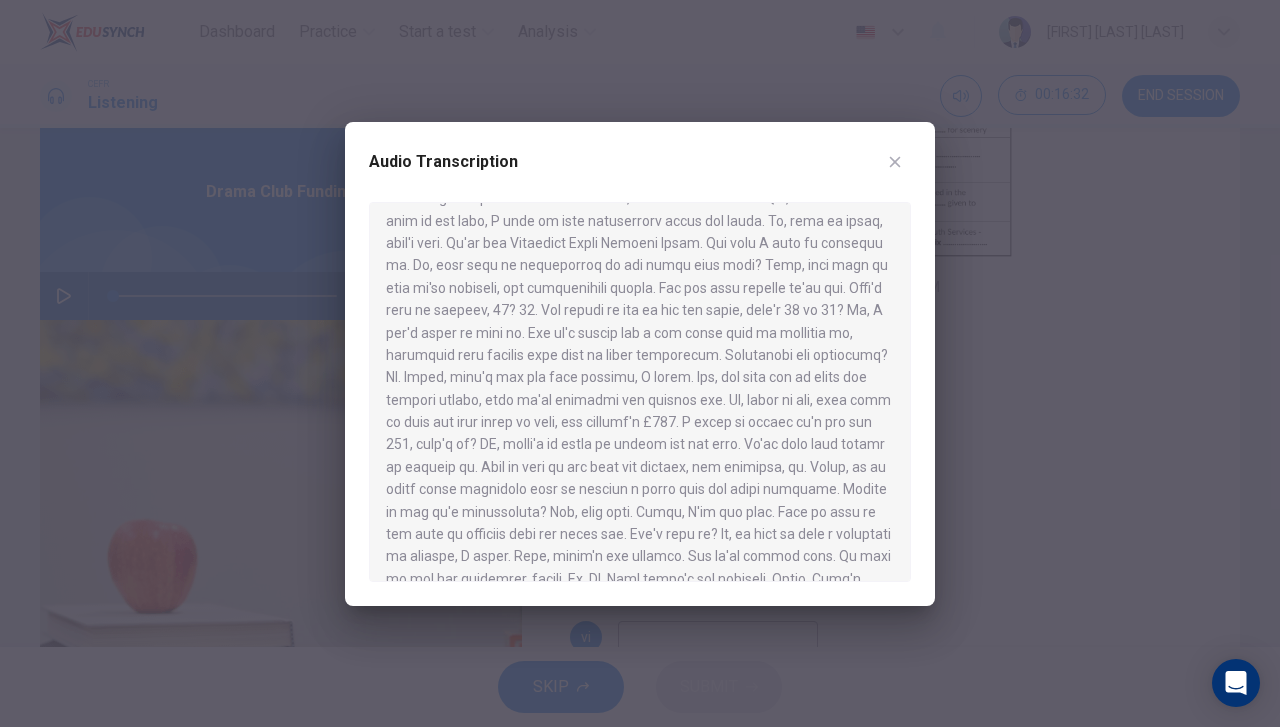 scroll, scrollTop: 400, scrollLeft: 0, axis: vertical 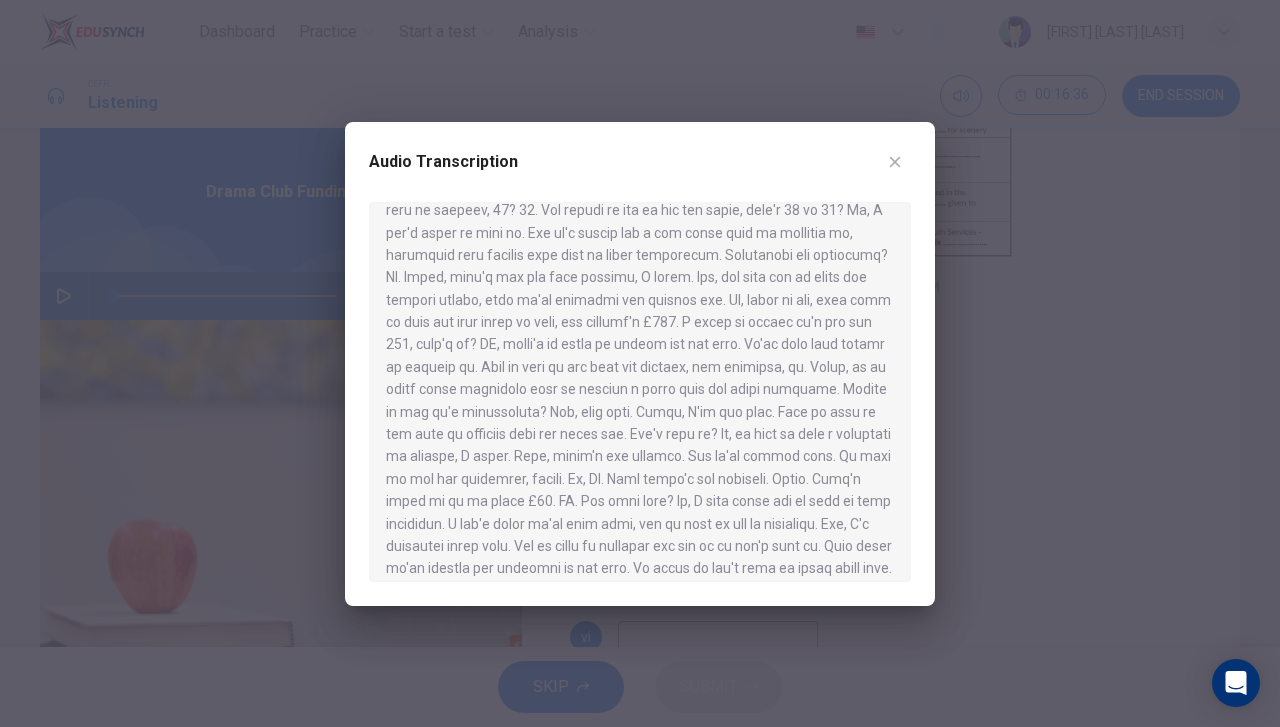 click at bounding box center [640, 363] 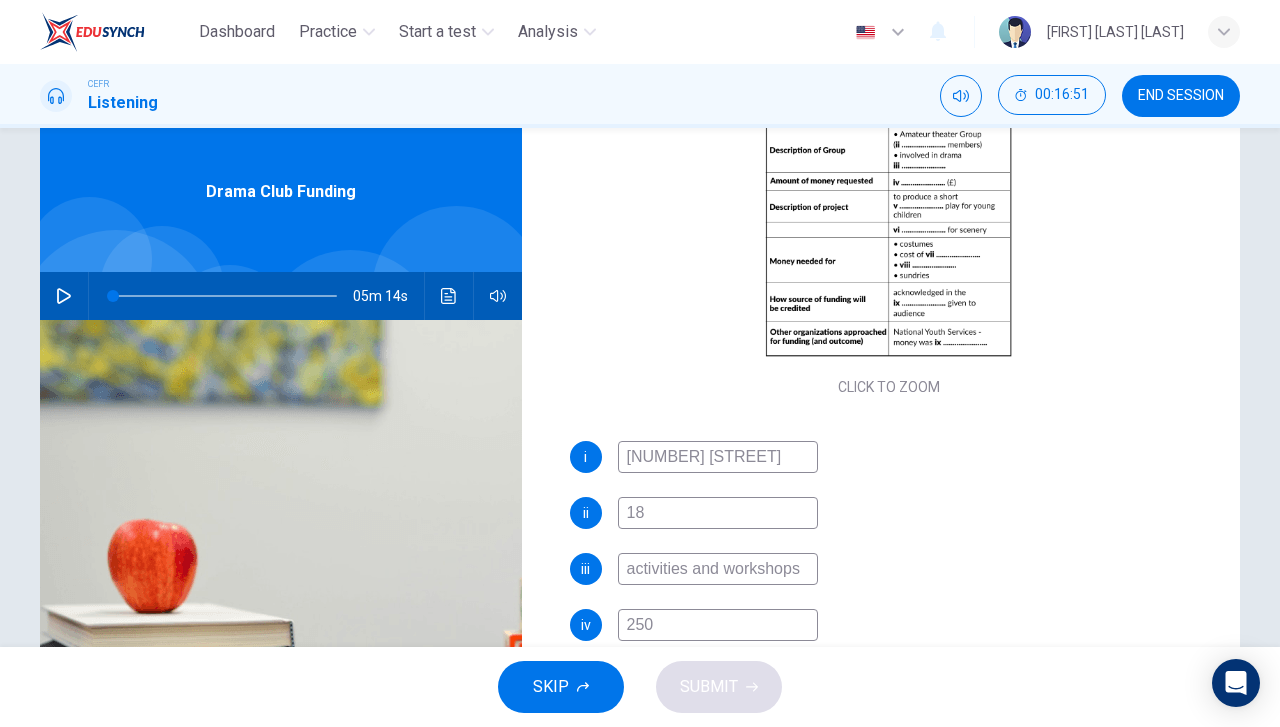 scroll, scrollTop: 500, scrollLeft: 0, axis: vertical 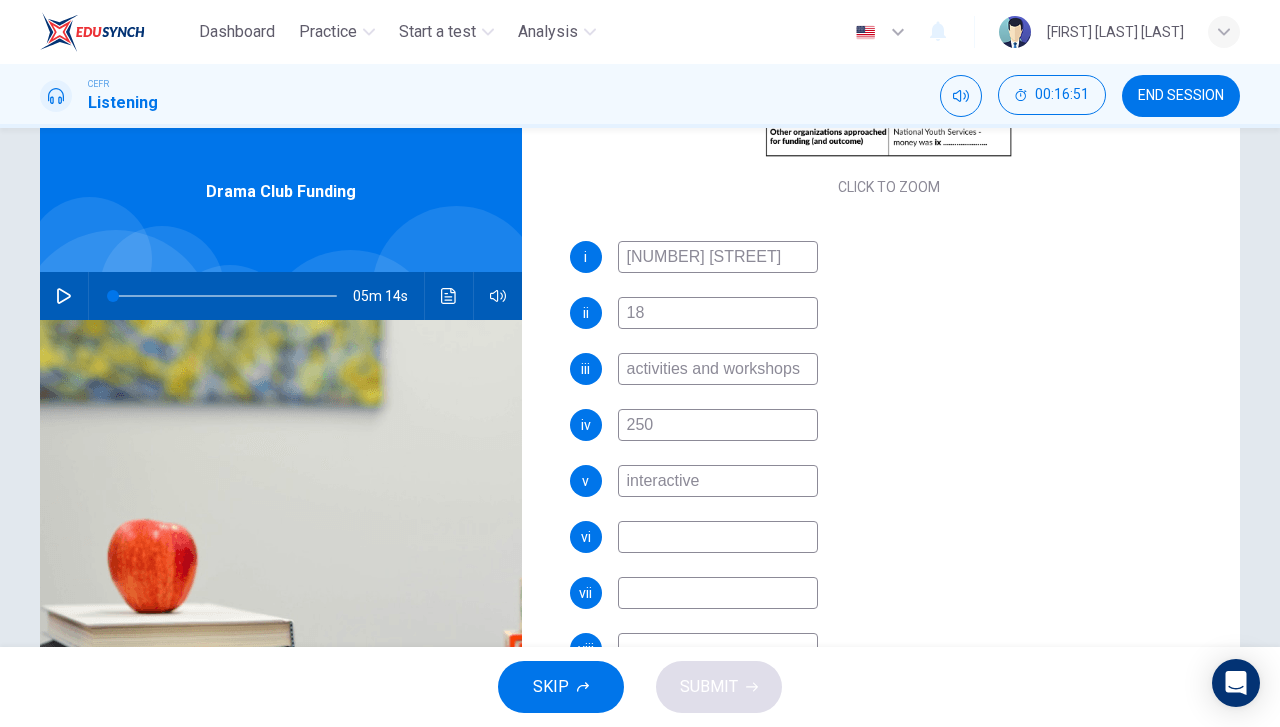 click at bounding box center (718, 257) 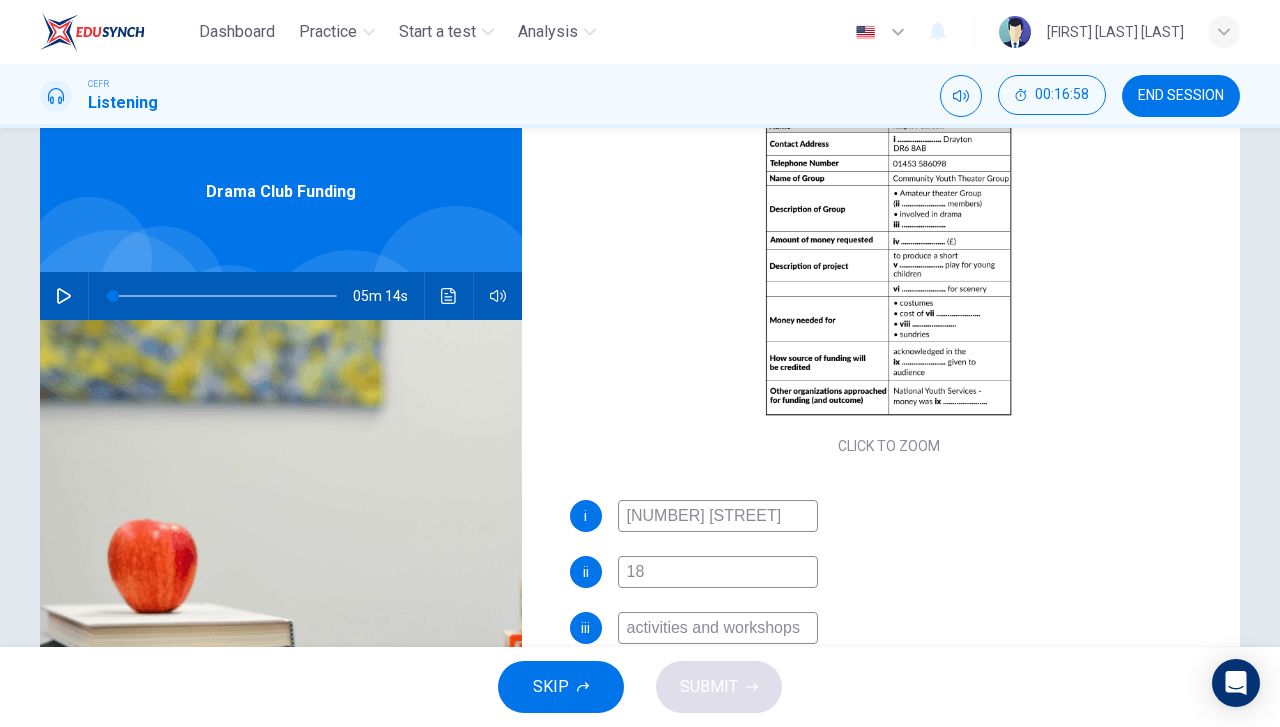 scroll, scrollTop: 210, scrollLeft: 0, axis: vertical 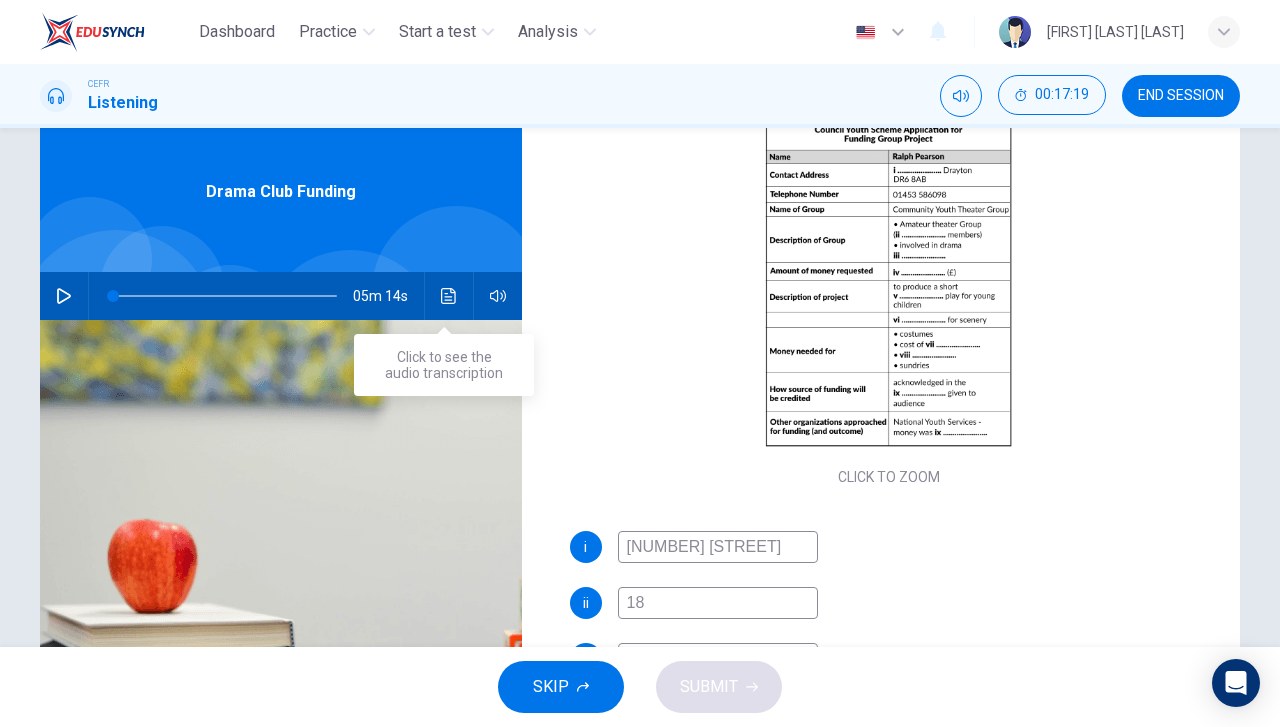 type on "materials" 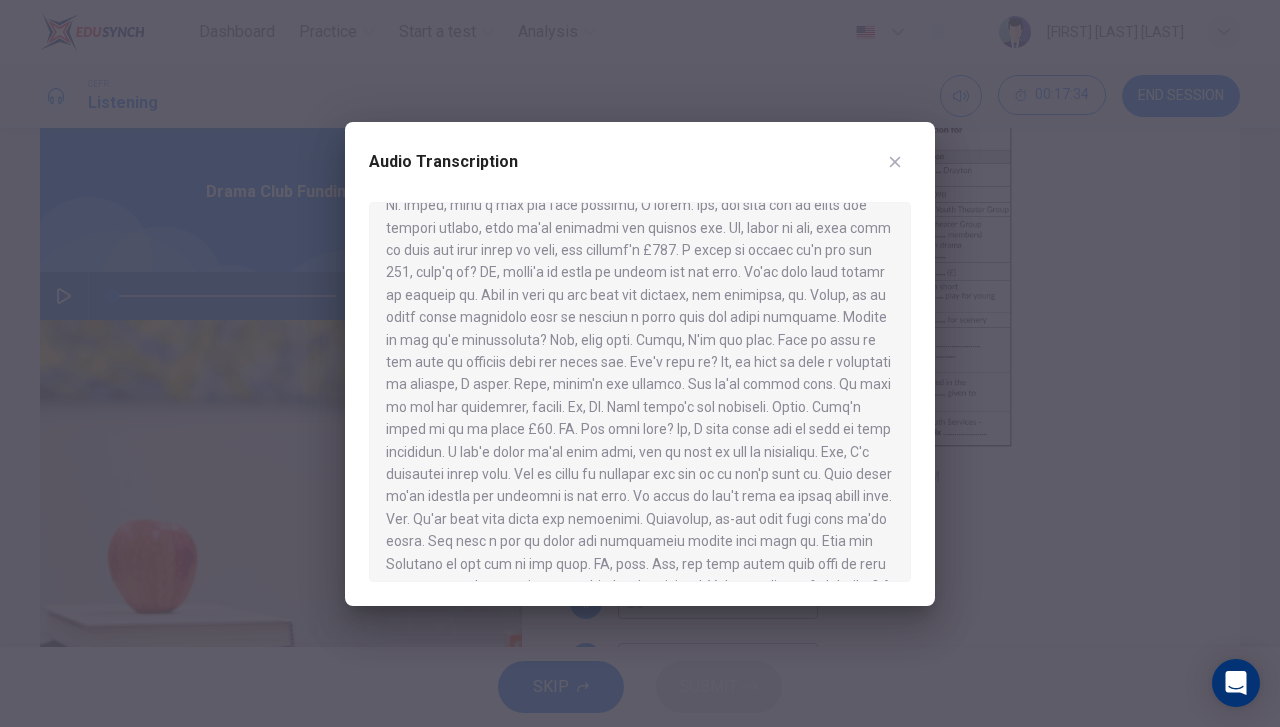 scroll, scrollTop: 500, scrollLeft: 0, axis: vertical 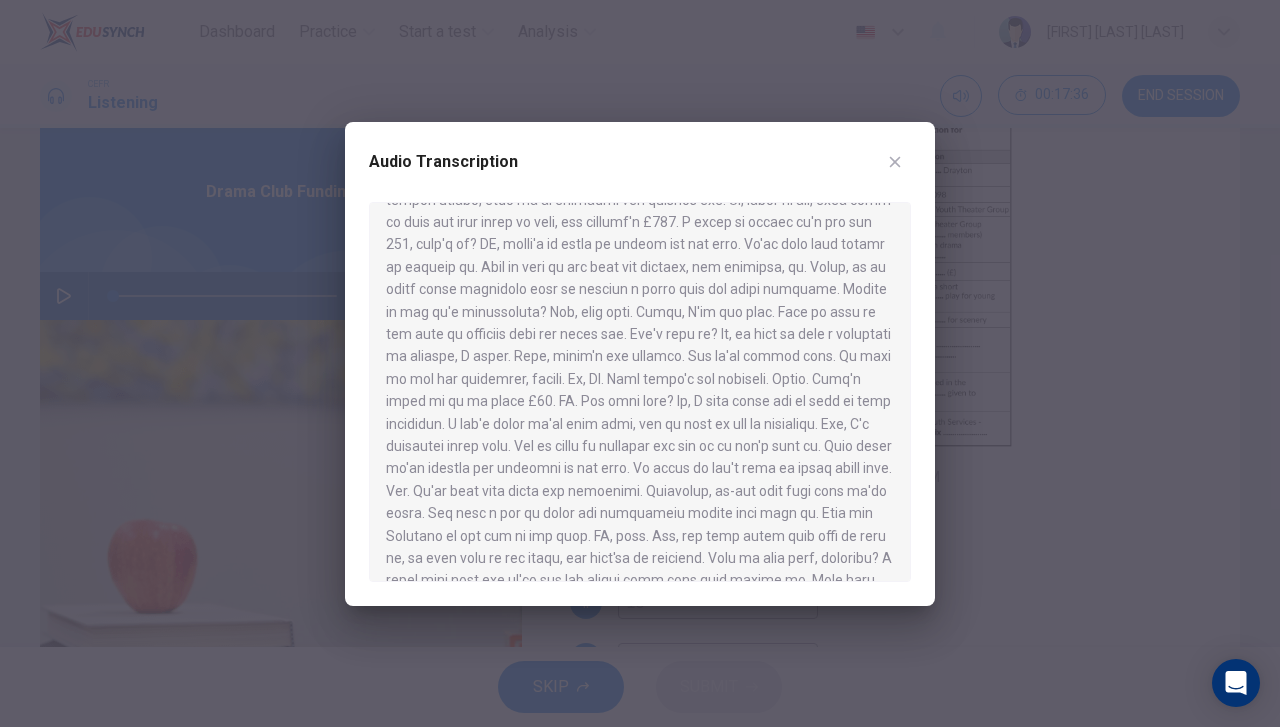 click at bounding box center (640, 363) 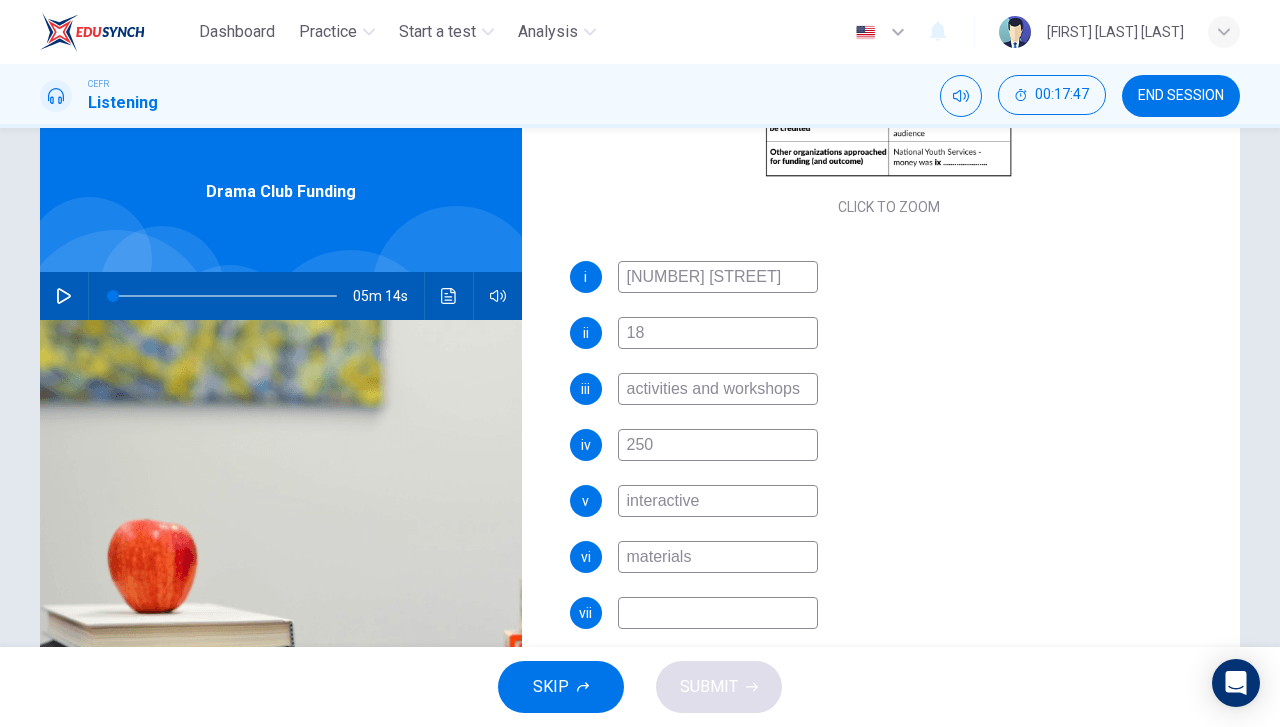 scroll, scrollTop: 510, scrollLeft: 0, axis: vertical 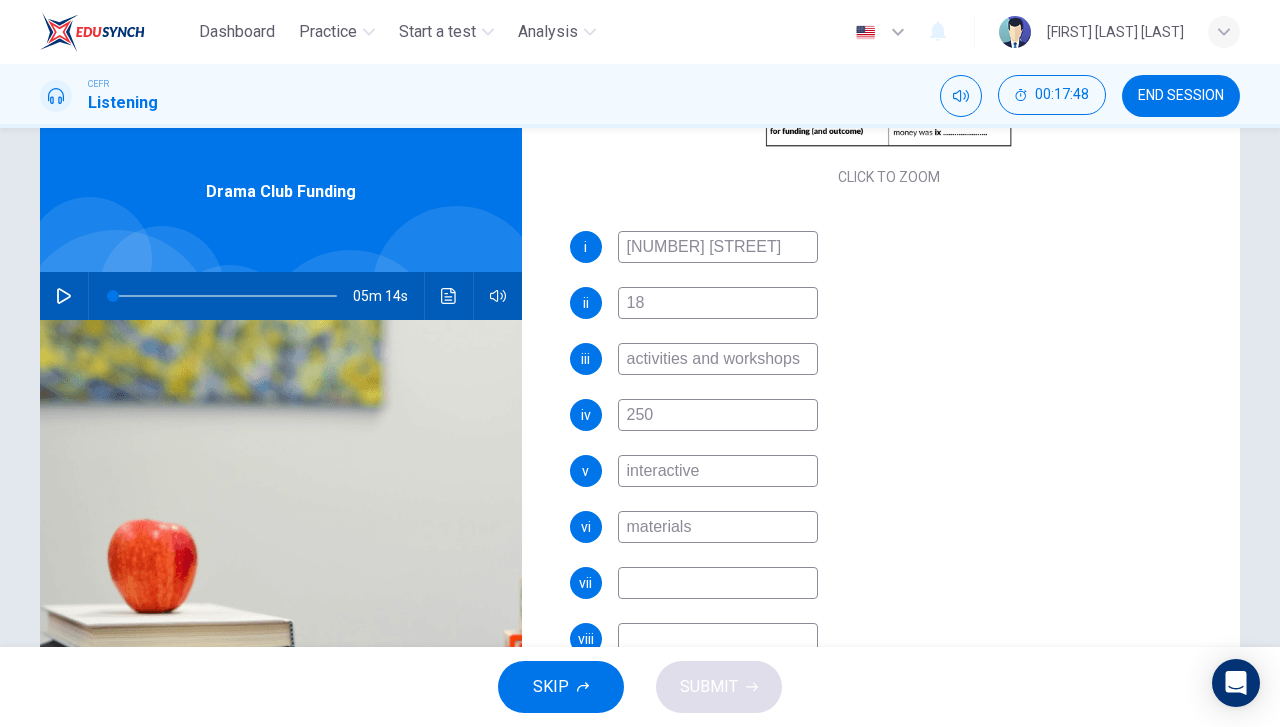 click at bounding box center (718, 247) 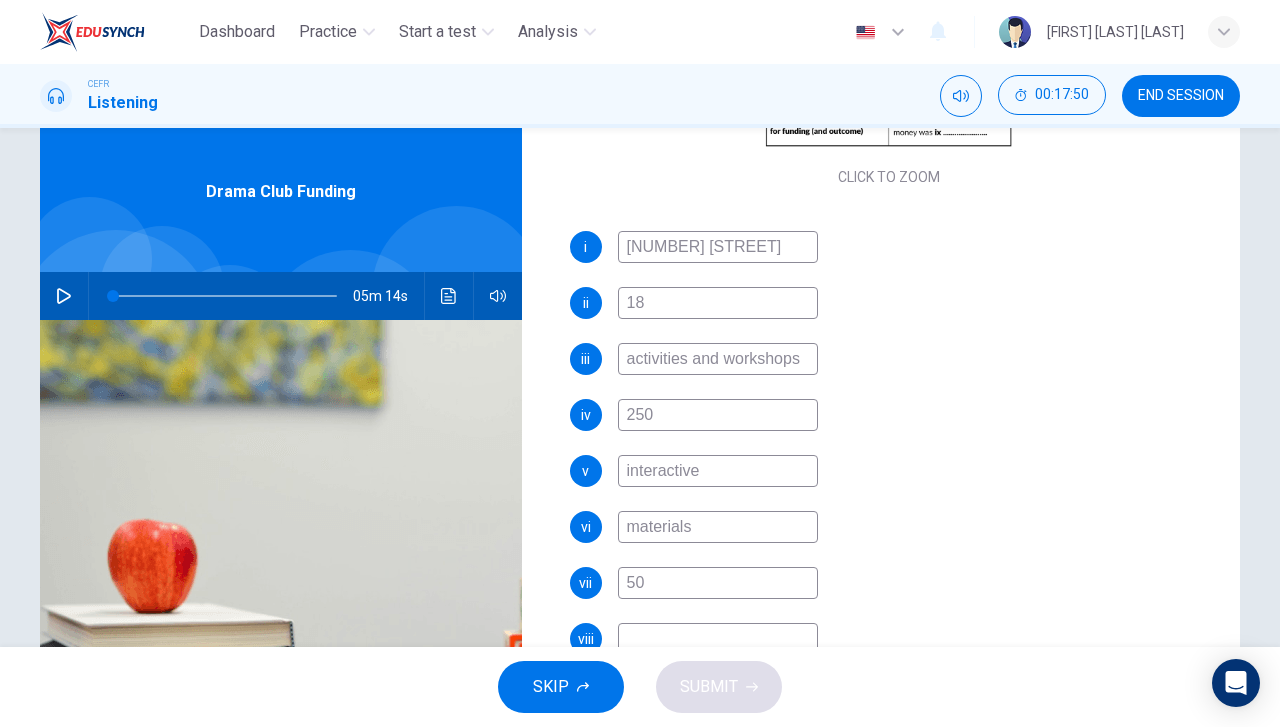 scroll, scrollTop: 156, scrollLeft: 0, axis: vertical 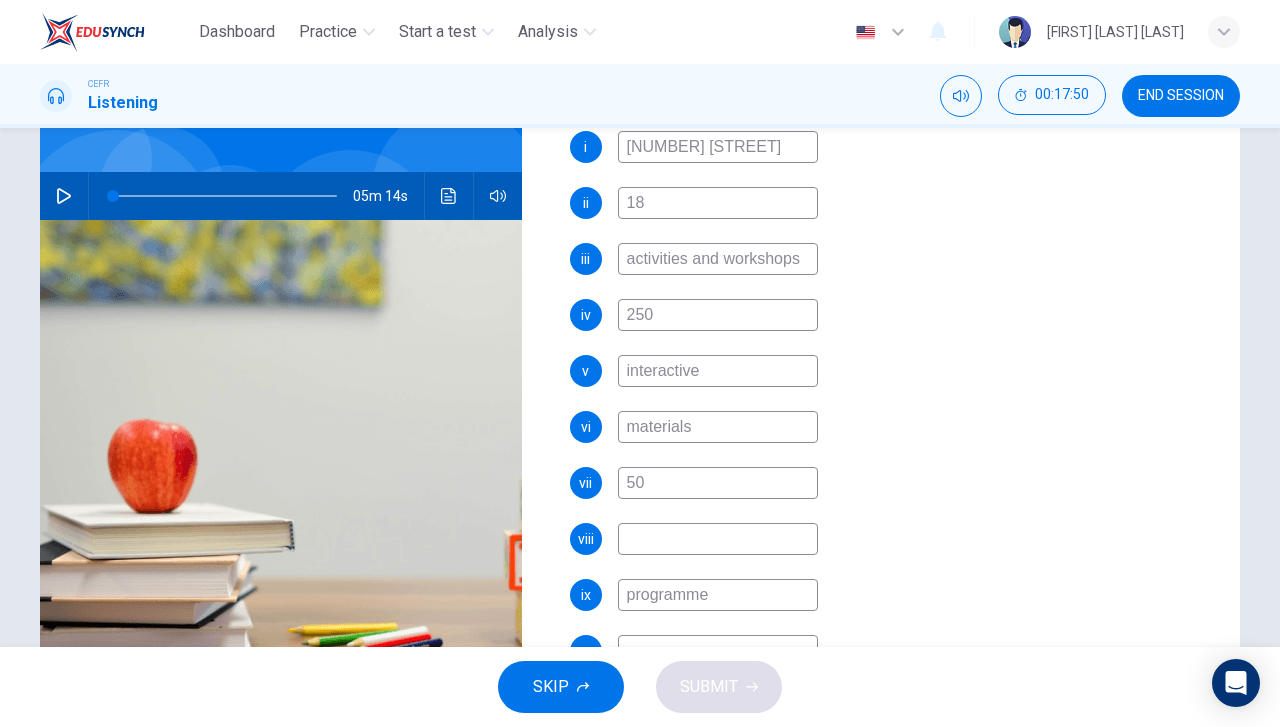 type on "50" 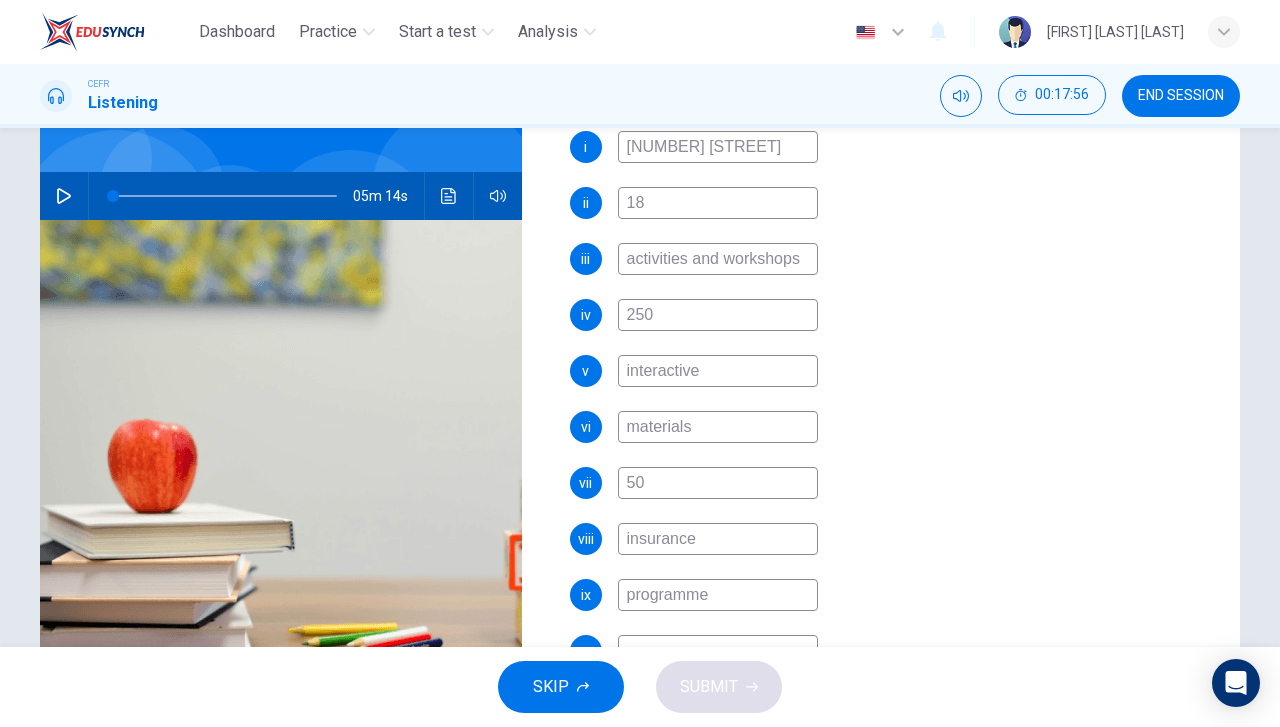 click on "05m 14s" at bounding box center (281, 196) 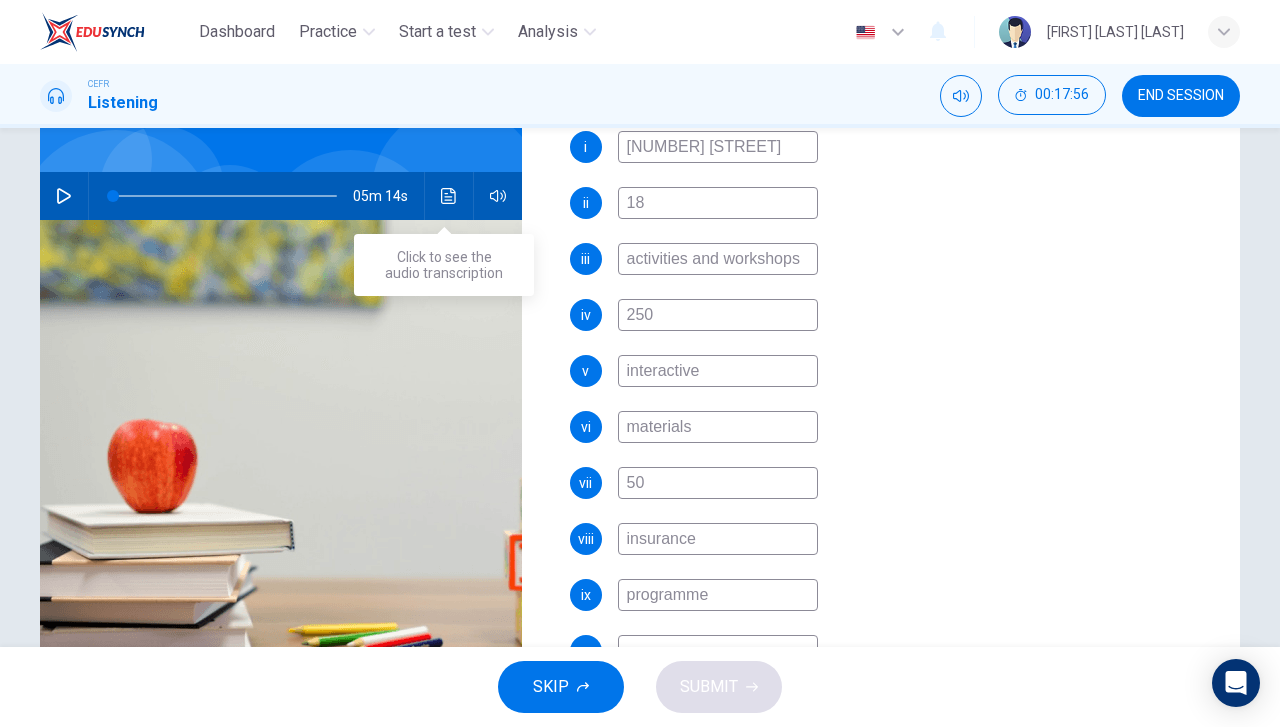 click at bounding box center (449, 196) 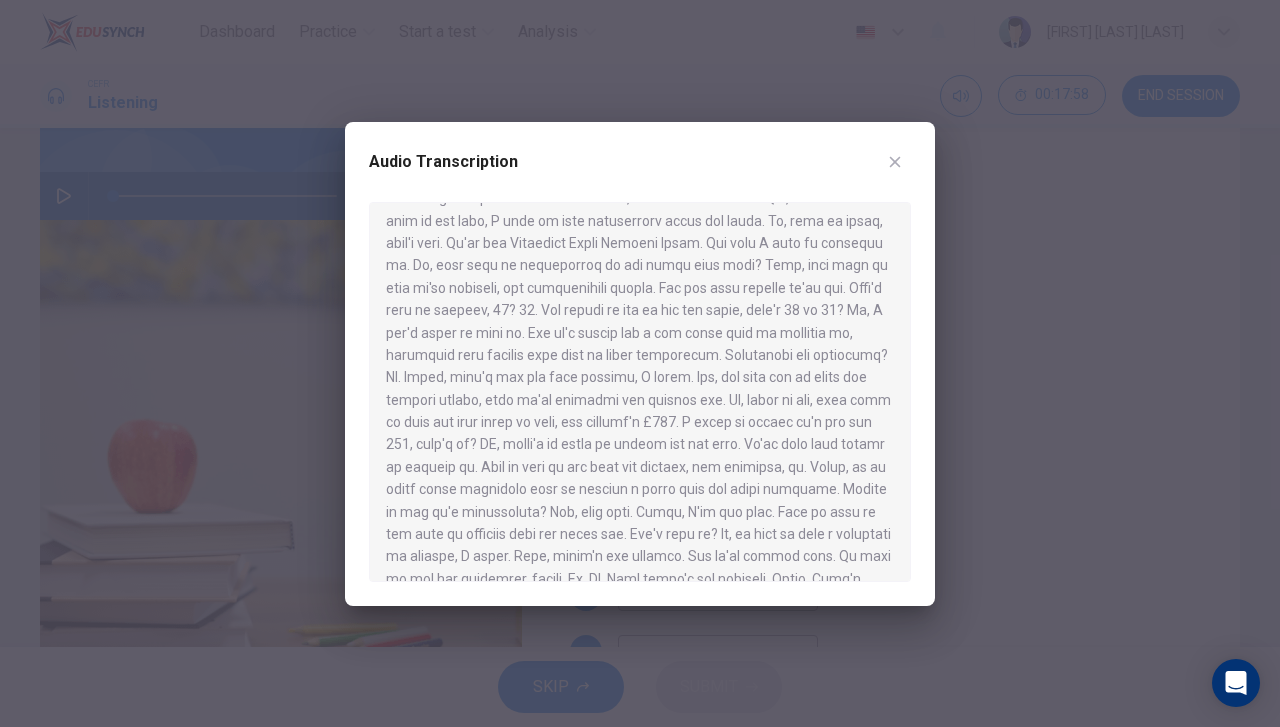 scroll, scrollTop: 700, scrollLeft: 0, axis: vertical 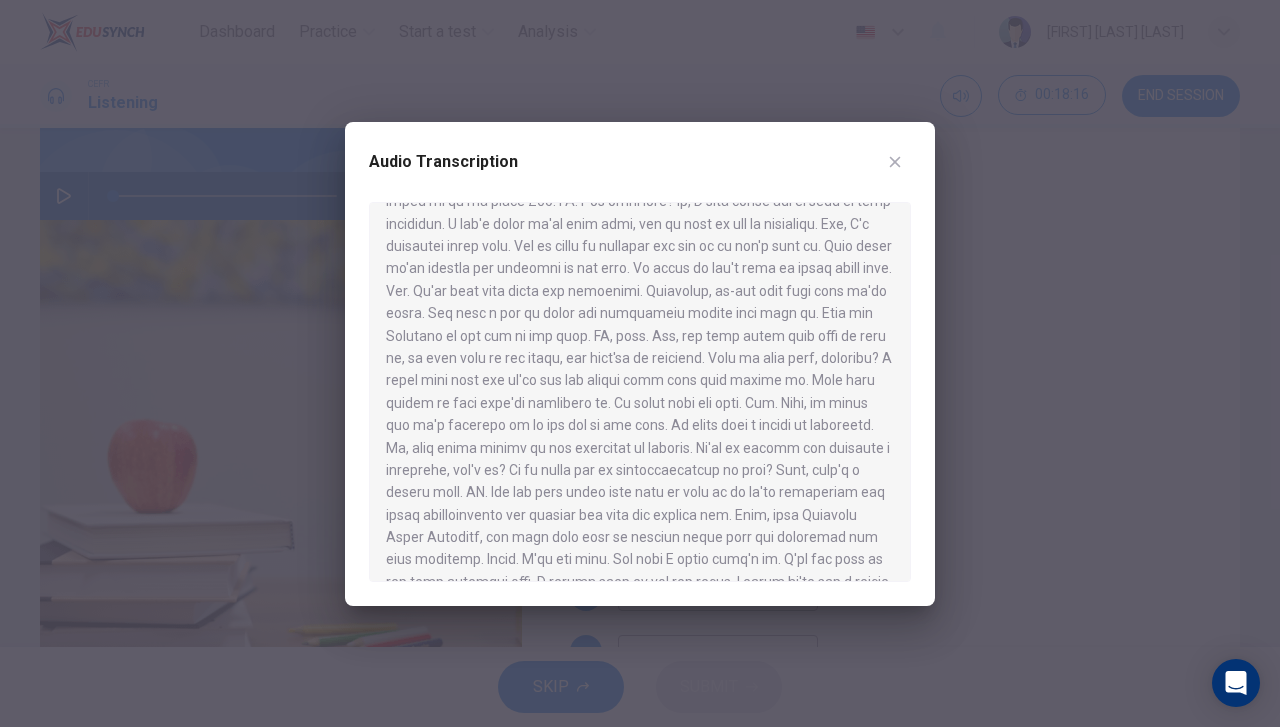 click at bounding box center [895, 162] 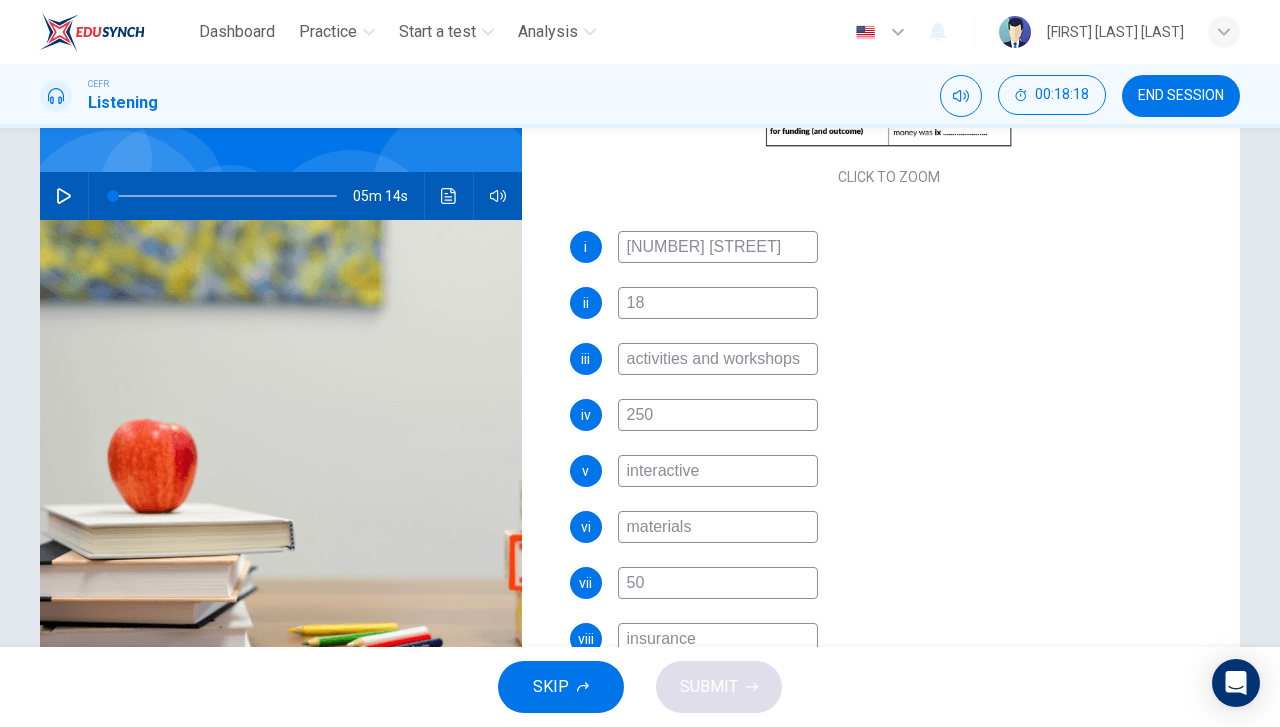scroll, scrollTop: 10, scrollLeft: 0, axis: vertical 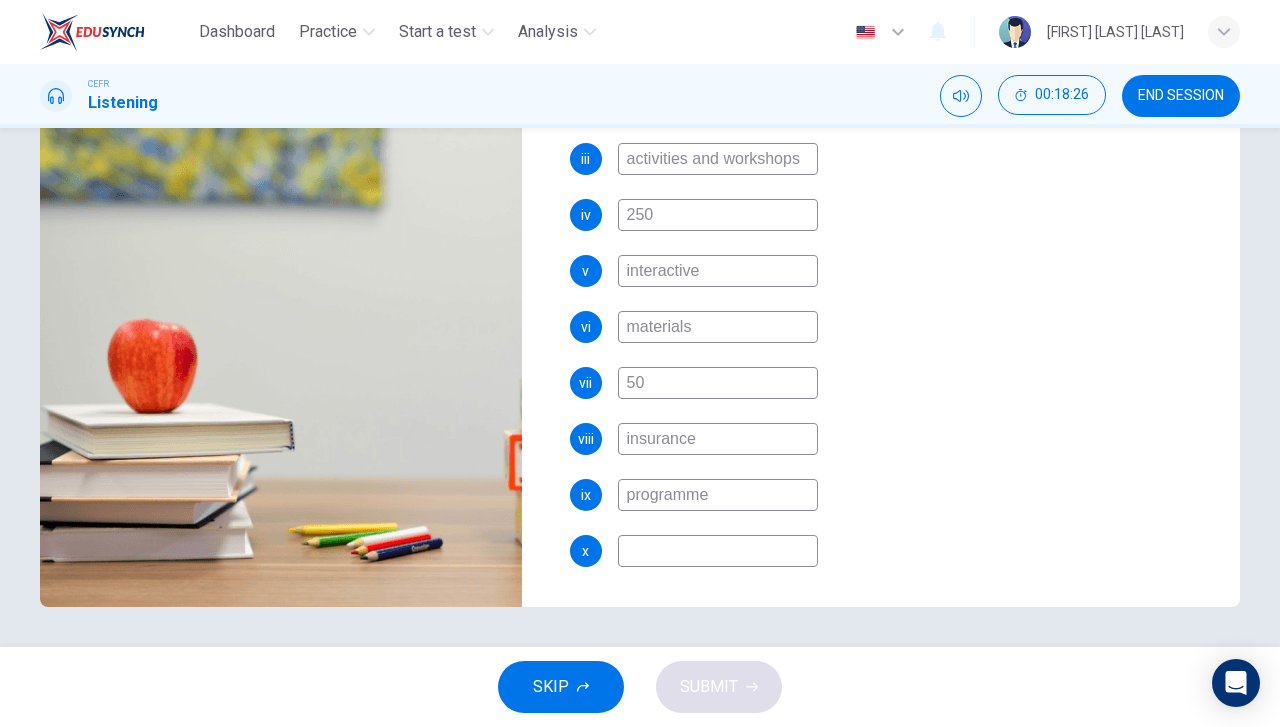 drag, startPoint x: 714, startPoint y: 435, endPoint x: 657, endPoint y: 423, distance: 58.249462 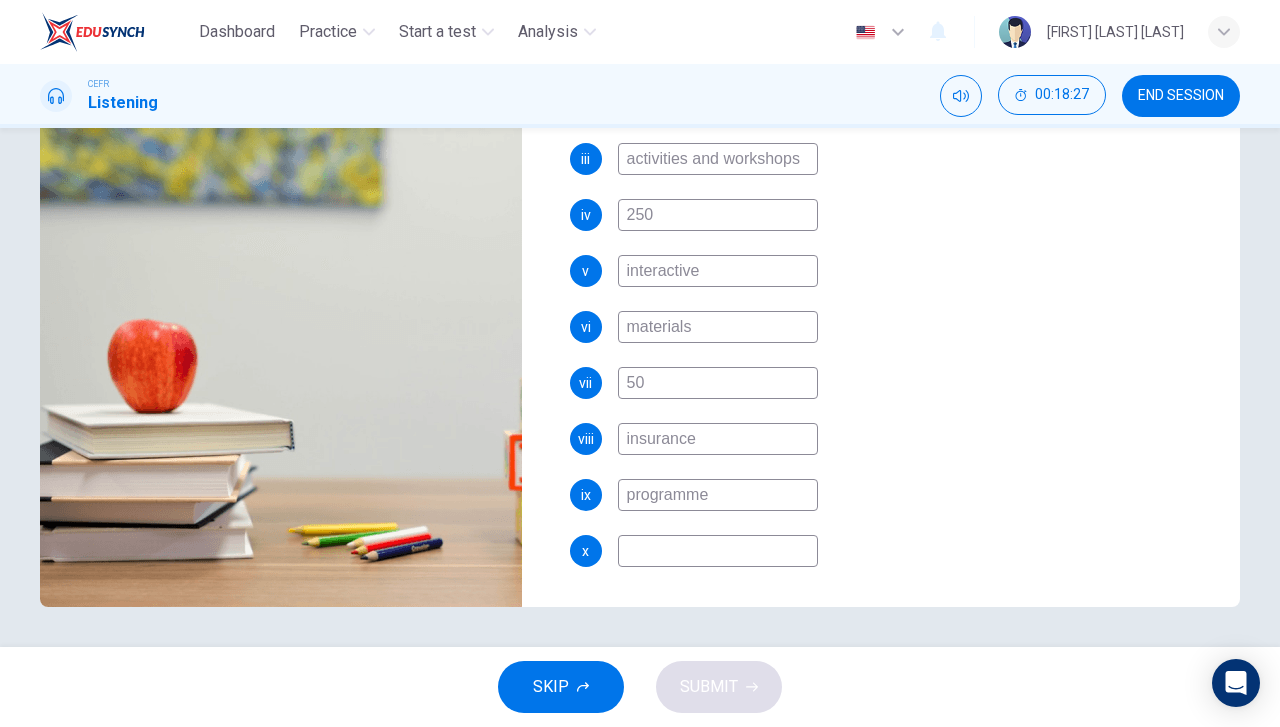 drag, startPoint x: 635, startPoint y: 420, endPoint x: 626, endPoint y: 443, distance: 24.698177 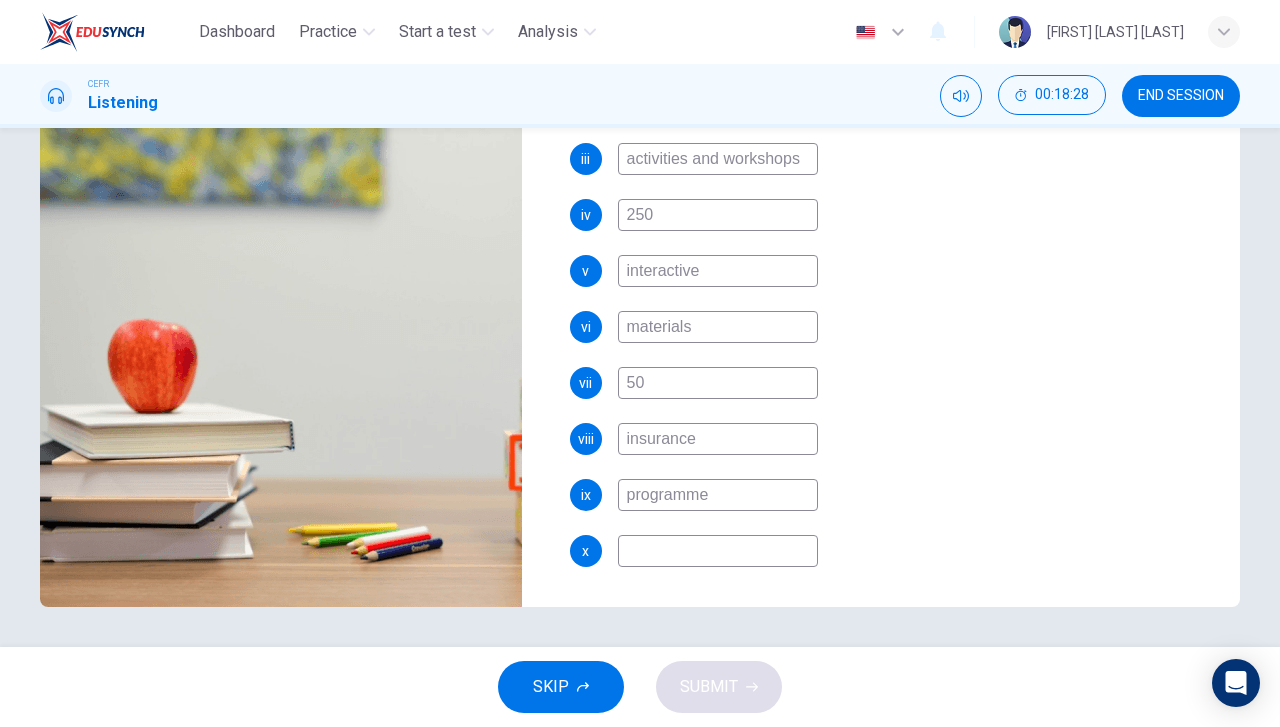 click on "i 230 South Road ii 18 iii activities and workshops iv 250 v interactive vi materials vii 50 viii insurance ix programme x" at bounding box center [889, 319] 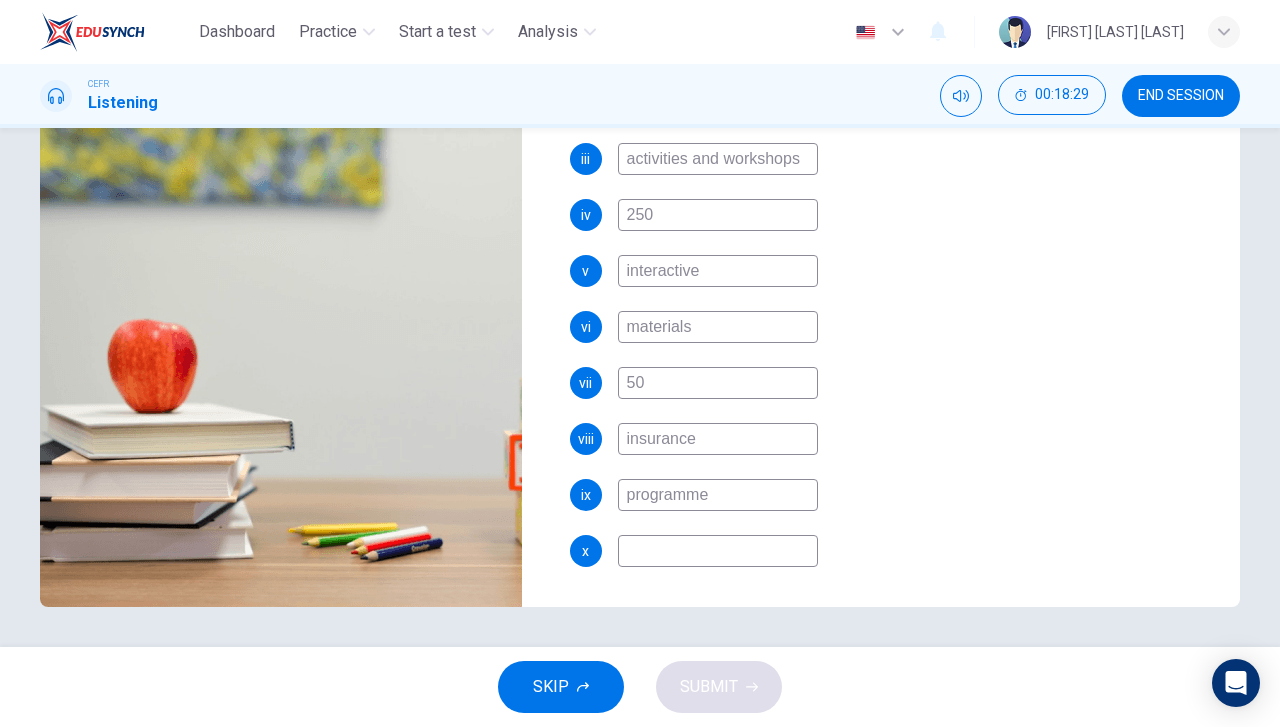 click on "insurance" at bounding box center (718, 47) 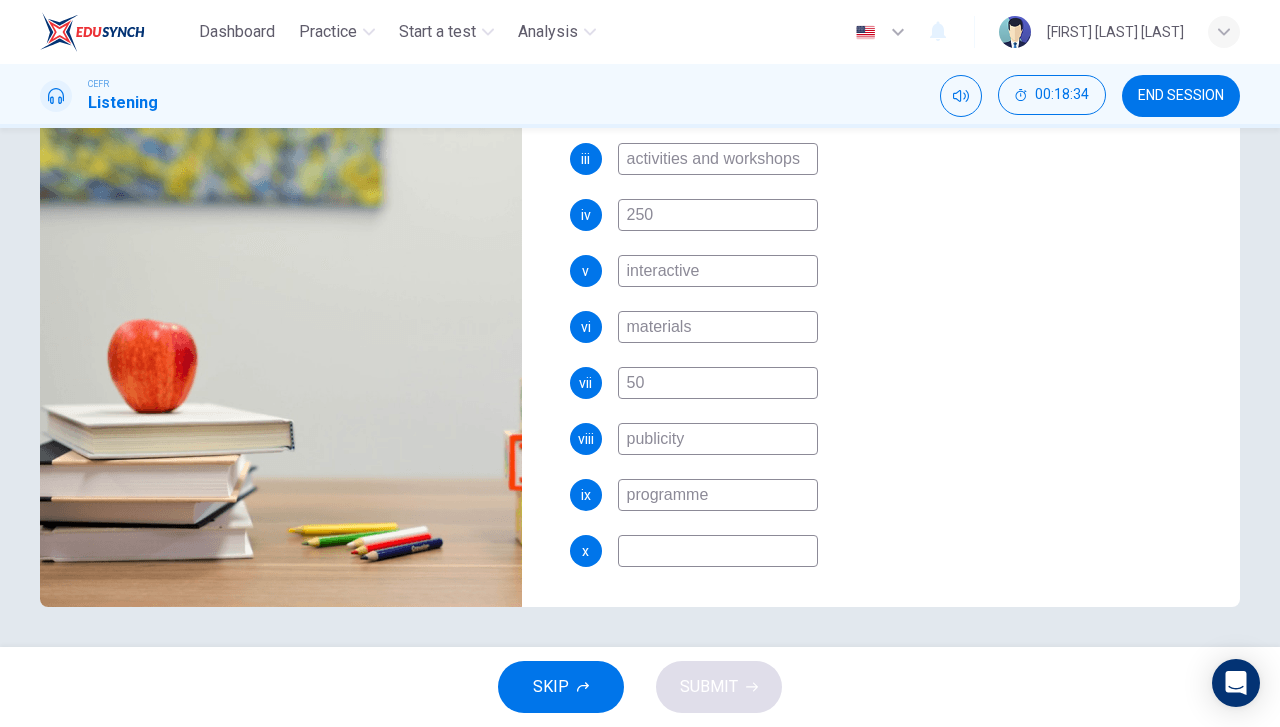 type on "publicity" 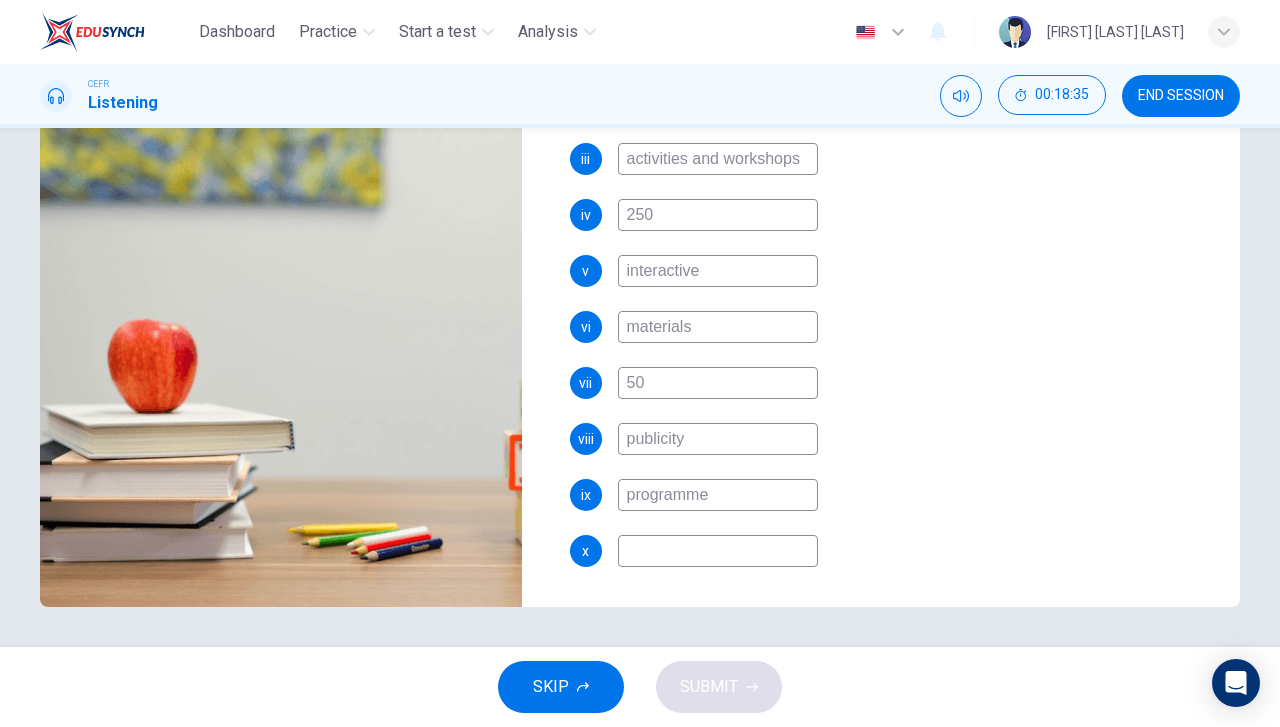 click on "50" at bounding box center (718, 47) 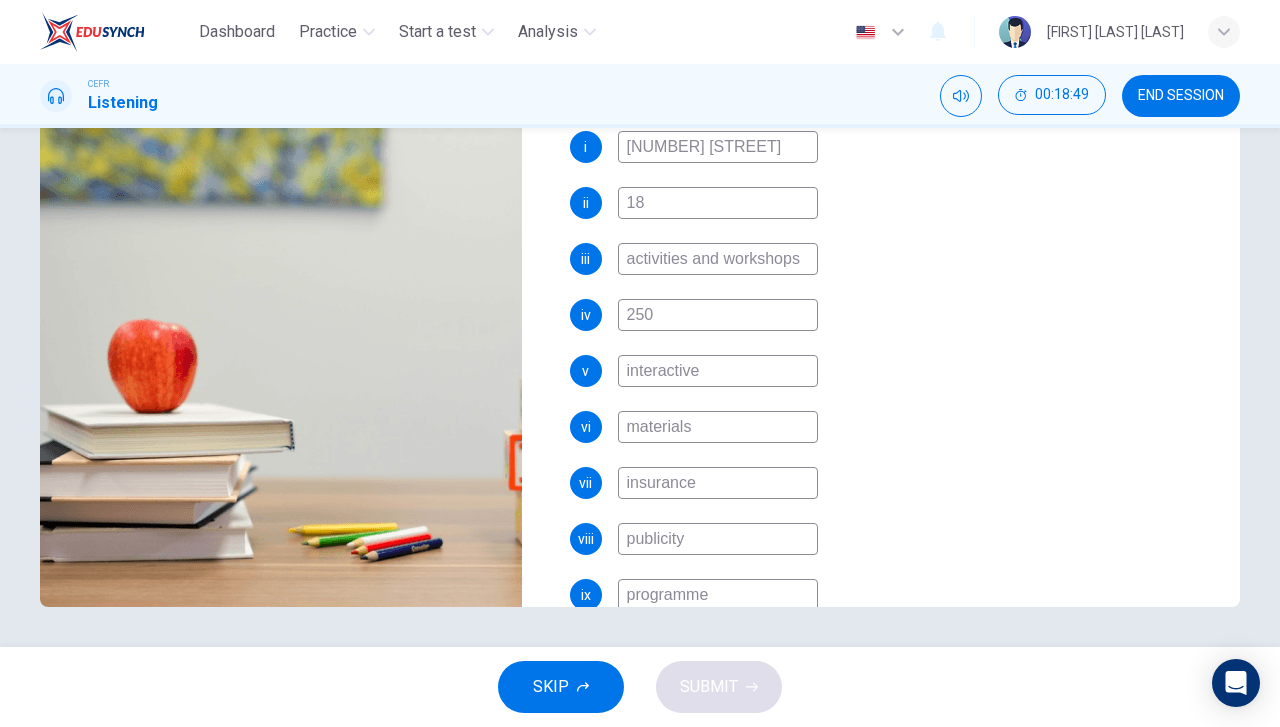 scroll, scrollTop: 510, scrollLeft: 0, axis: vertical 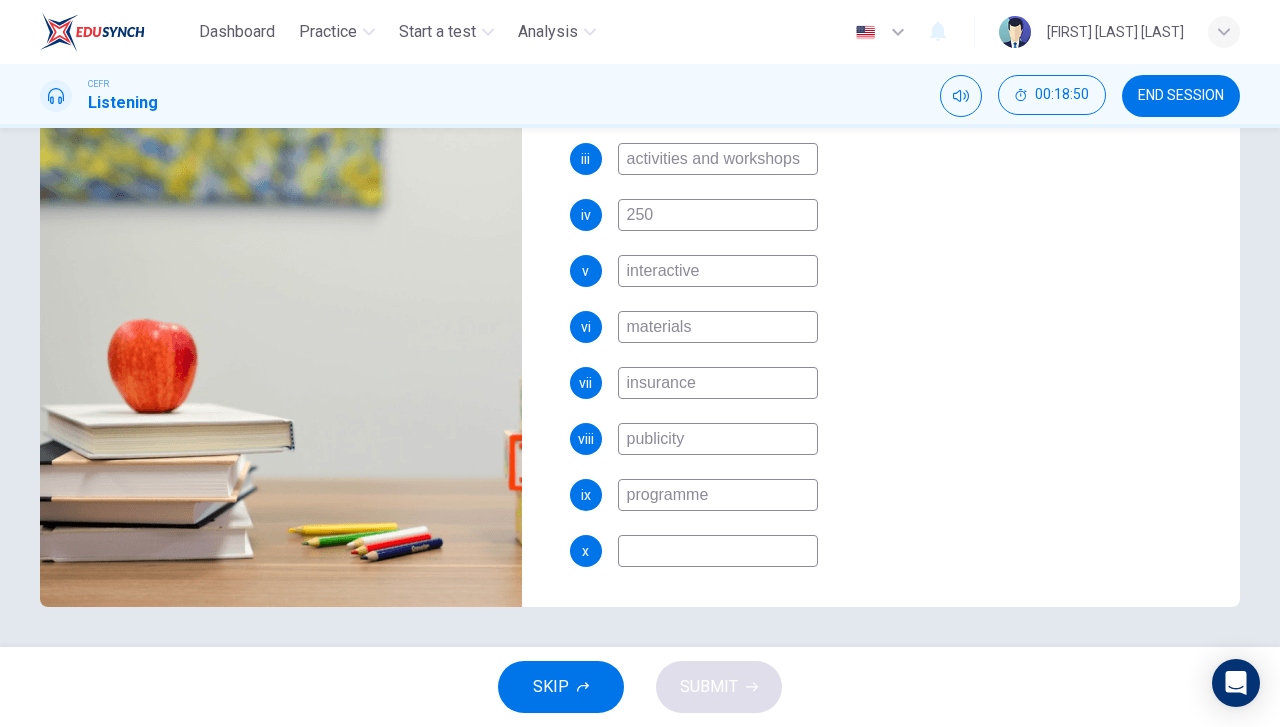 type on "insurance" 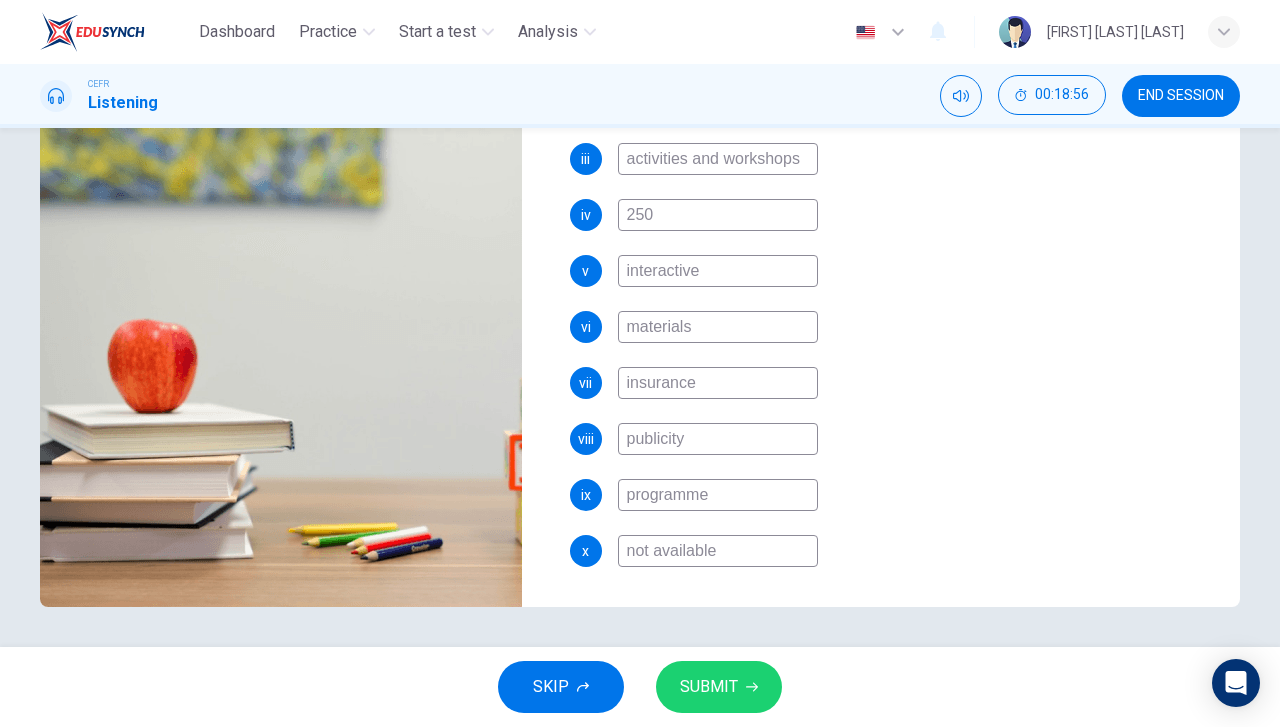 type on "not available" 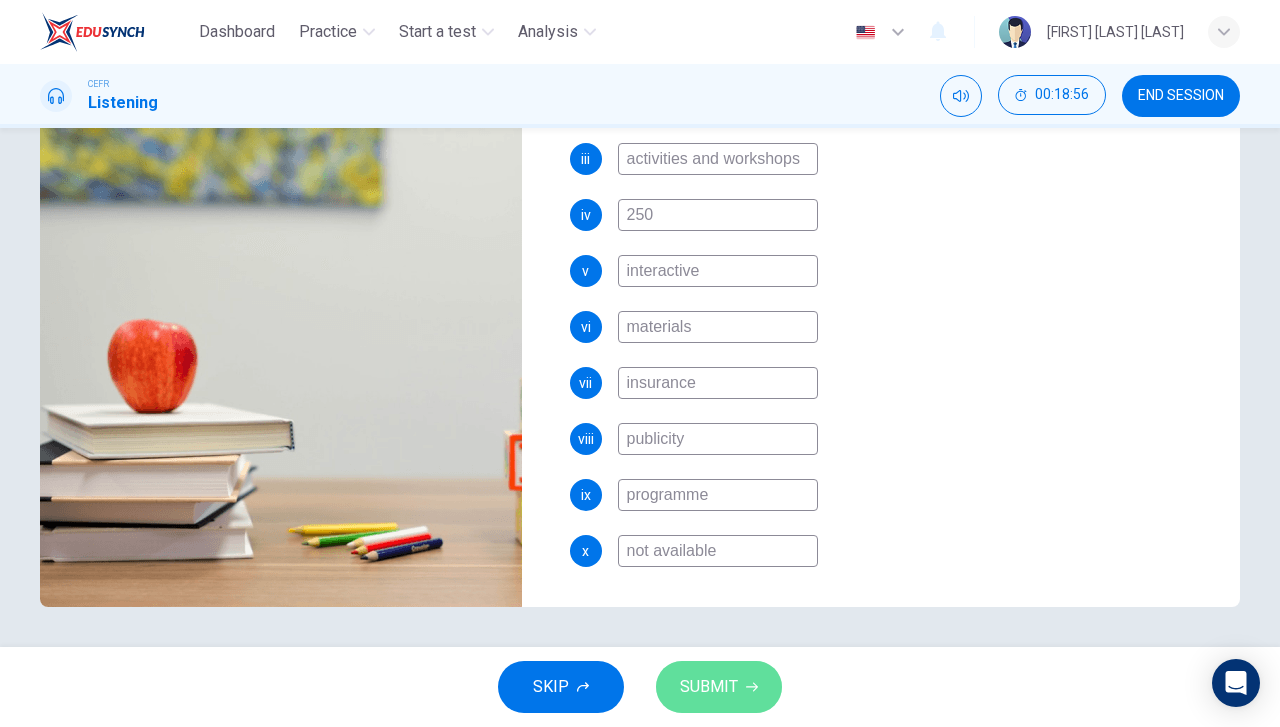 click on "SUBMIT" at bounding box center [719, 687] 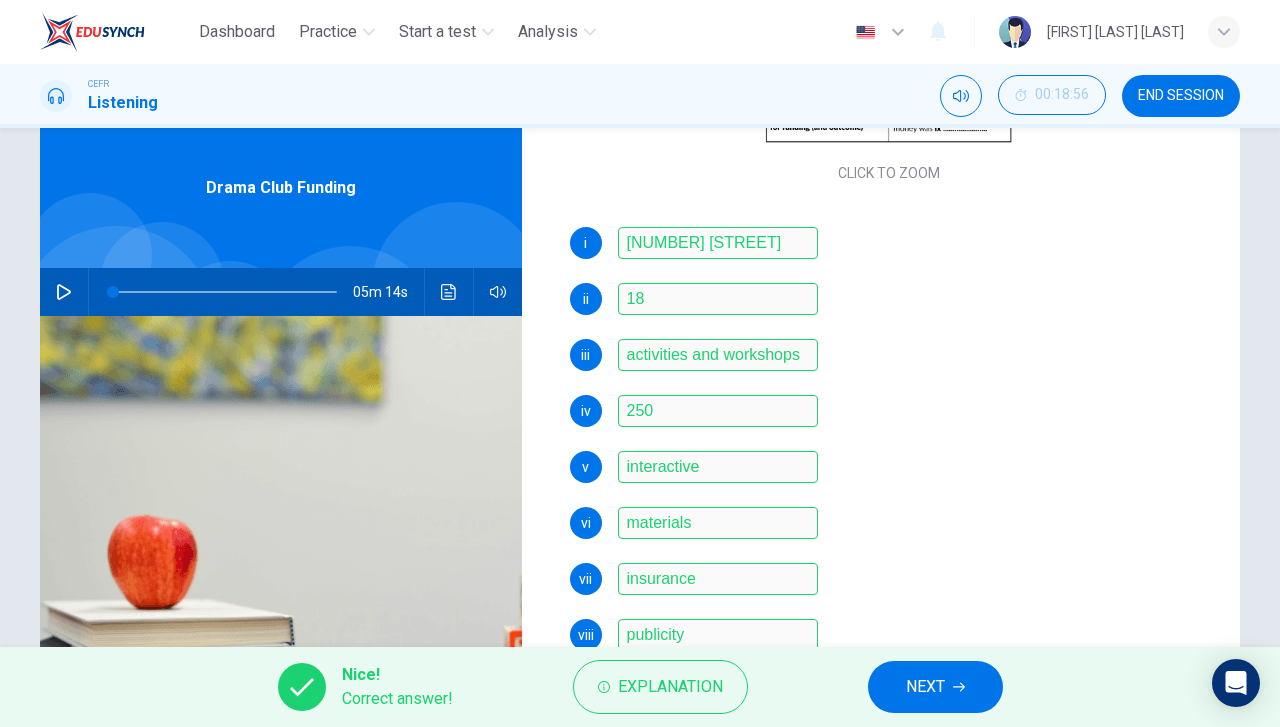 scroll, scrollTop: 56, scrollLeft: 0, axis: vertical 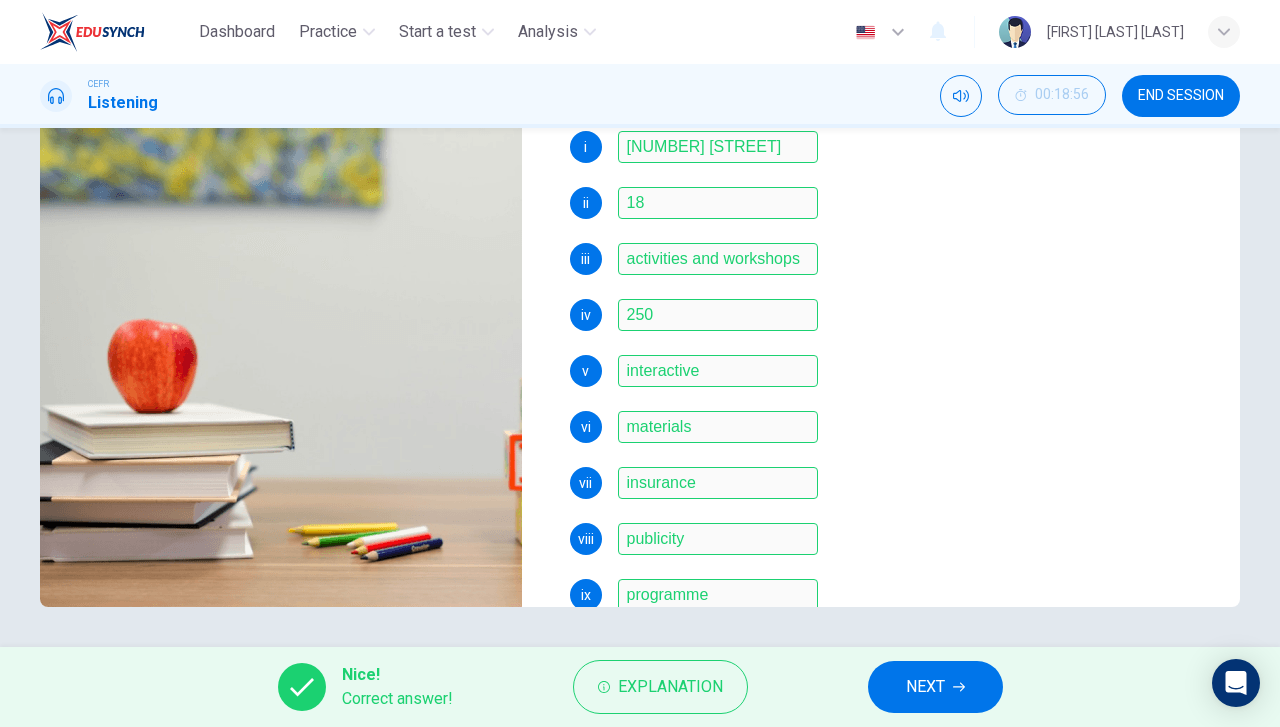 click on "NEXT" at bounding box center [935, 687] 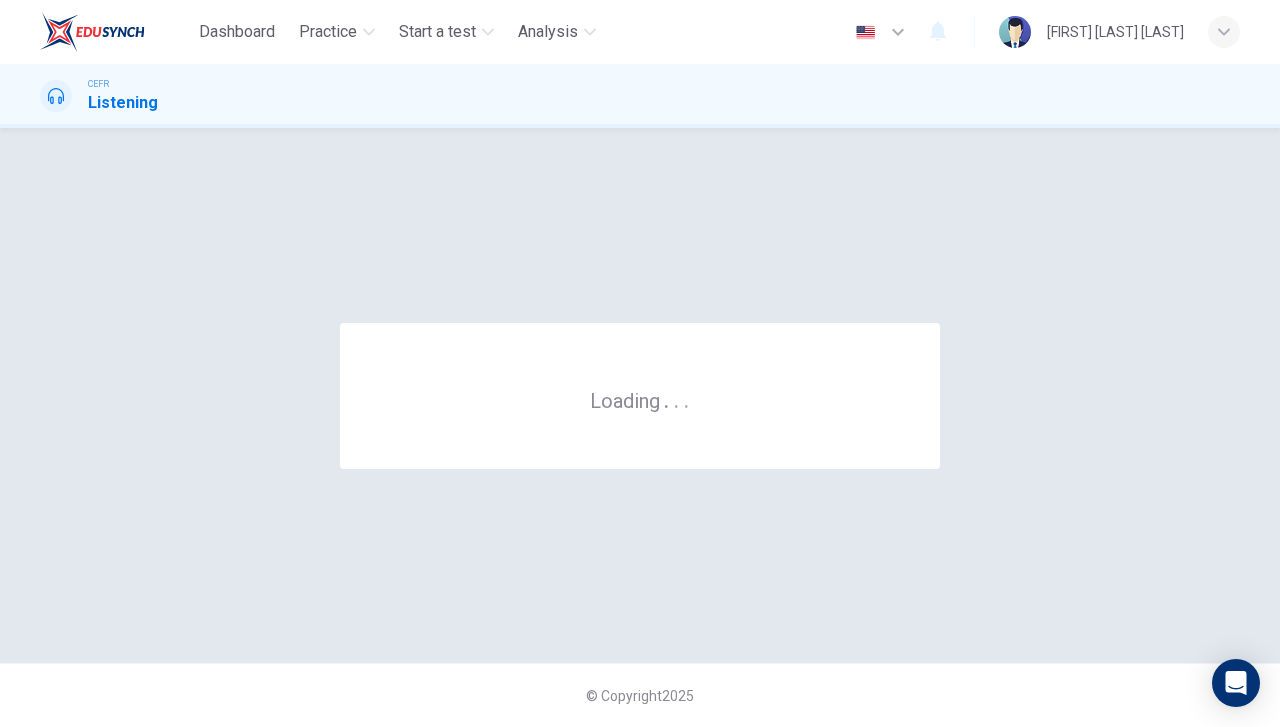 scroll, scrollTop: 0, scrollLeft: 0, axis: both 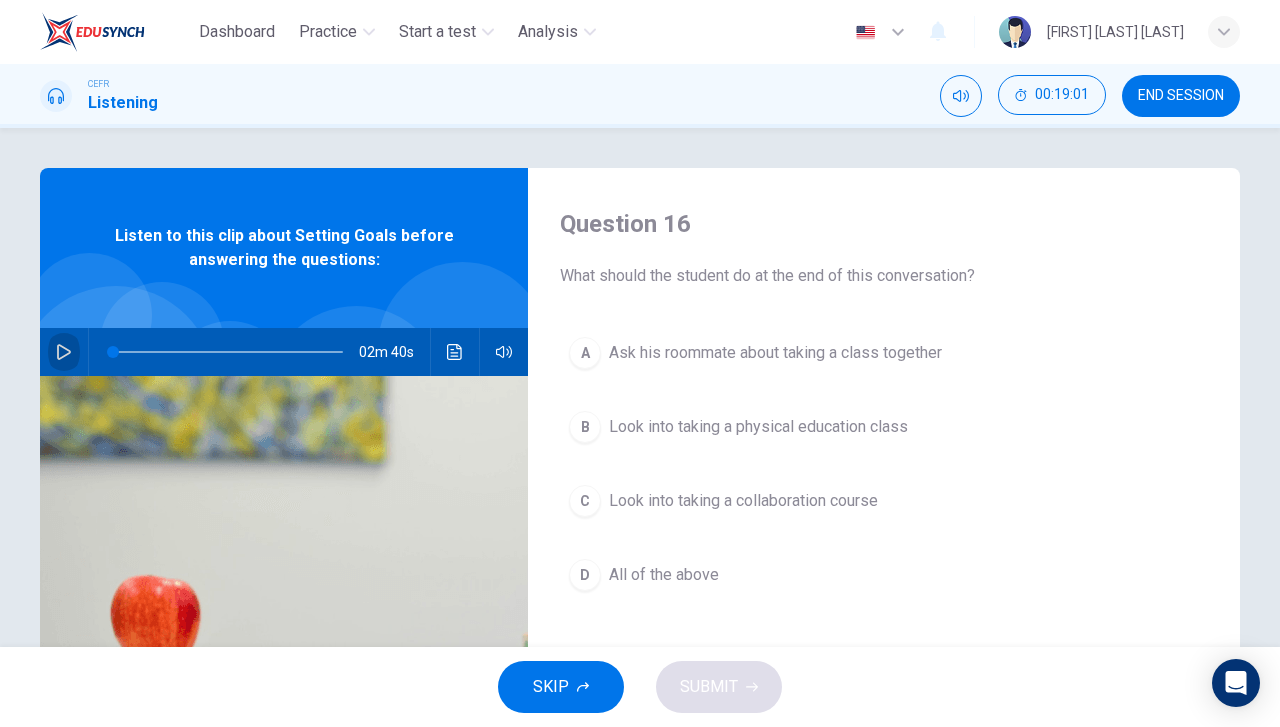 click at bounding box center (64, 352) 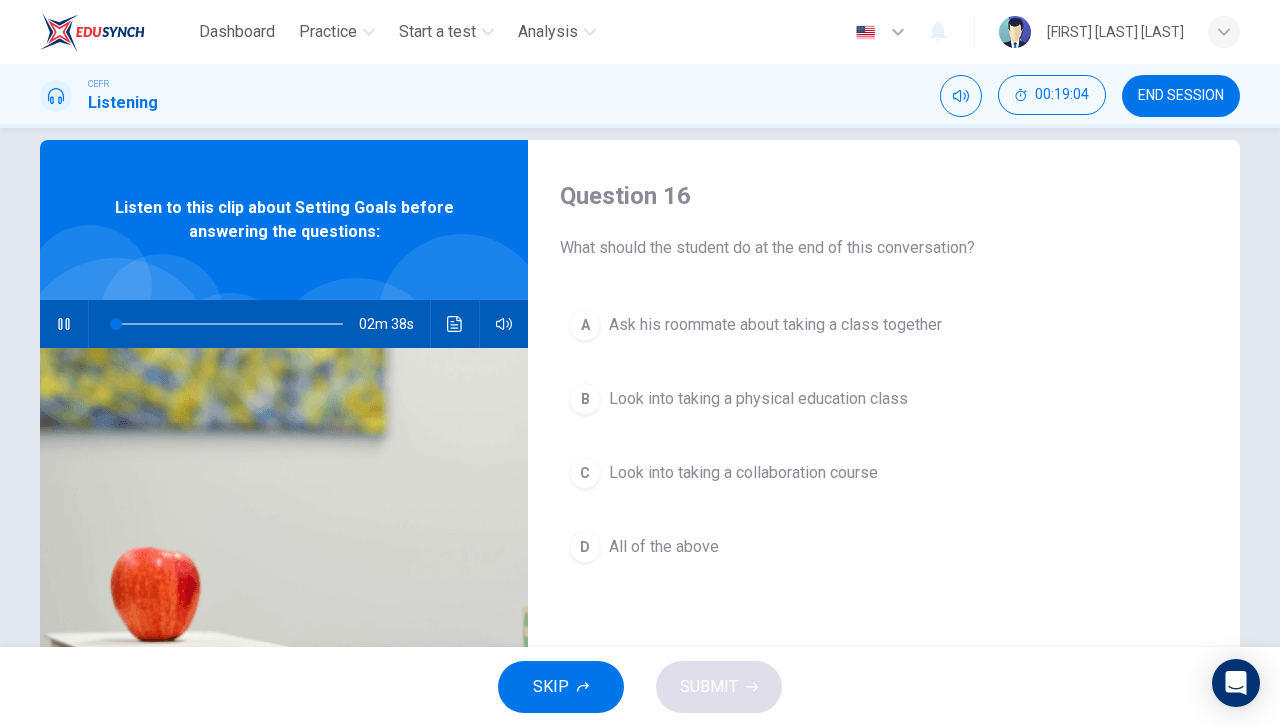 scroll, scrollTop: 100, scrollLeft: 0, axis: vertical 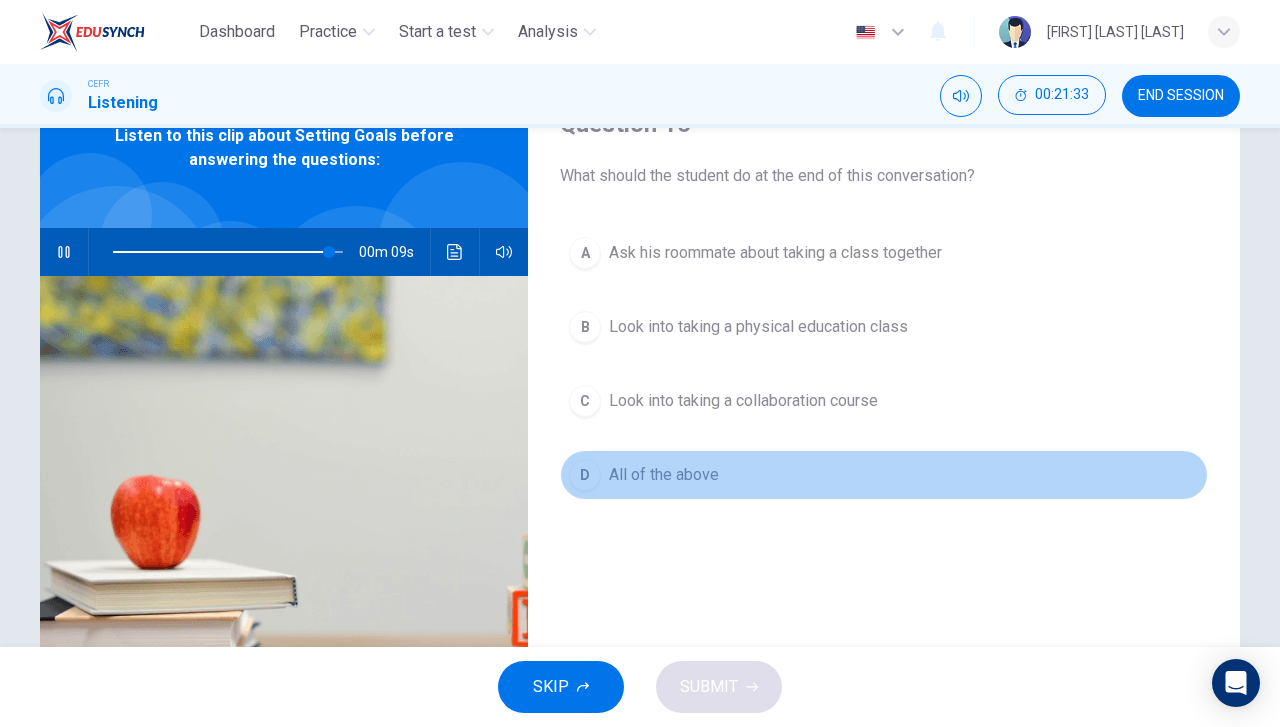 click on "All of the above" at bounding box center [775, 253] 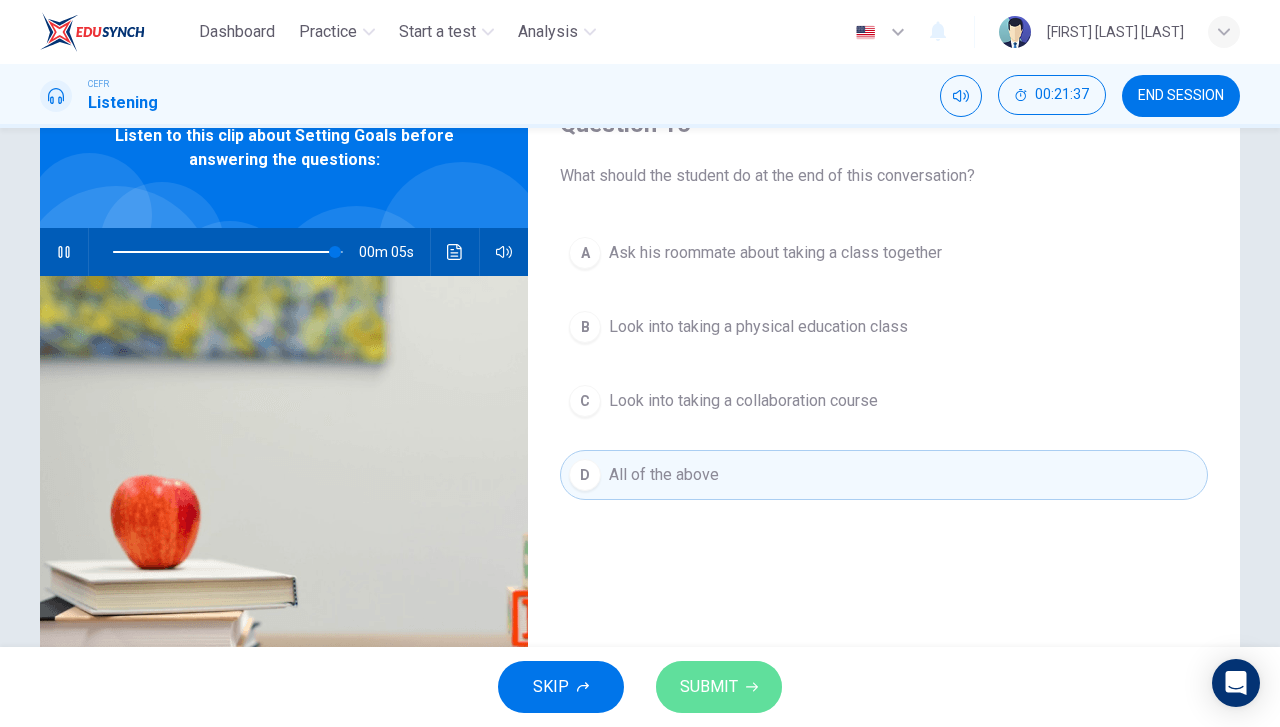 click at bounding box center (752, 687) 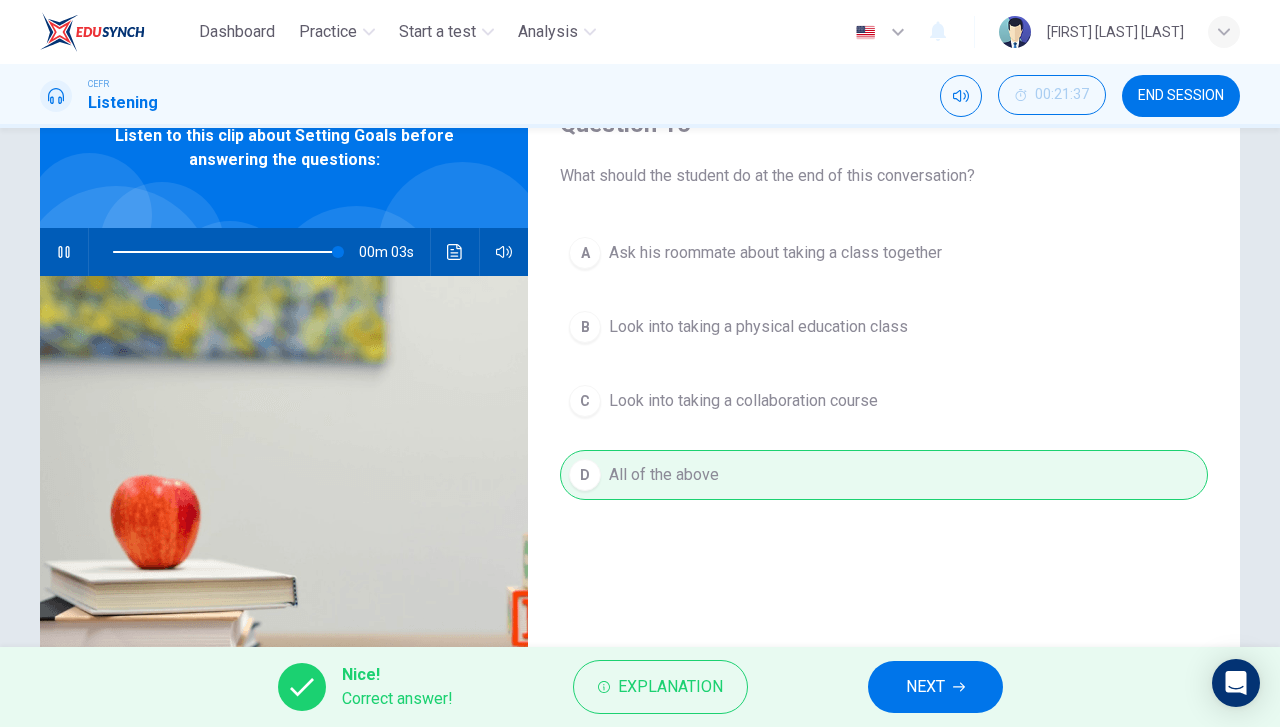 click on "NEXT" at bounding box center (935, 687) 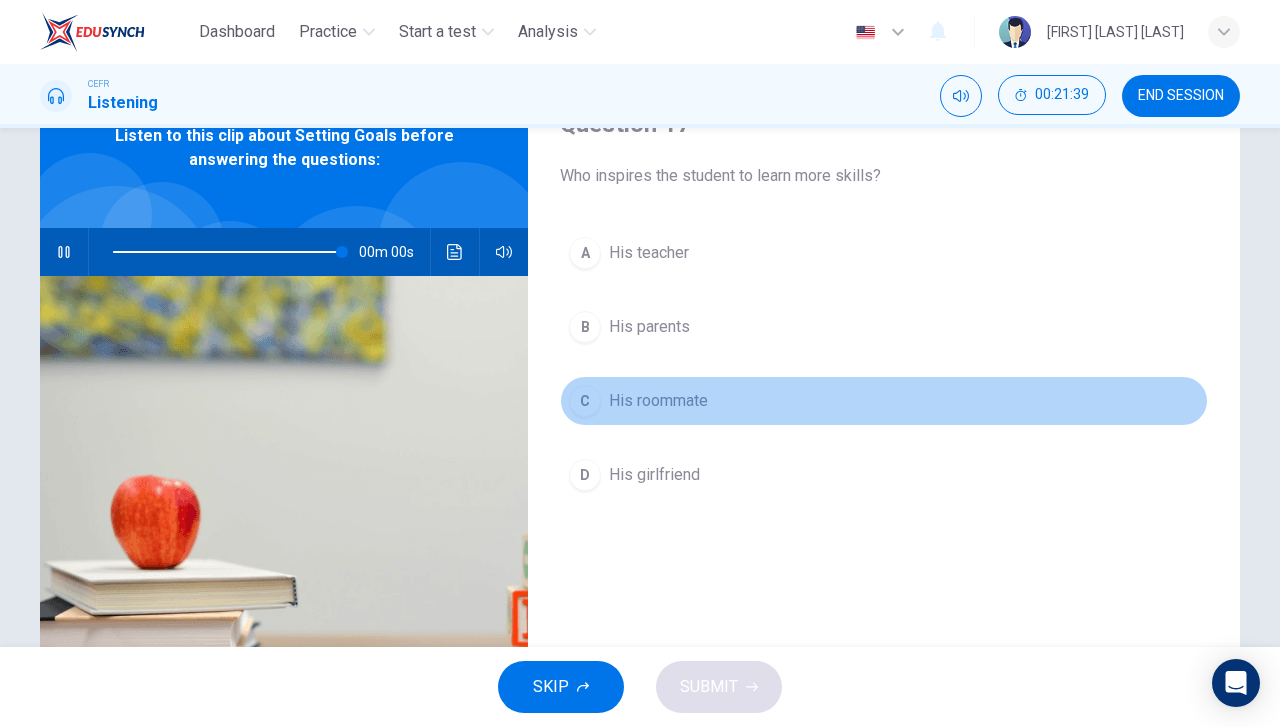 click on "His roommate" at bounding box center (649, 253) 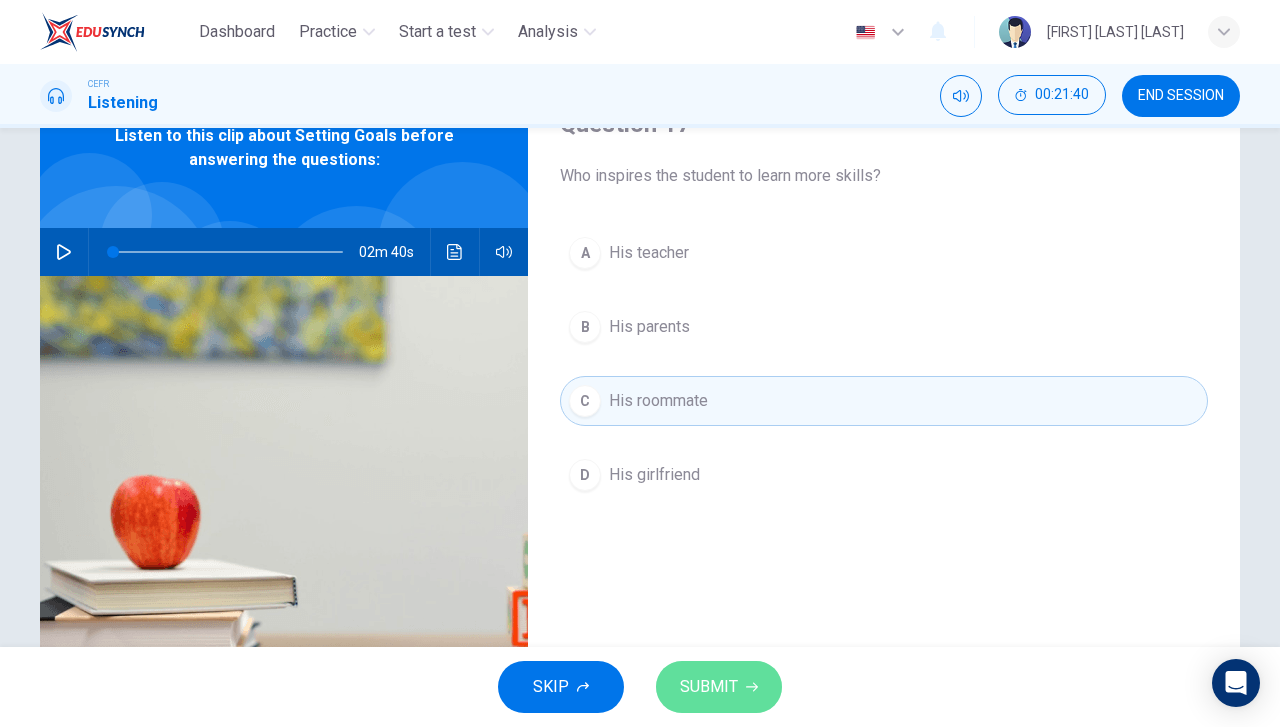 click on "SUBMIT" at bounding box center [719, 687] 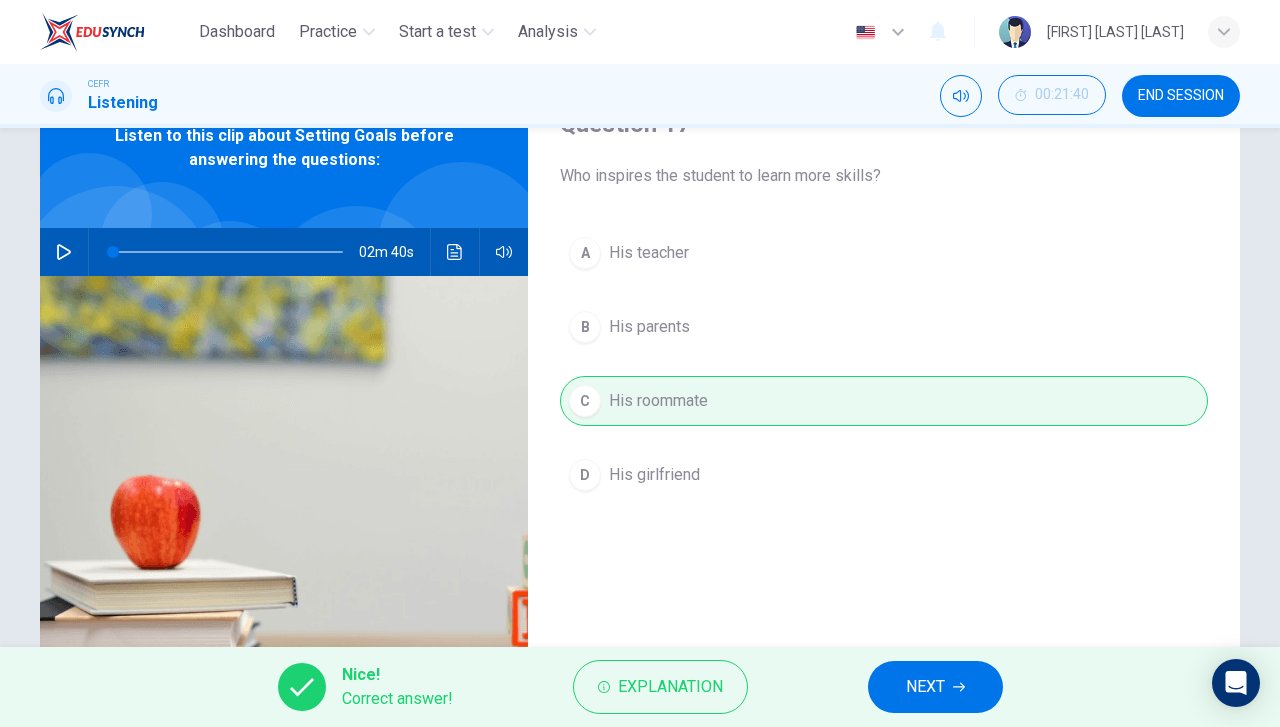 click on "NEXT" at bounding box center [925, 687] 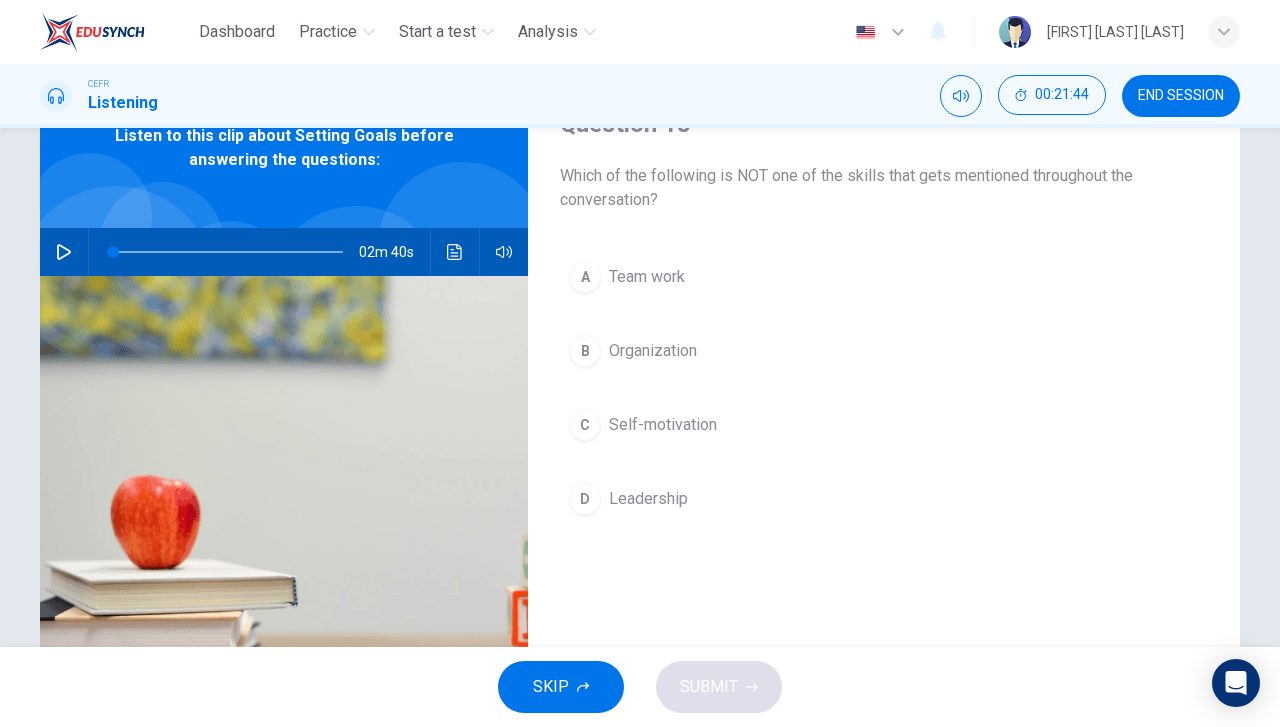 click on "Organization" at bounding box center (647, 277) 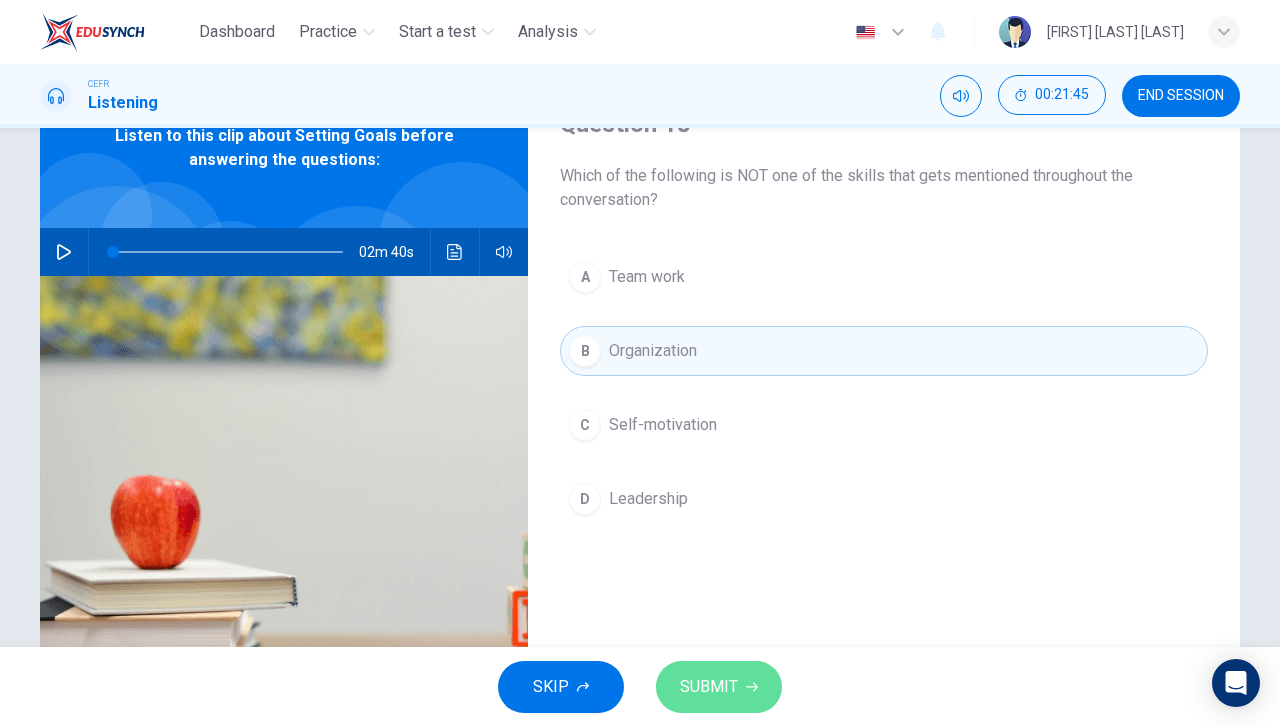 click on "SUBMIT" at bounding box center [719, 687] 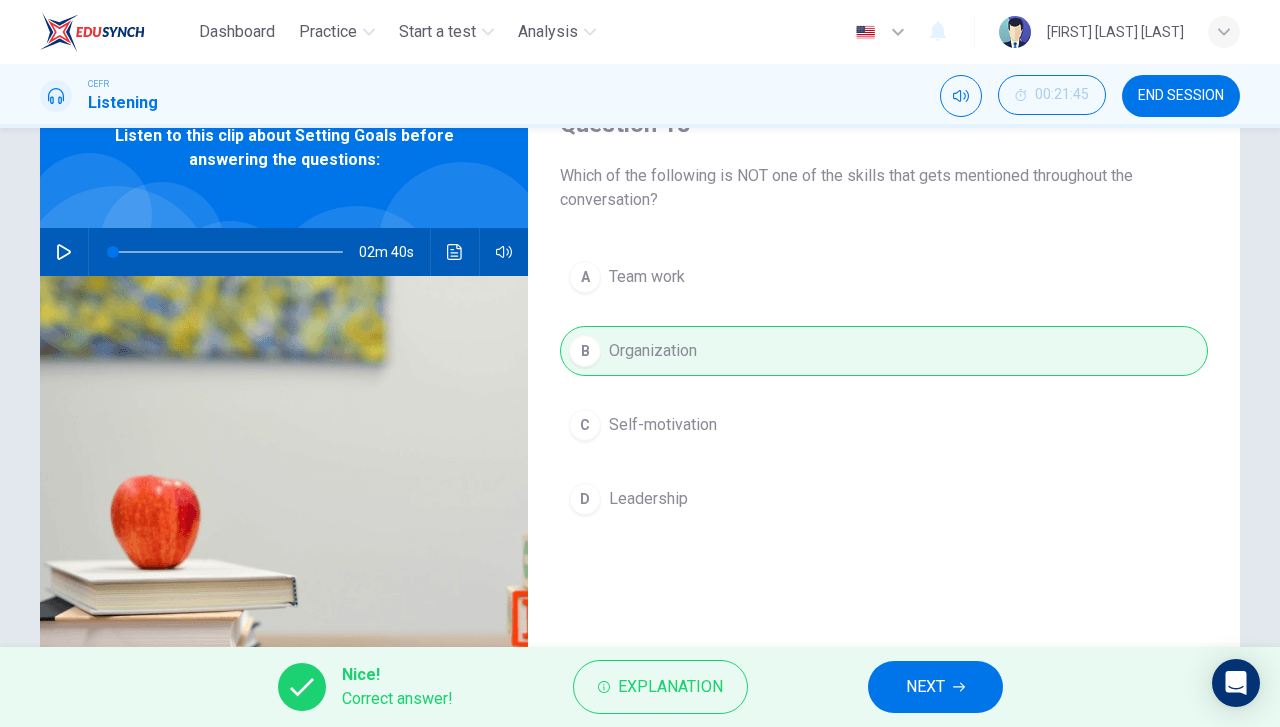 click on "NEXT" at bounding box center (935, 687) 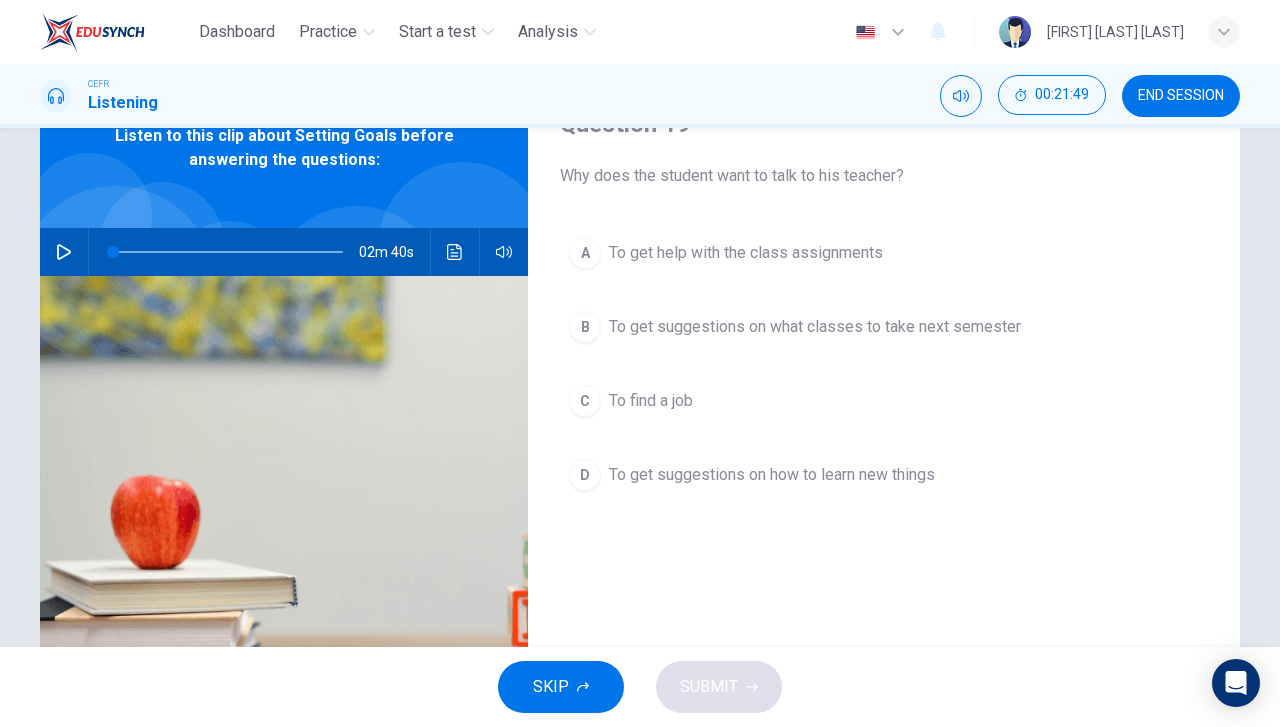 click on "To get suggestions on how to learn new things" at bounding box center [746, 253] 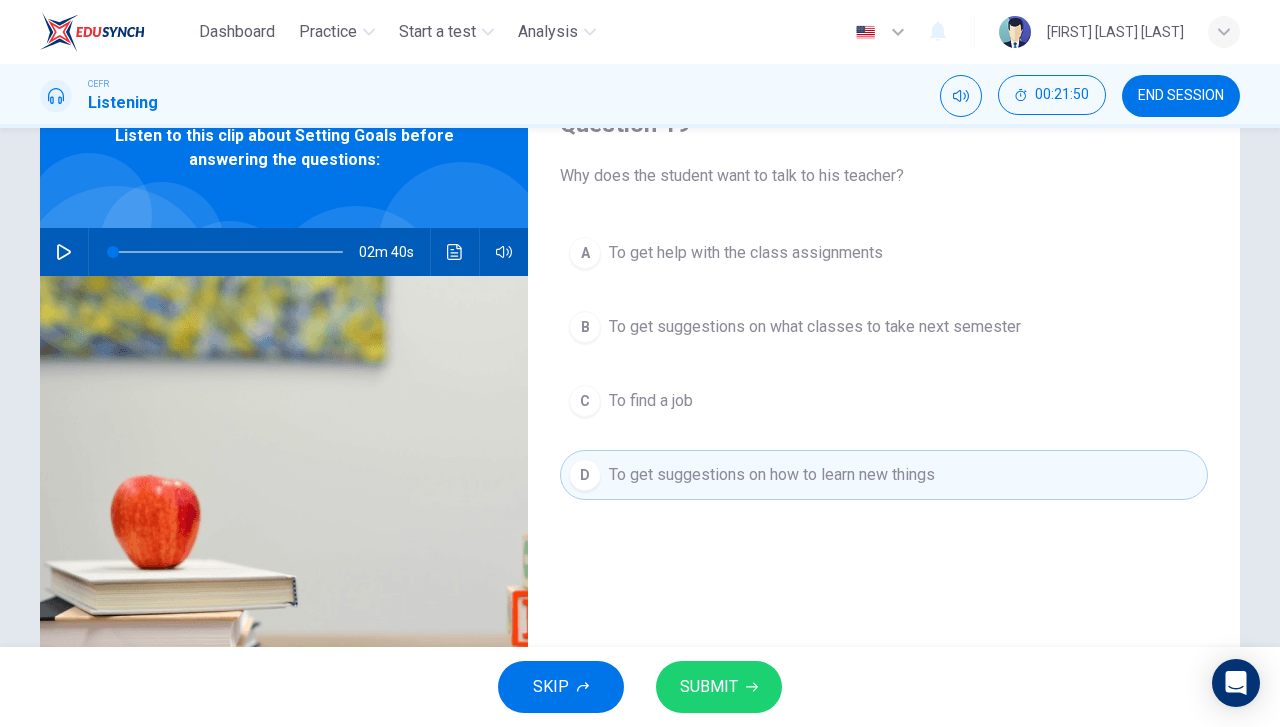 click on "SUBMIT" at bounding box center (709, 687) 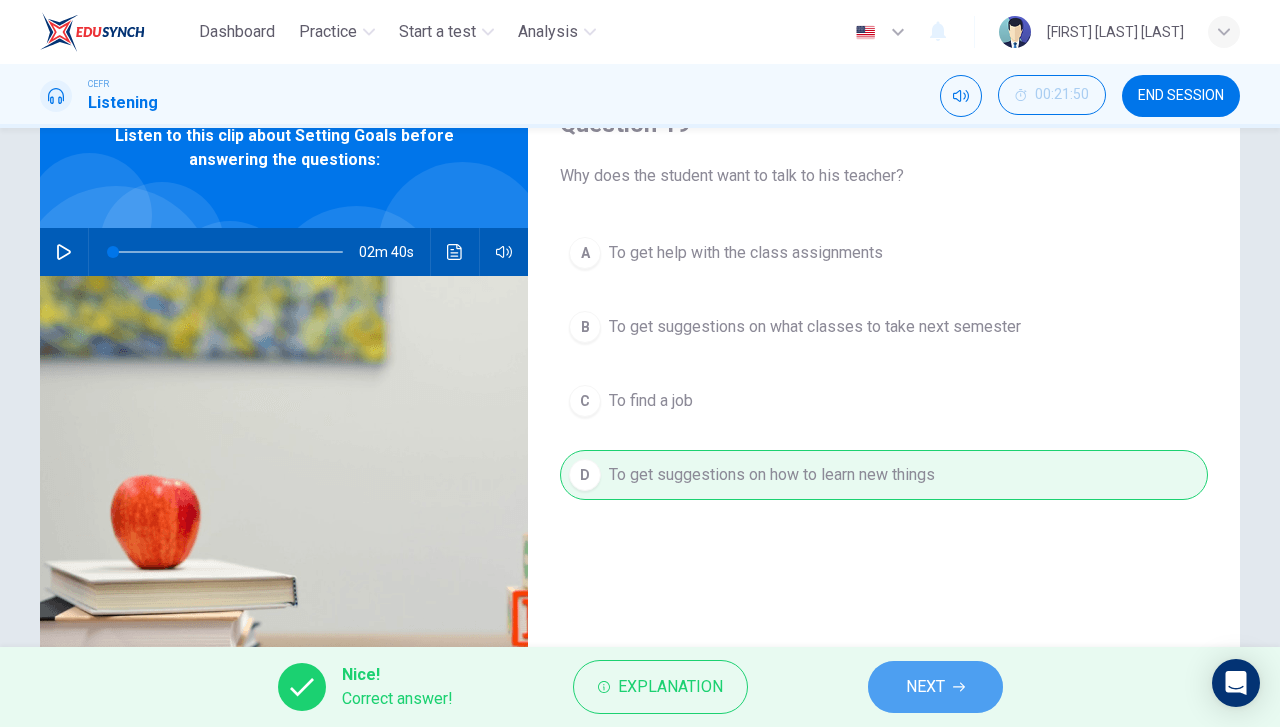 drag, startPoint x: 943, startPoint y: 671, endPoint x: 952, endPoint y: 684, distance: 15.811388 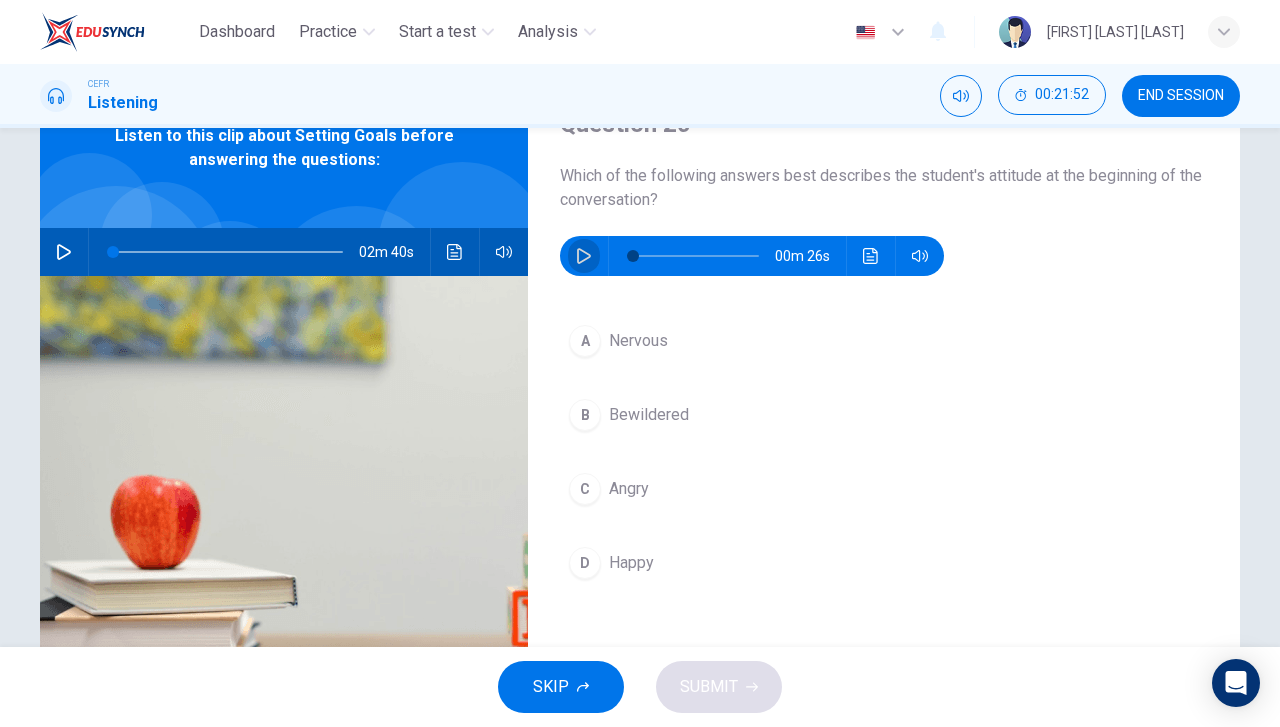 click at bounding box center (584, 256) 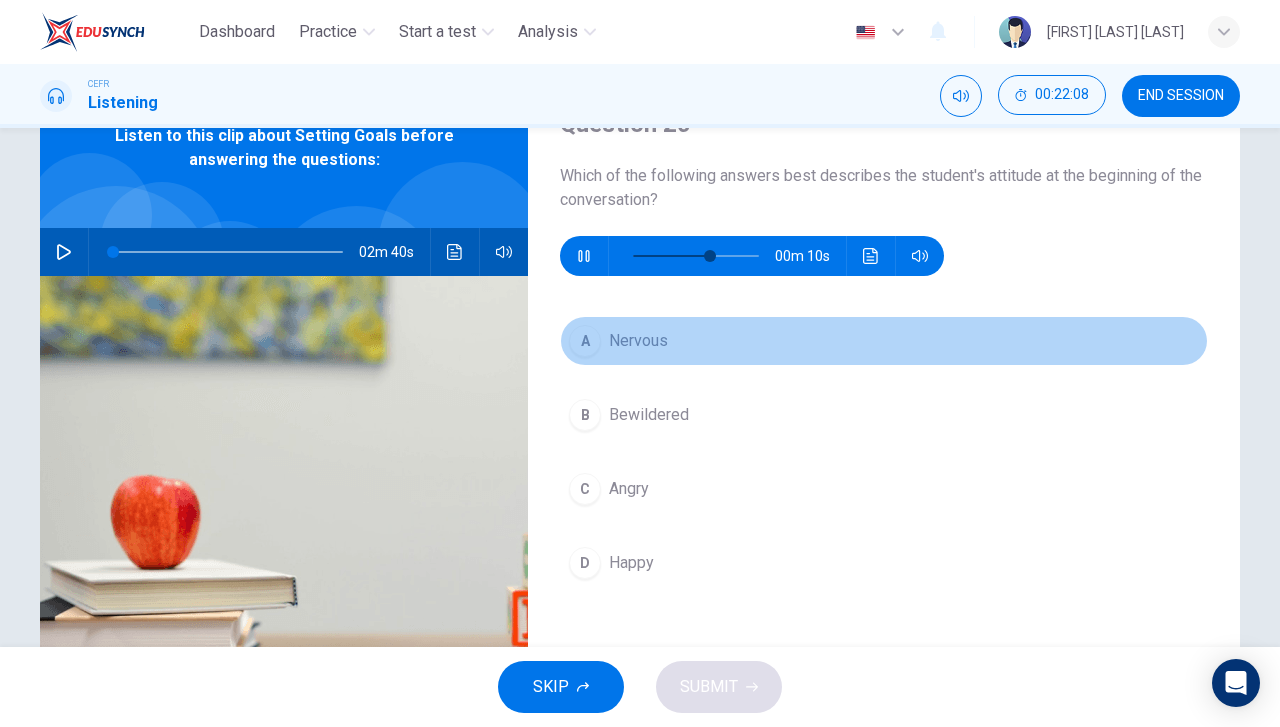 click on "A Nervous" at bounding box center [884, 341] 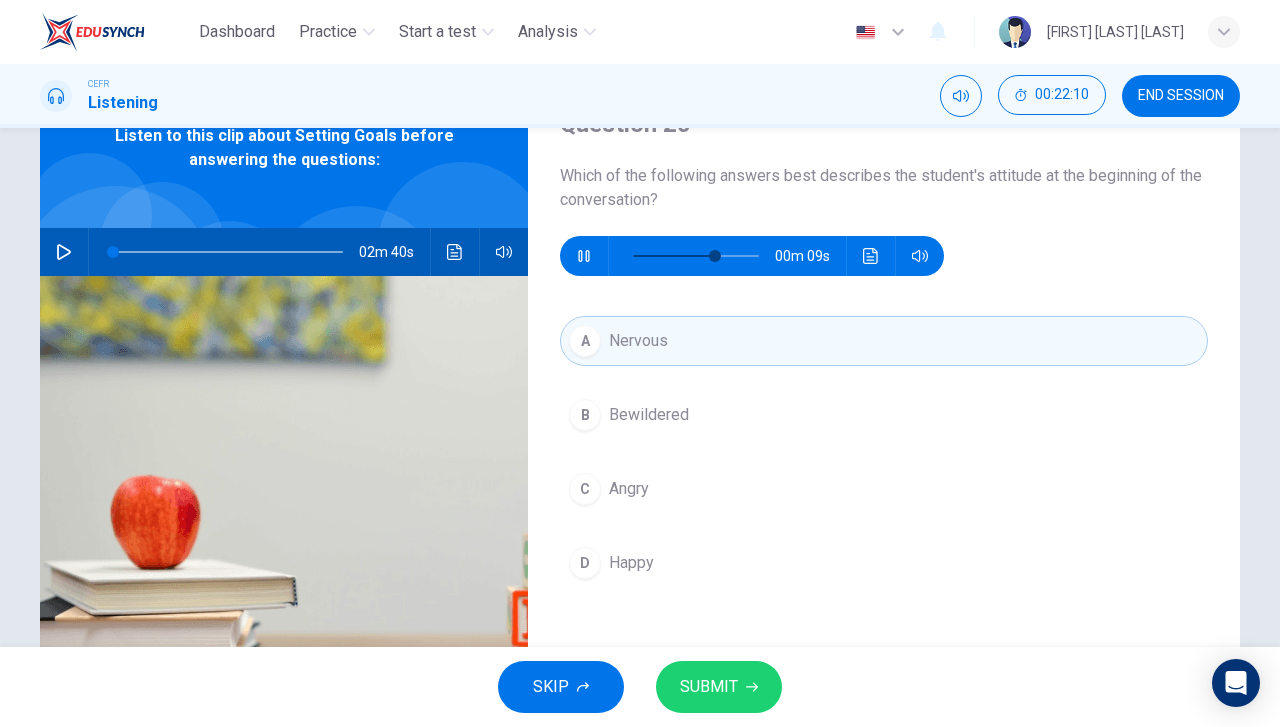 click on "B Bewildered" at bounding box center (884, 415) 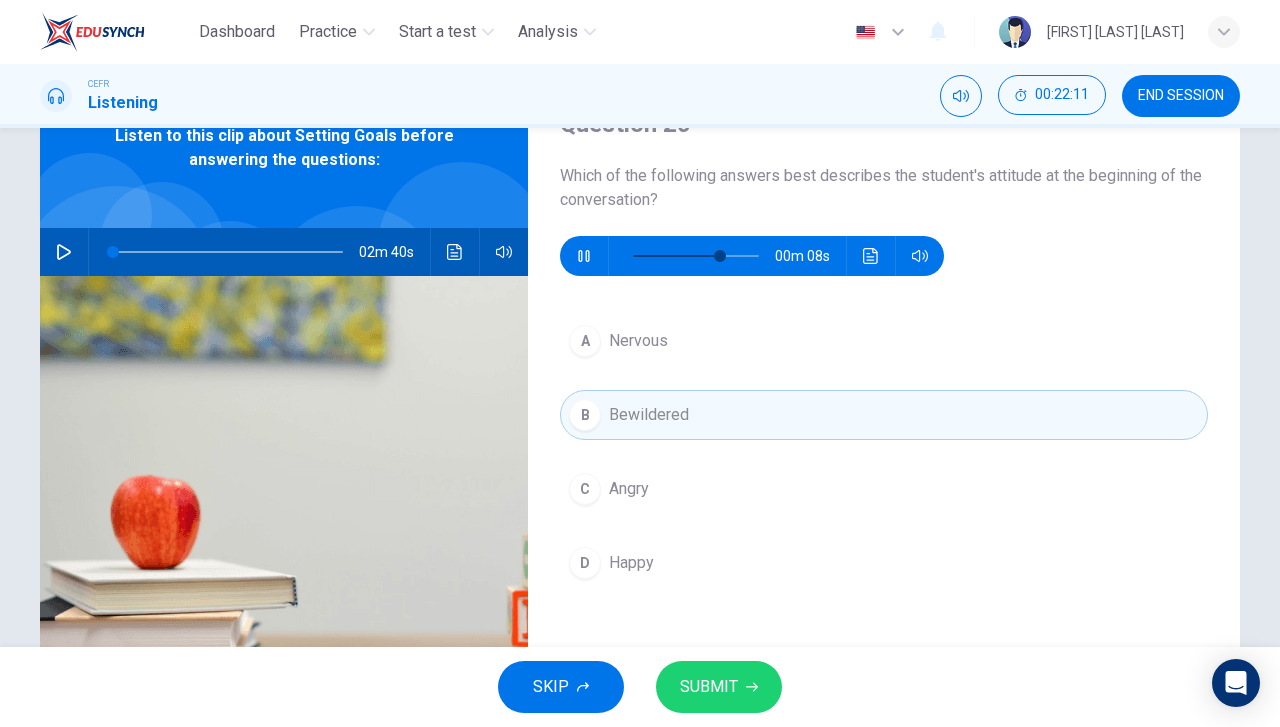 click on "SUBMIT" at bounding box center [719, 687] 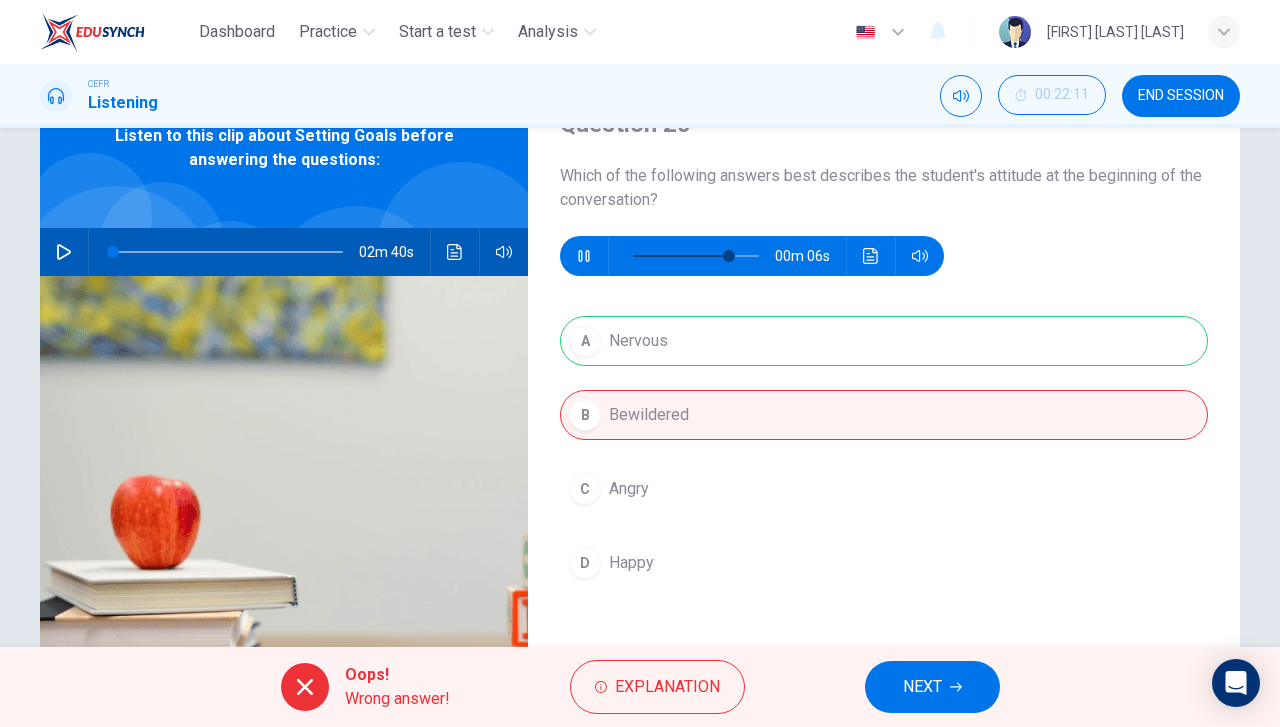 click on "NEXT" at bounding box center [932, 687] 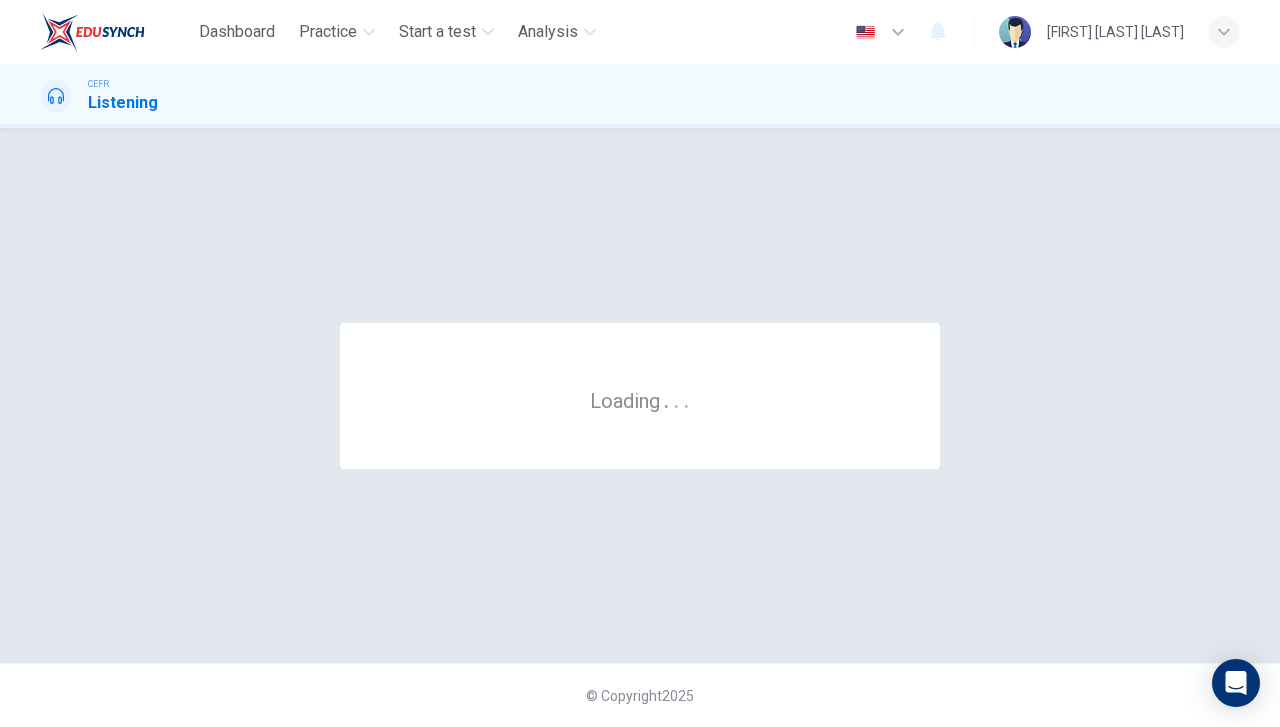 scroll, scrollTop: 0, scrollLeft: 0, axis: both 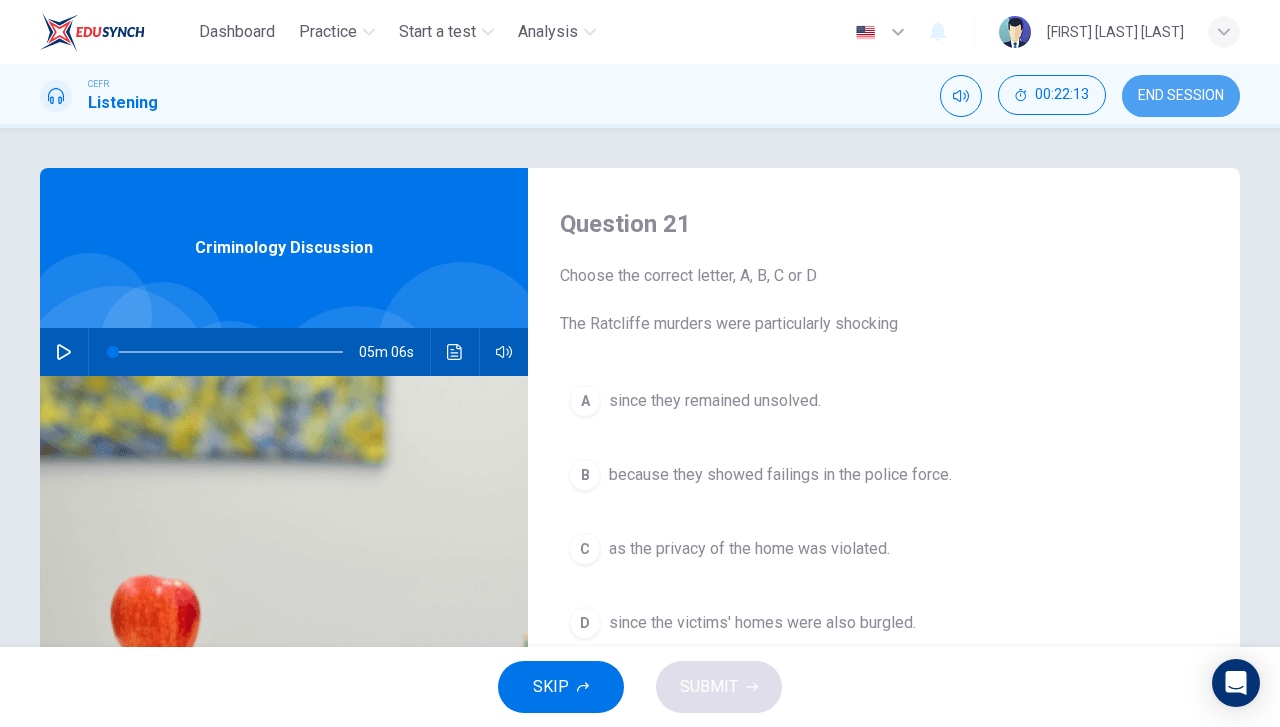 drag, startPoint x: 1170, startPoint y: 85, endPoint x: 736, endPoint y: 132, distance: 436.5375 